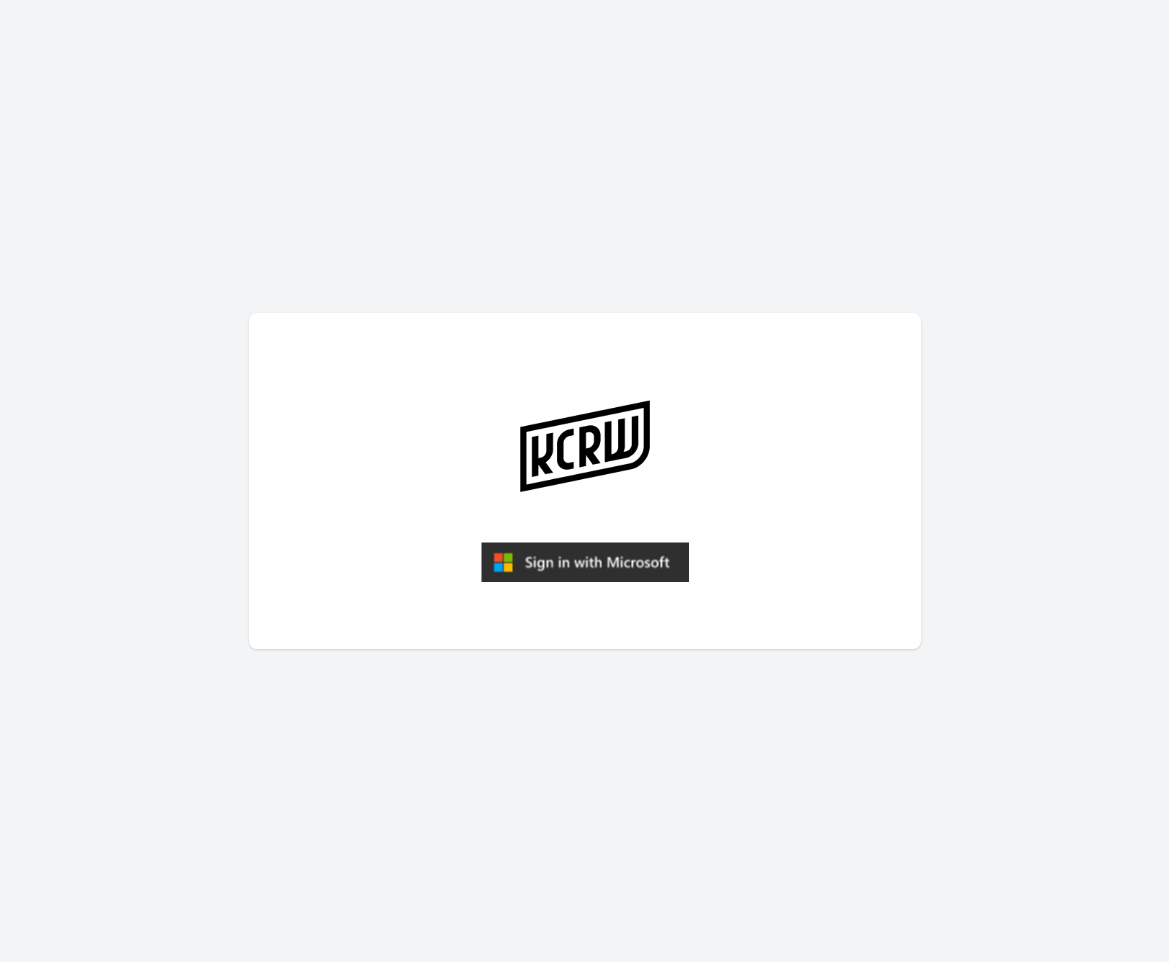 scroll, scrollTop: 0, scrollLeft: 0, axis: both 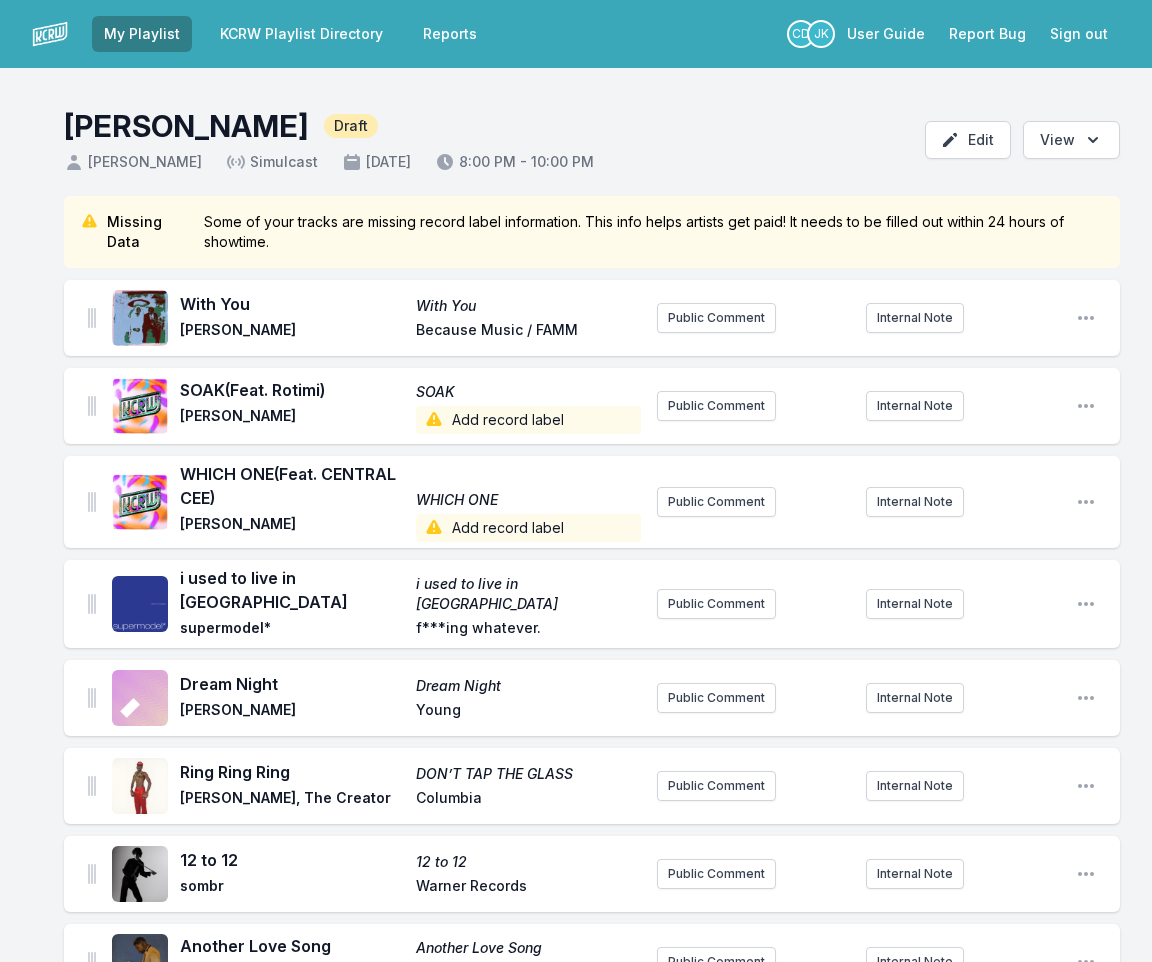 click on "Add record label" at bounding box center [528, 420] 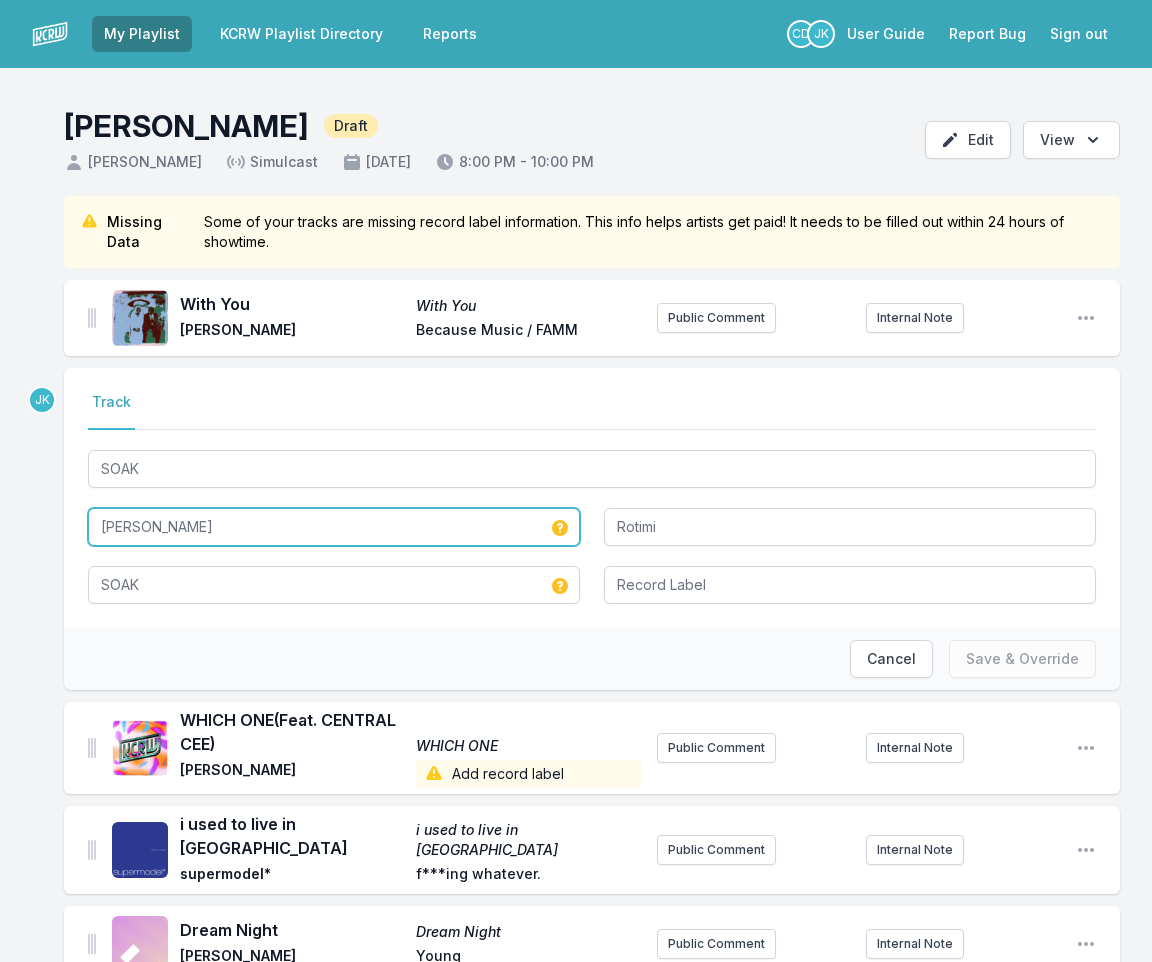 click on "[PERSON_NAME]" at bounding box center (334, 527) 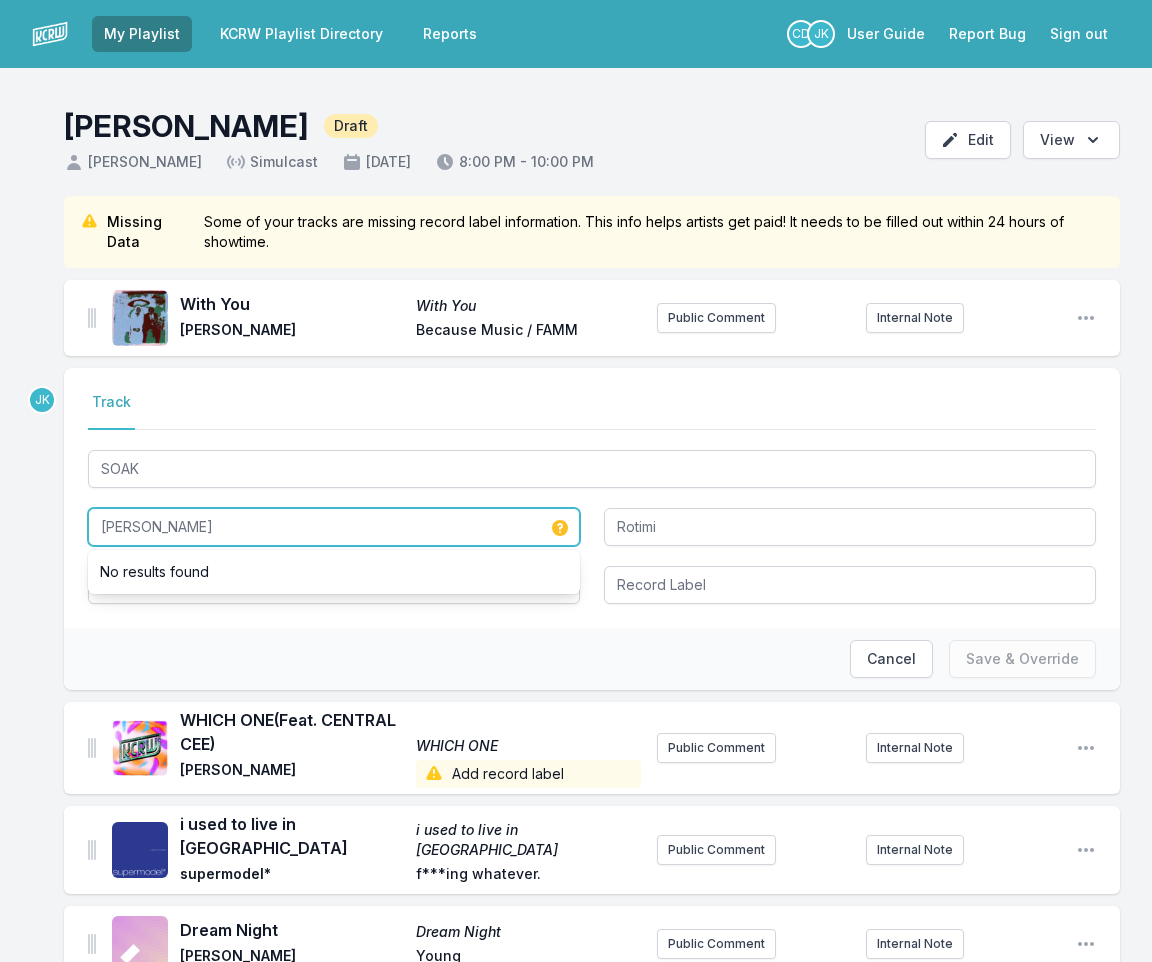 click on "[PERSON_NAME]" at bounding box center [334, 527] 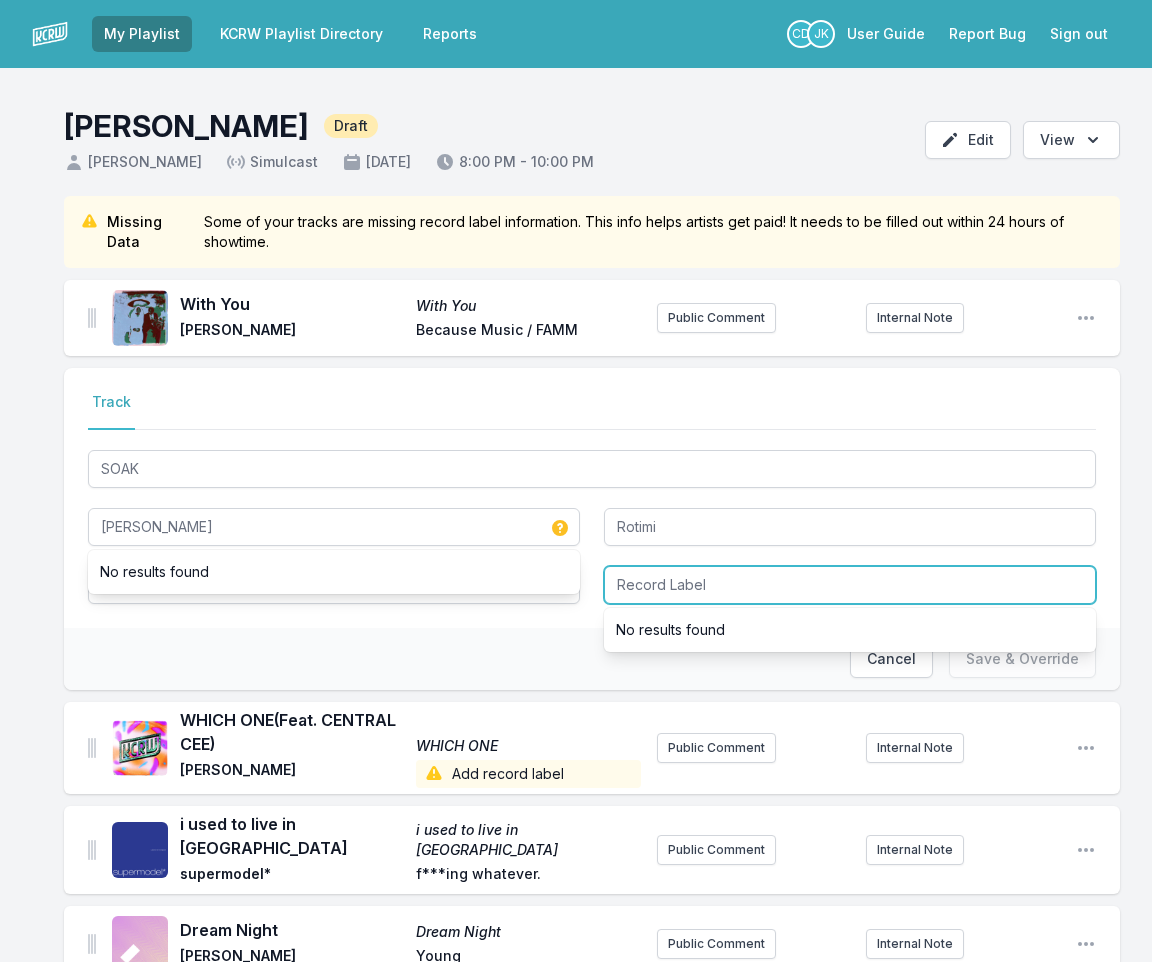 click at bounding box center [850, 585] 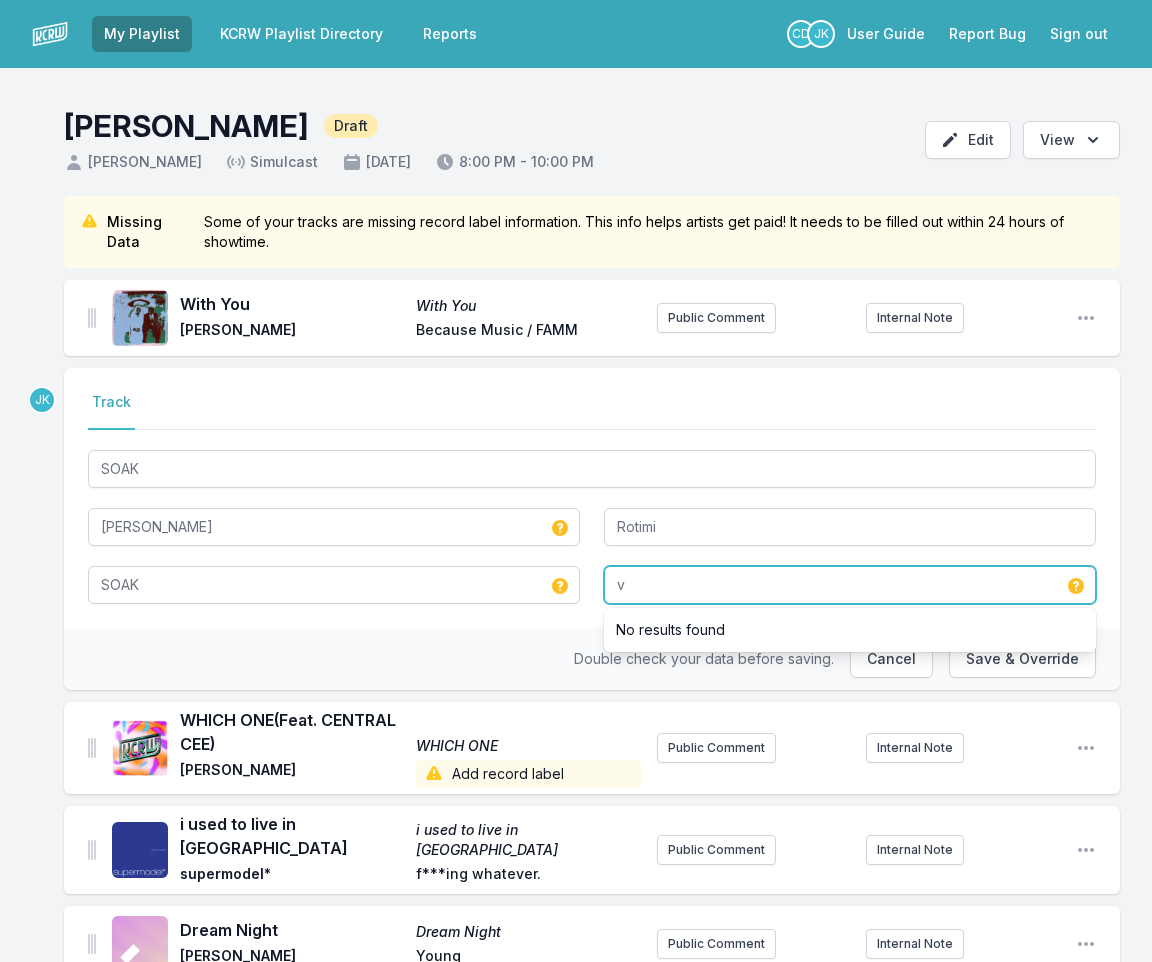 drag, startPoint x: 620, startPoint y: 585, endPoint x: 611, endPoint y: 610, distance: 26.57066 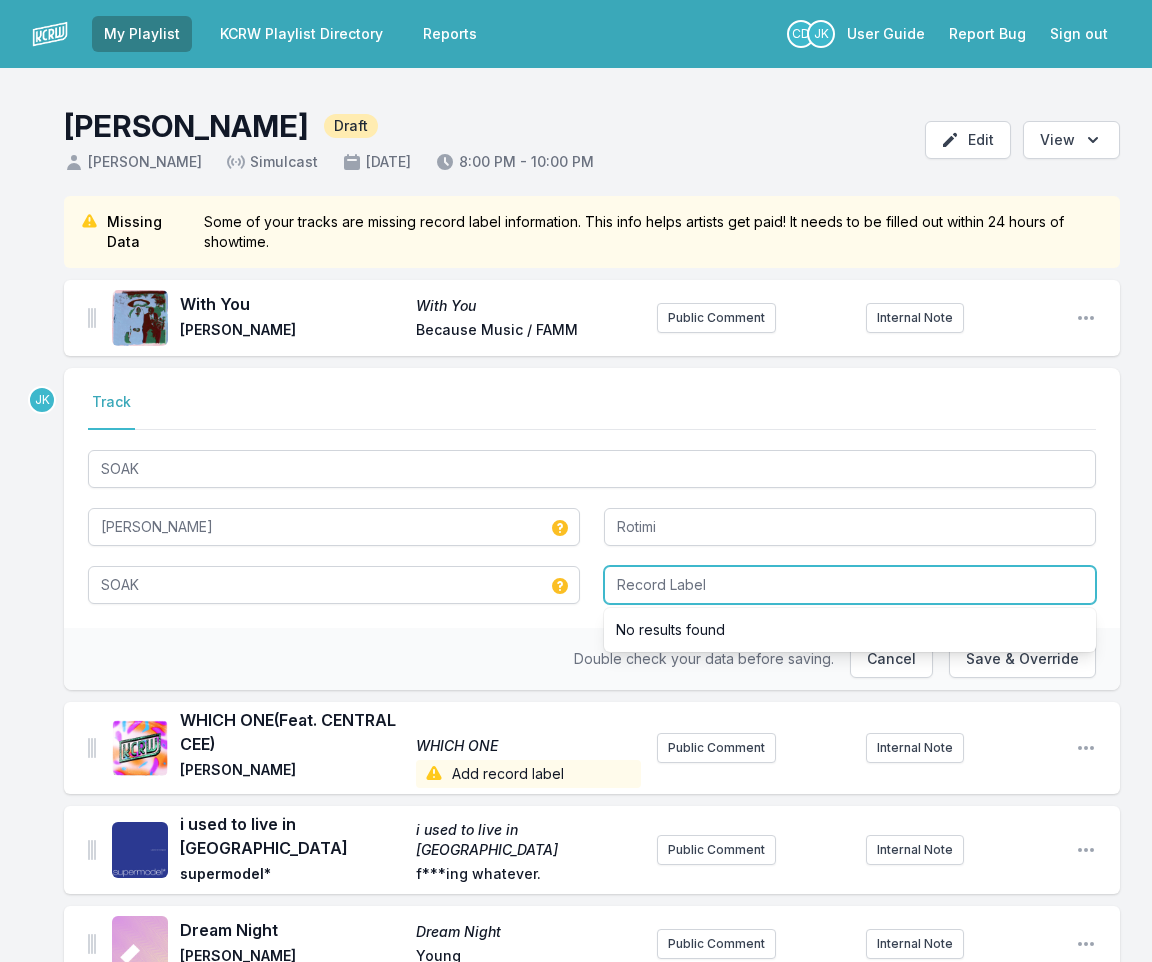 paste on "[PERSON_NAME]" 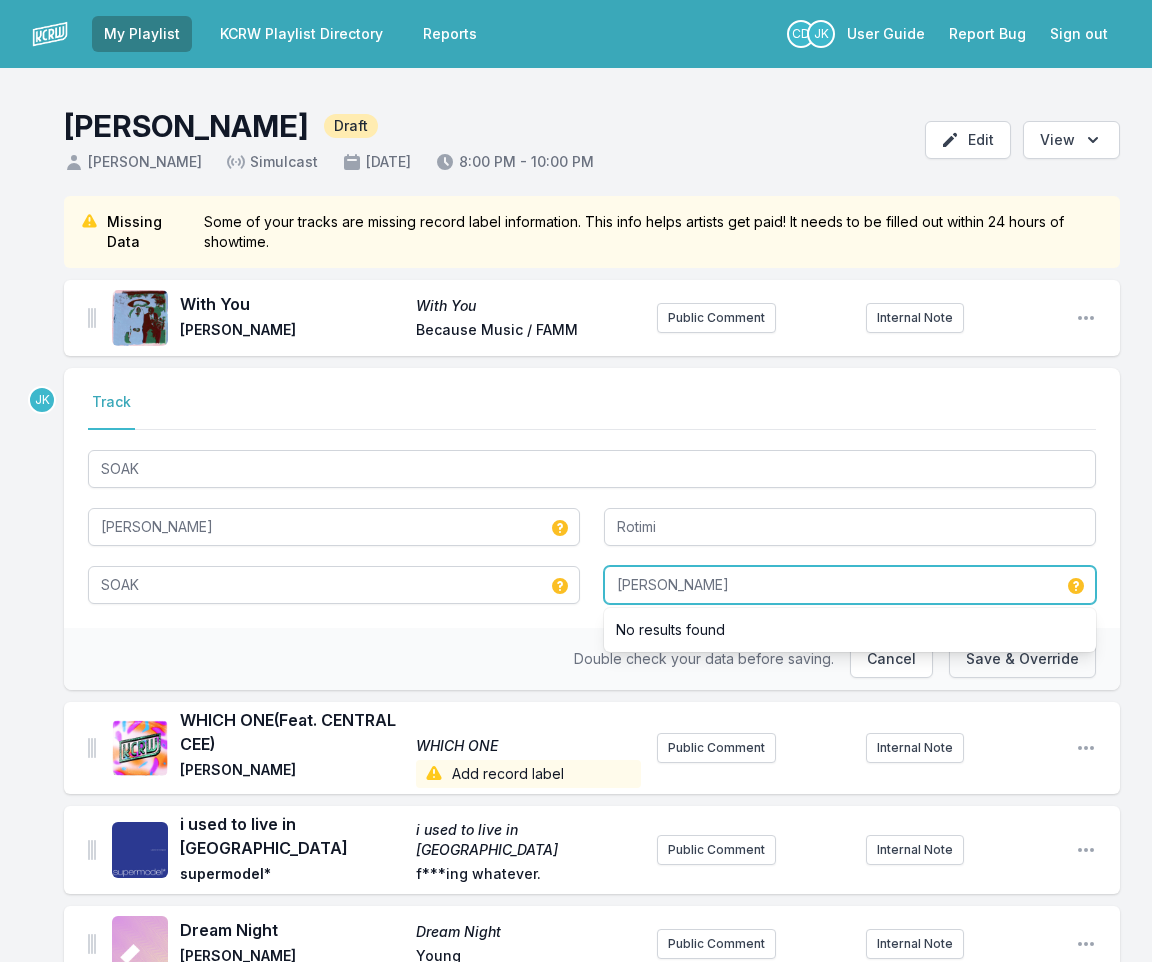 type on "[PERSON_NAME]" 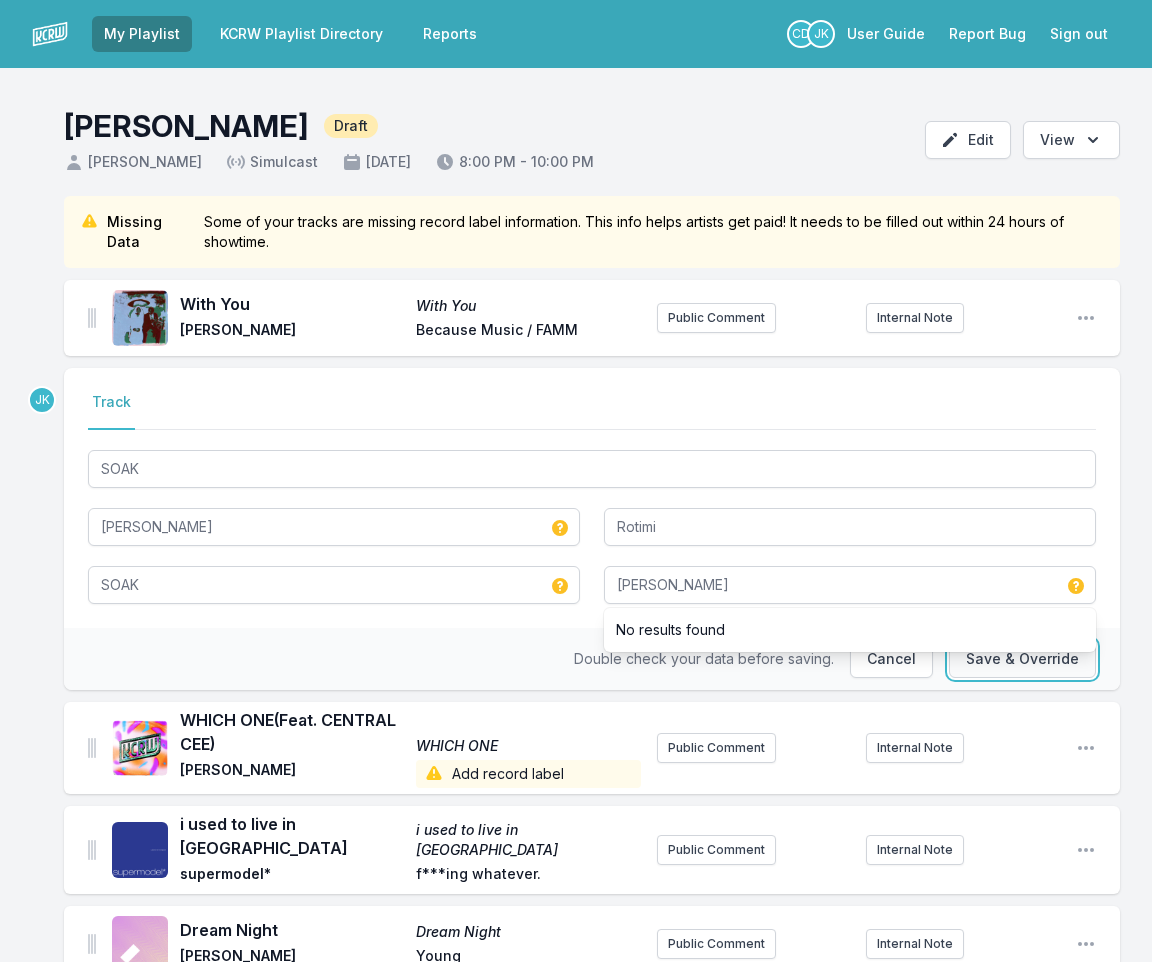 click on "Save & Override" at bounding box center (1022, 659) 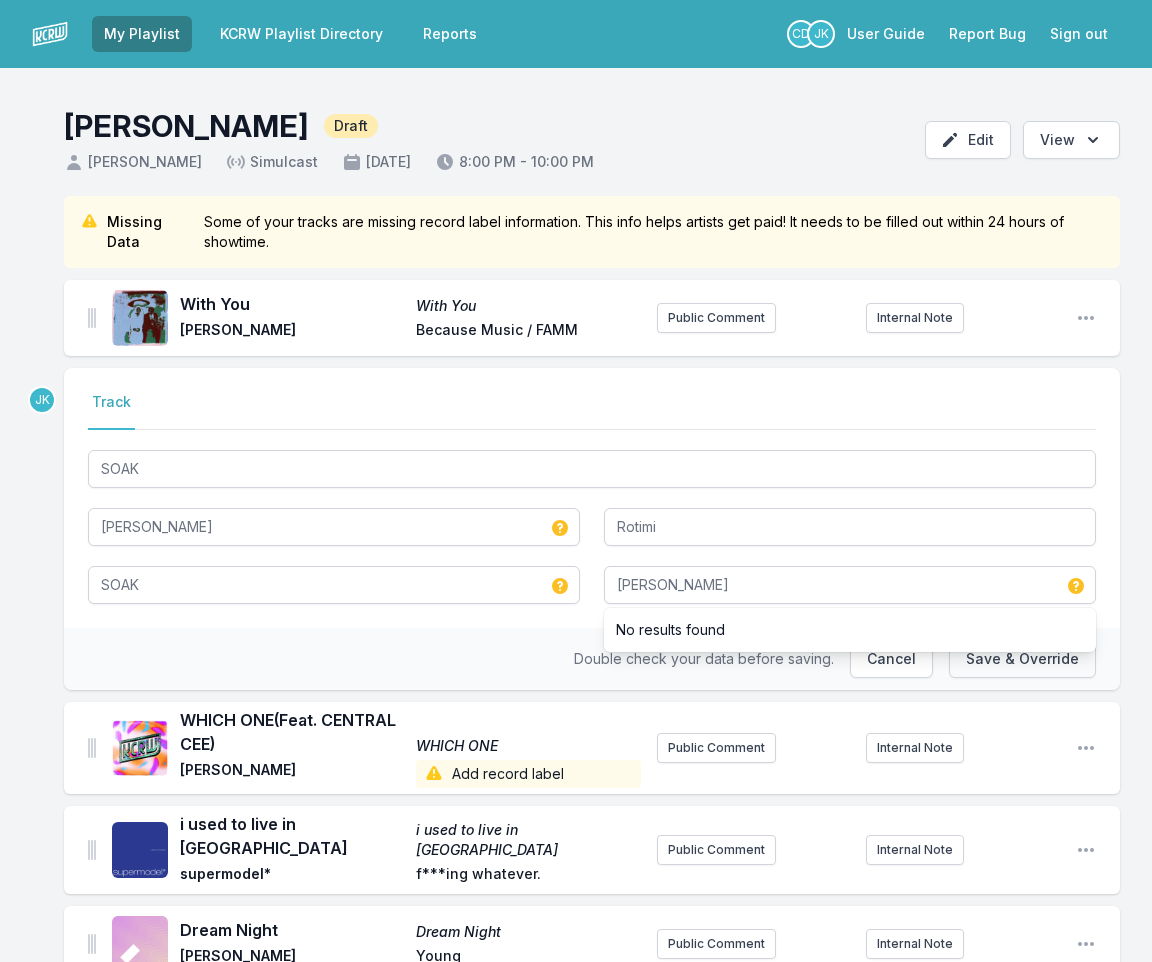 type 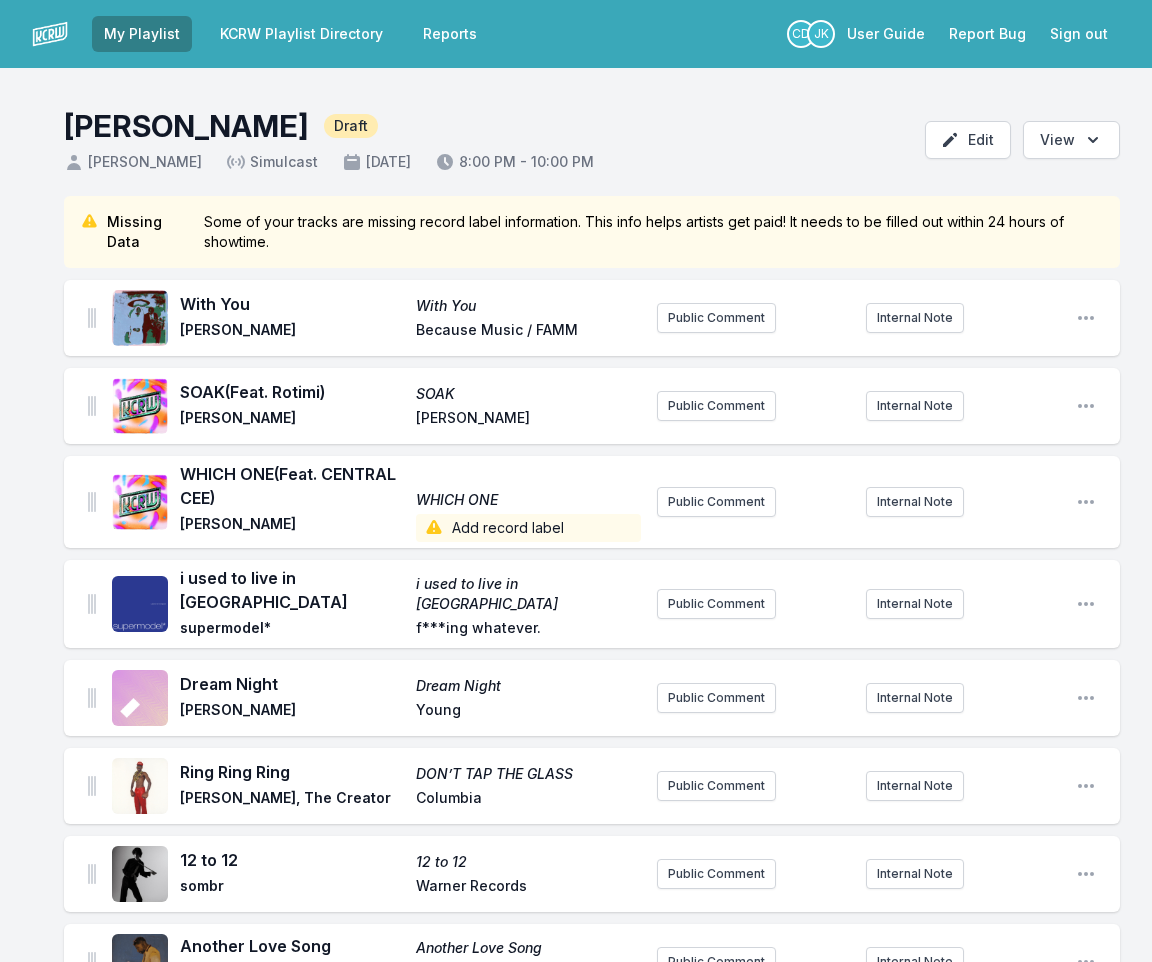 click on "Add record label" at bounding box center (528, 528) 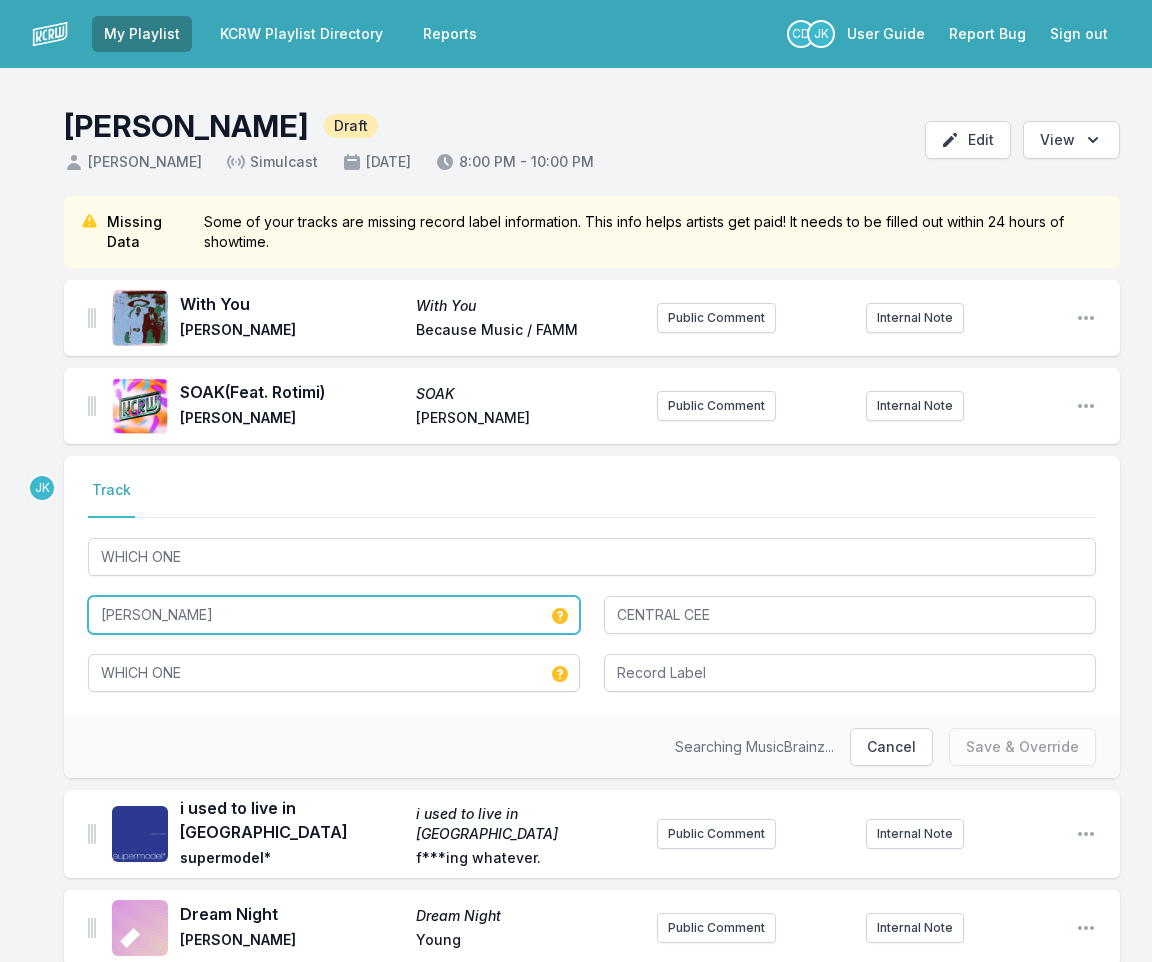 click on "[PERSON_NAME]" at bounding box center (334, 615) 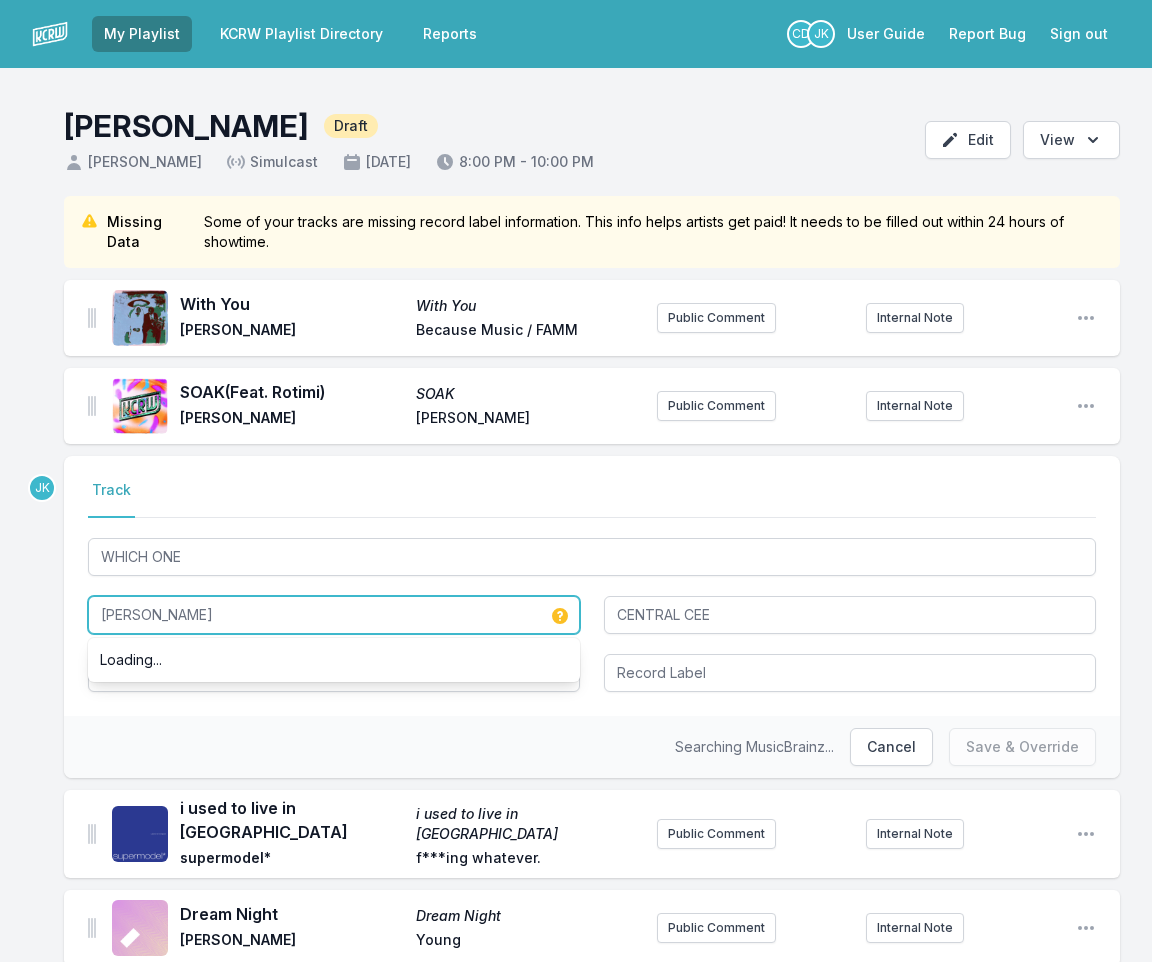 click on "[PERSON_NAME]" at bounding box center [334, 615] 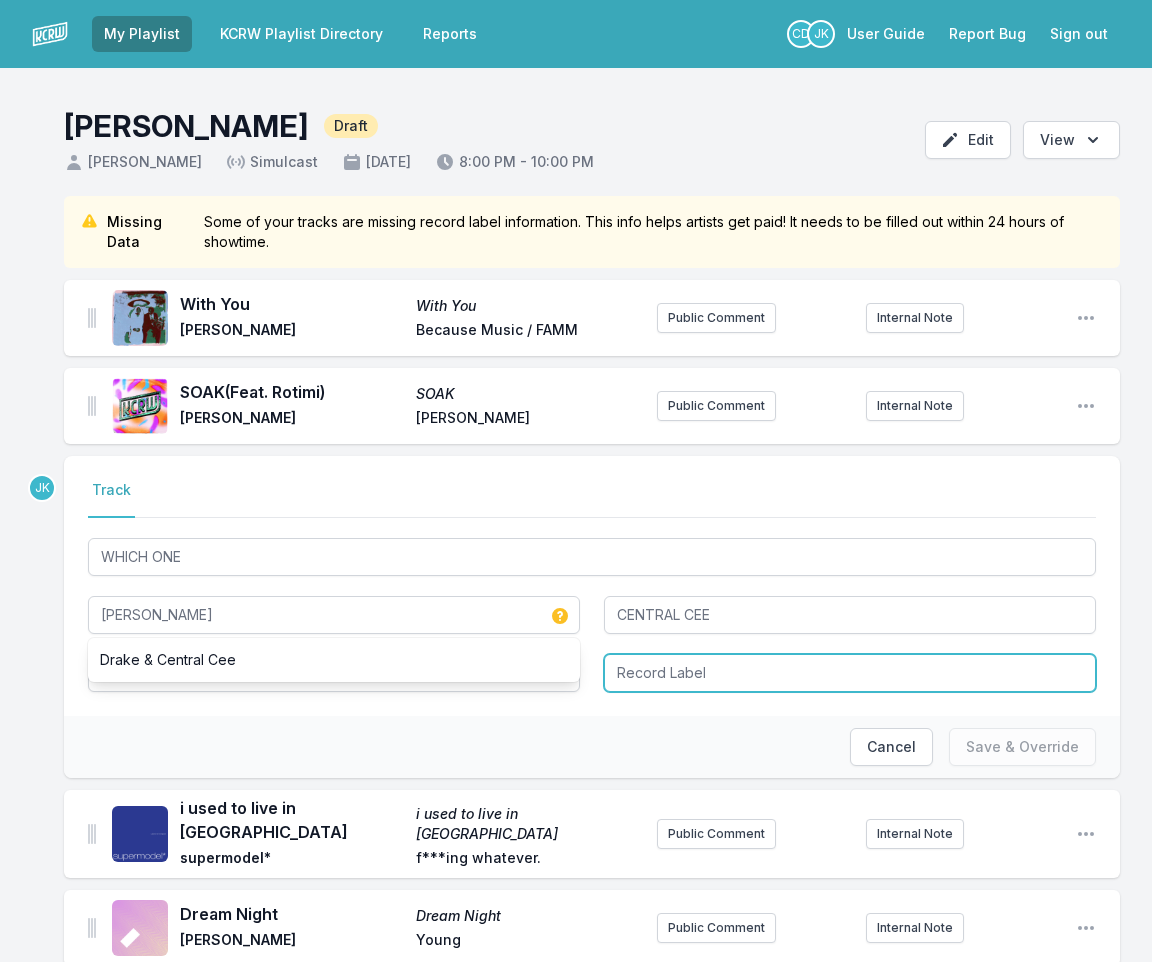 click at bounding box center [850, 673] 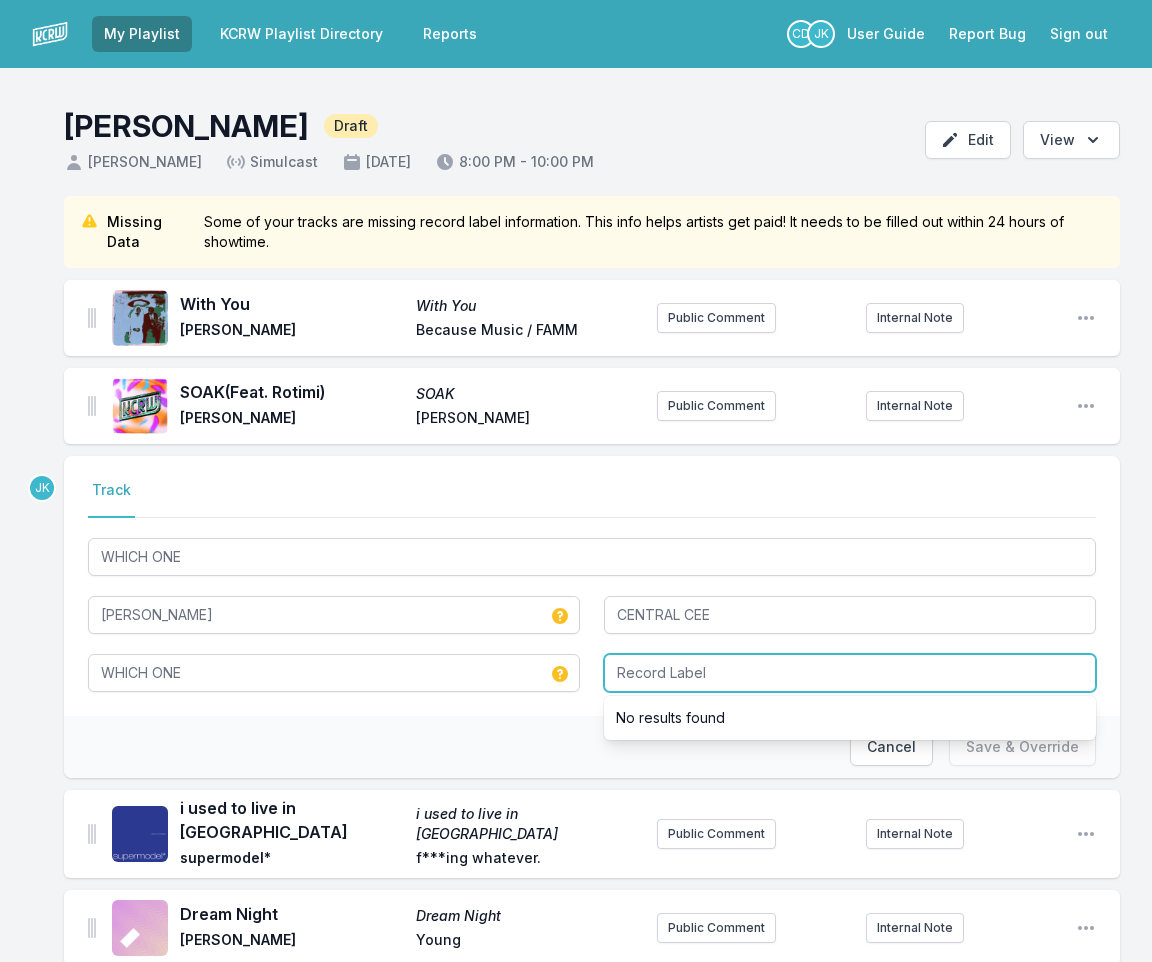 paste on "Republic Records" 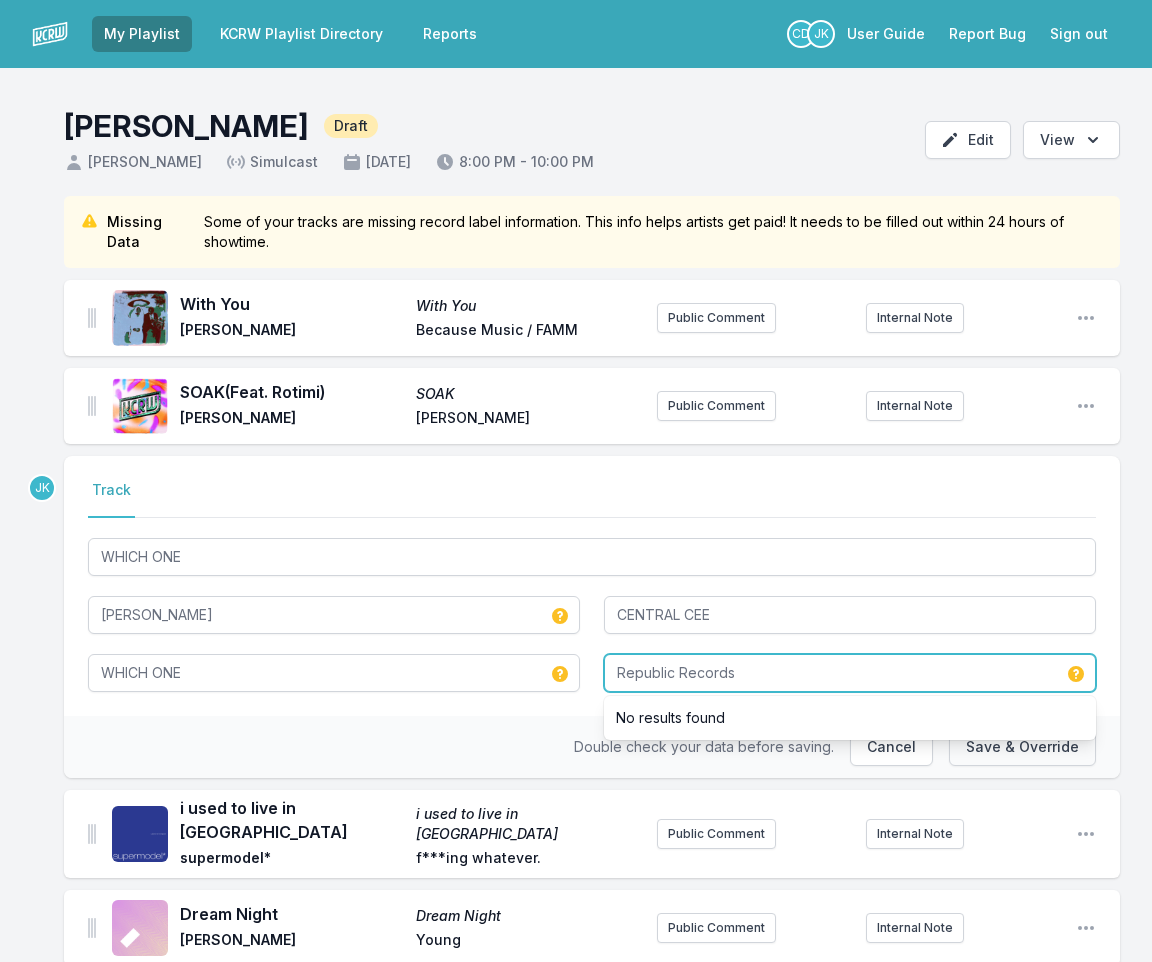type on "Republic Records" 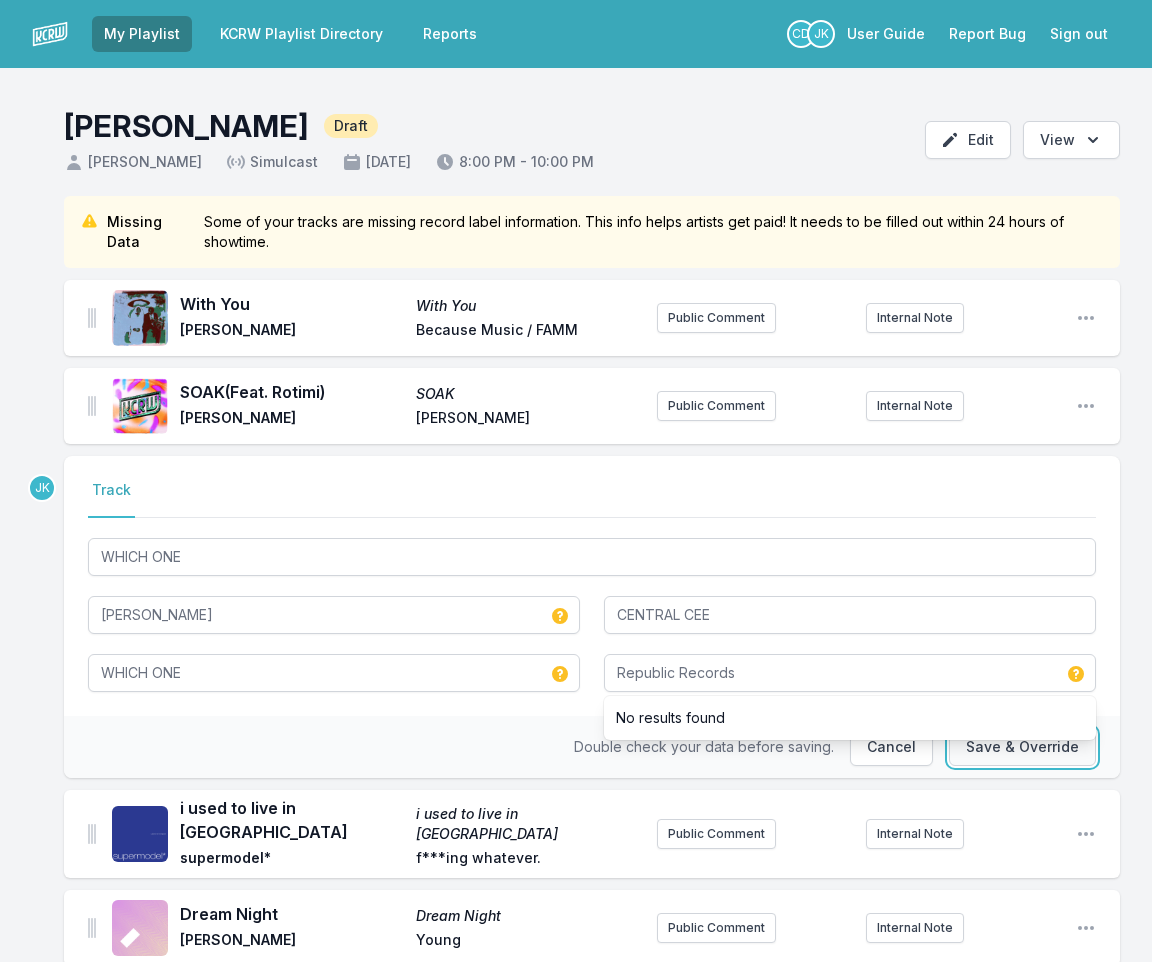 click on "Save & Override" at bounding box center [1022, 747] 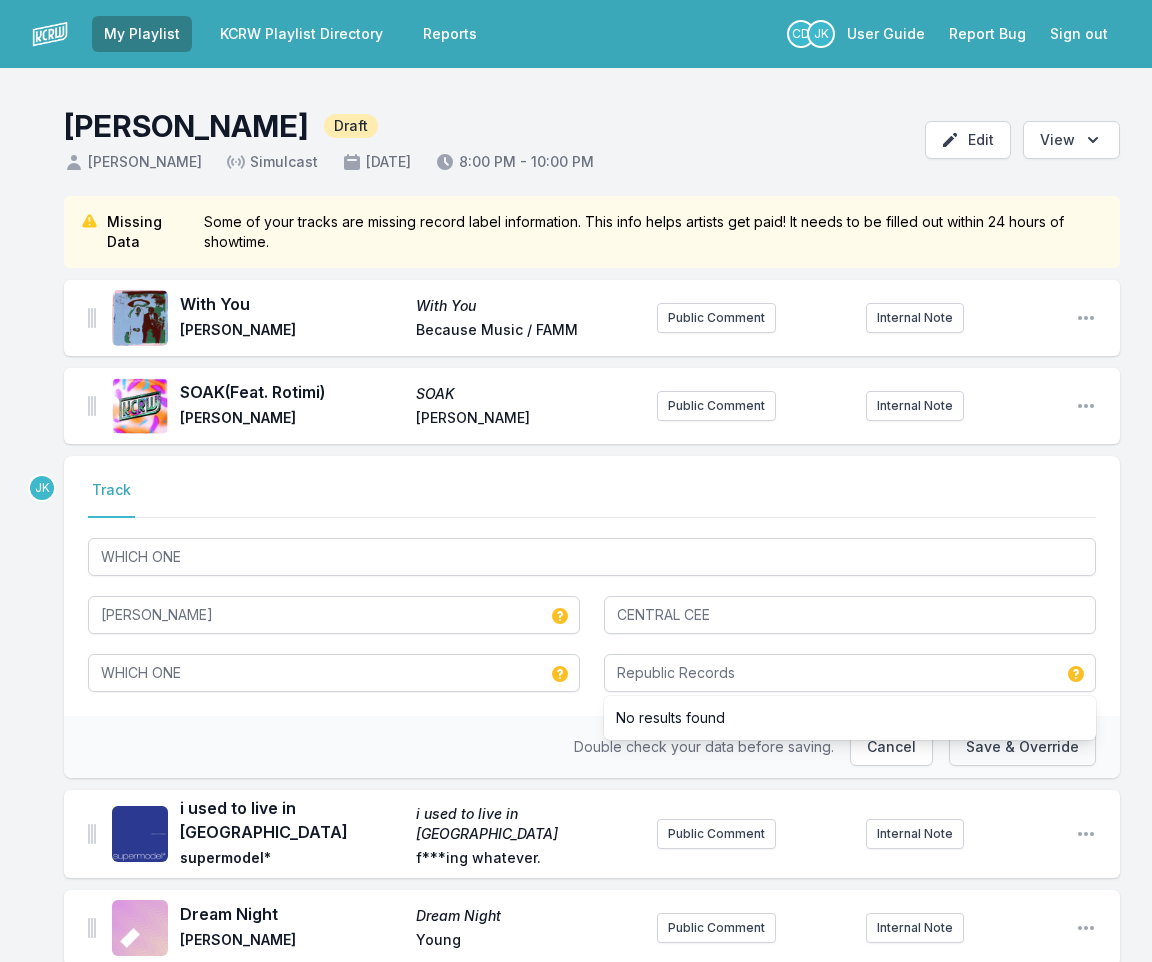 type 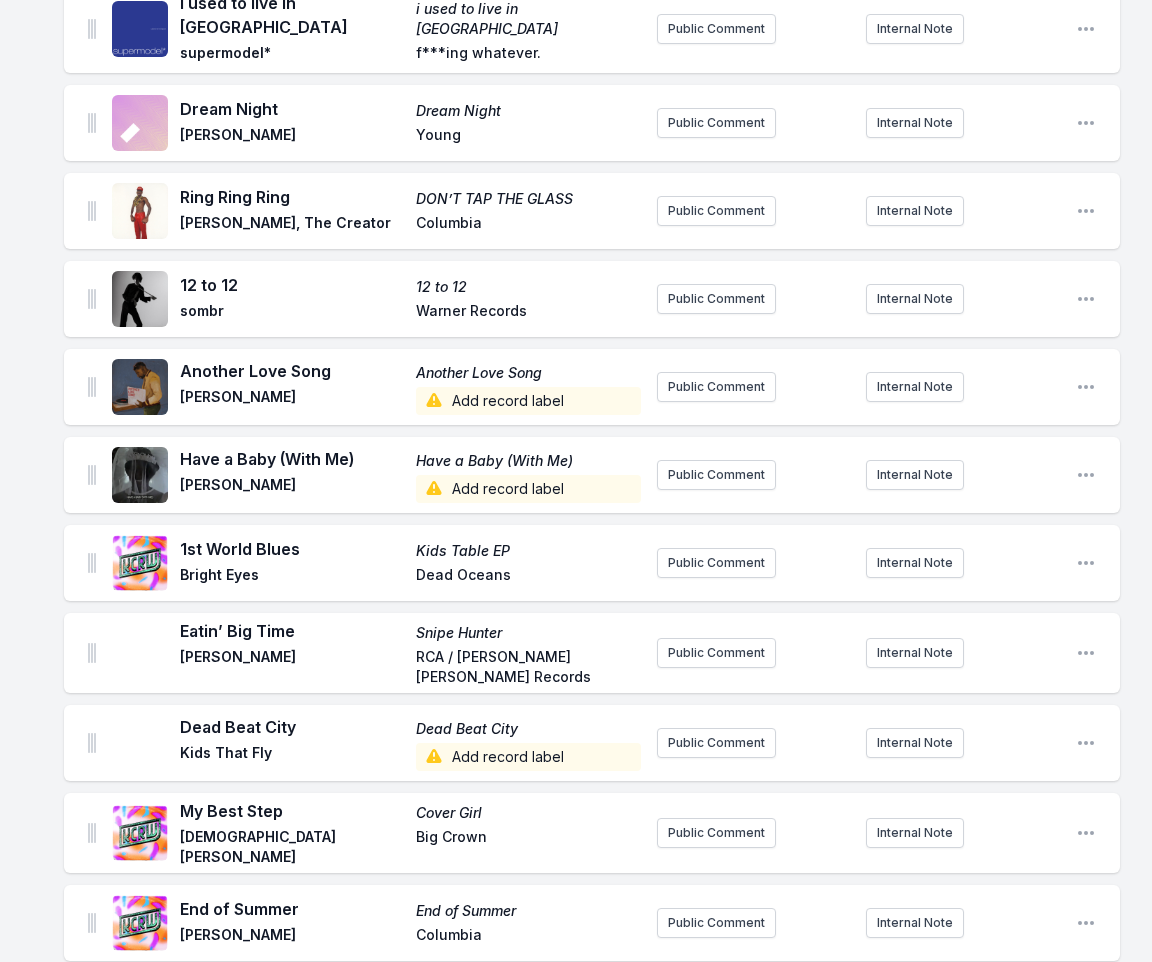 scroll, scrollTop: 600, scrollLeft: 0, axis: vertical 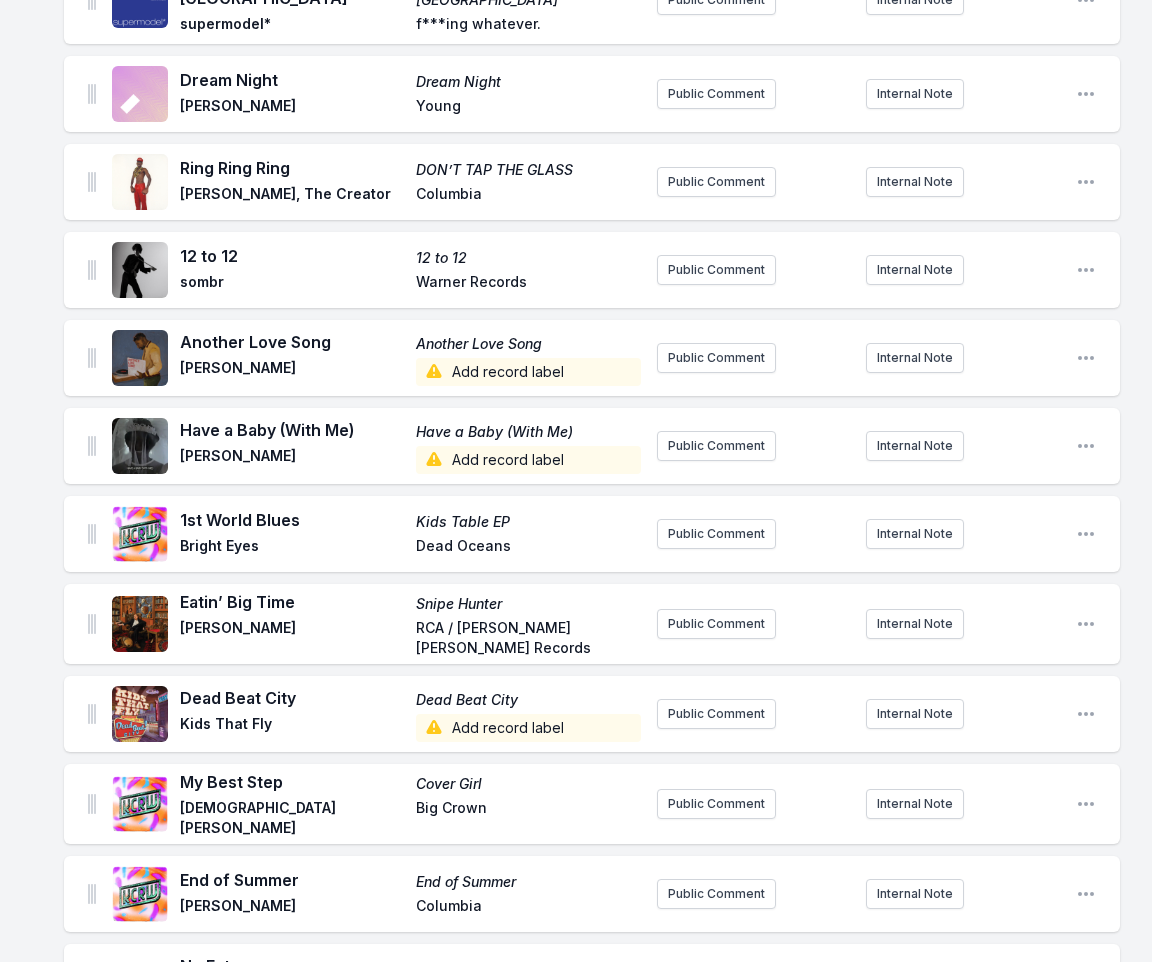 click on "Add record label" at bounding box center [528, 372] 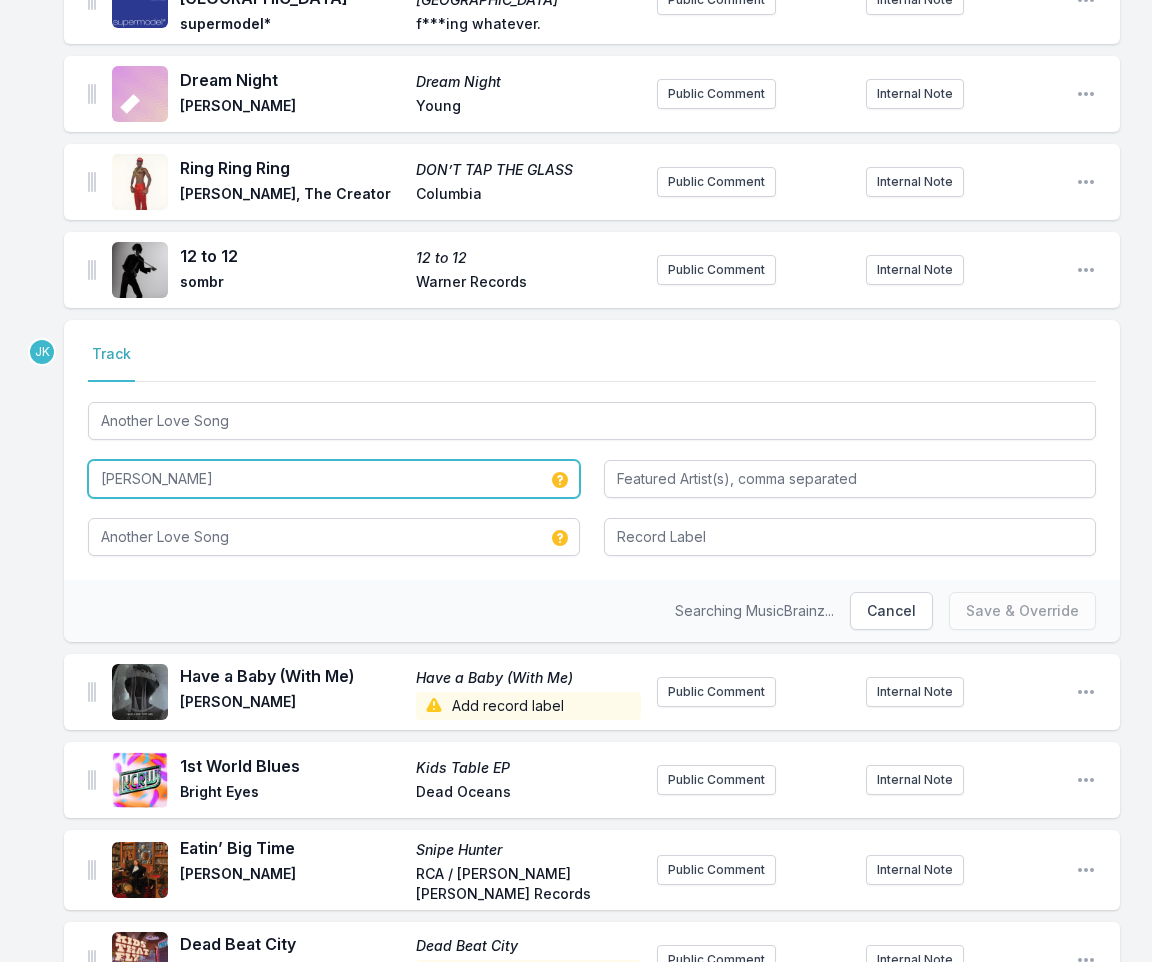 click on "[PERSON_NAME]" at bounding box center (334, 479) 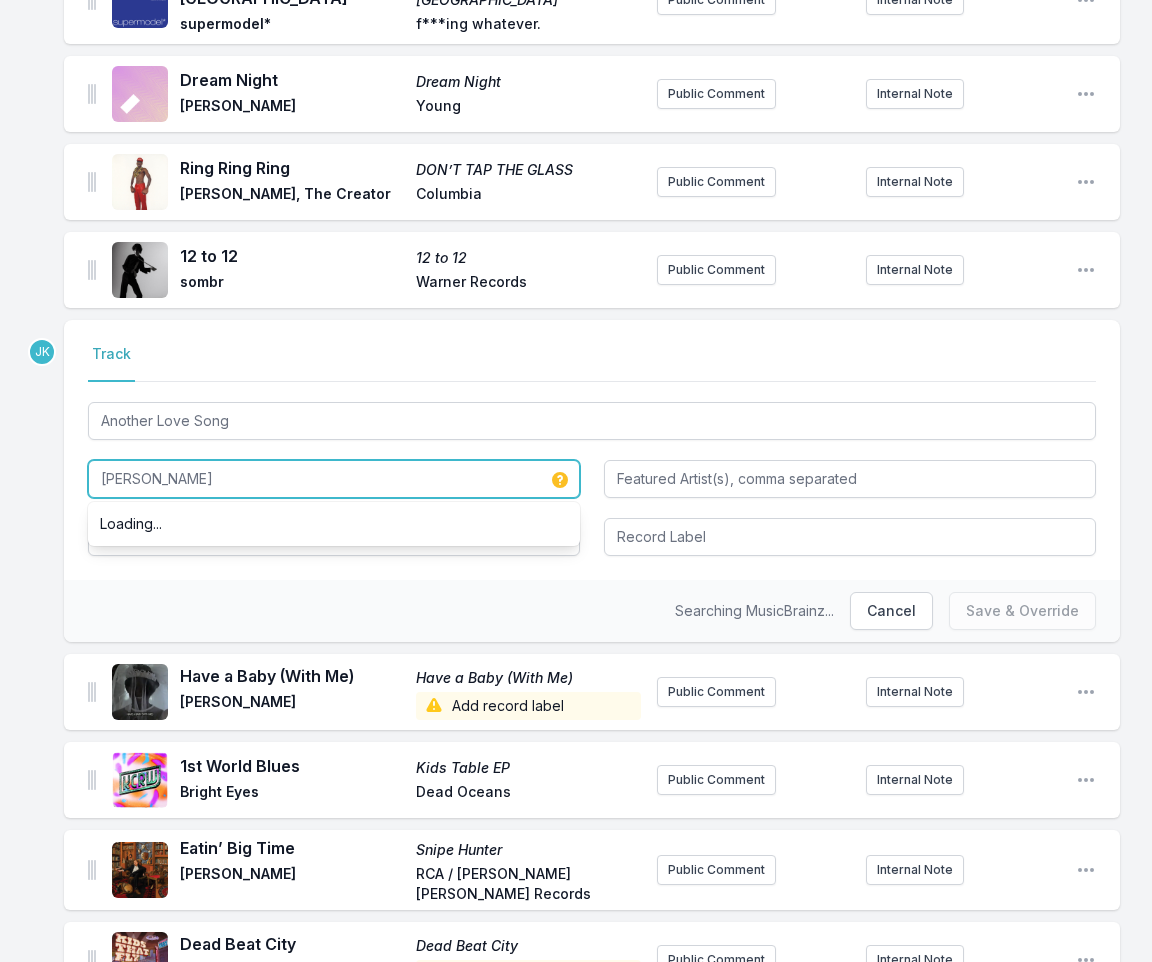 click on "[PERSON_NAME]" at bounding box center [334, 479] 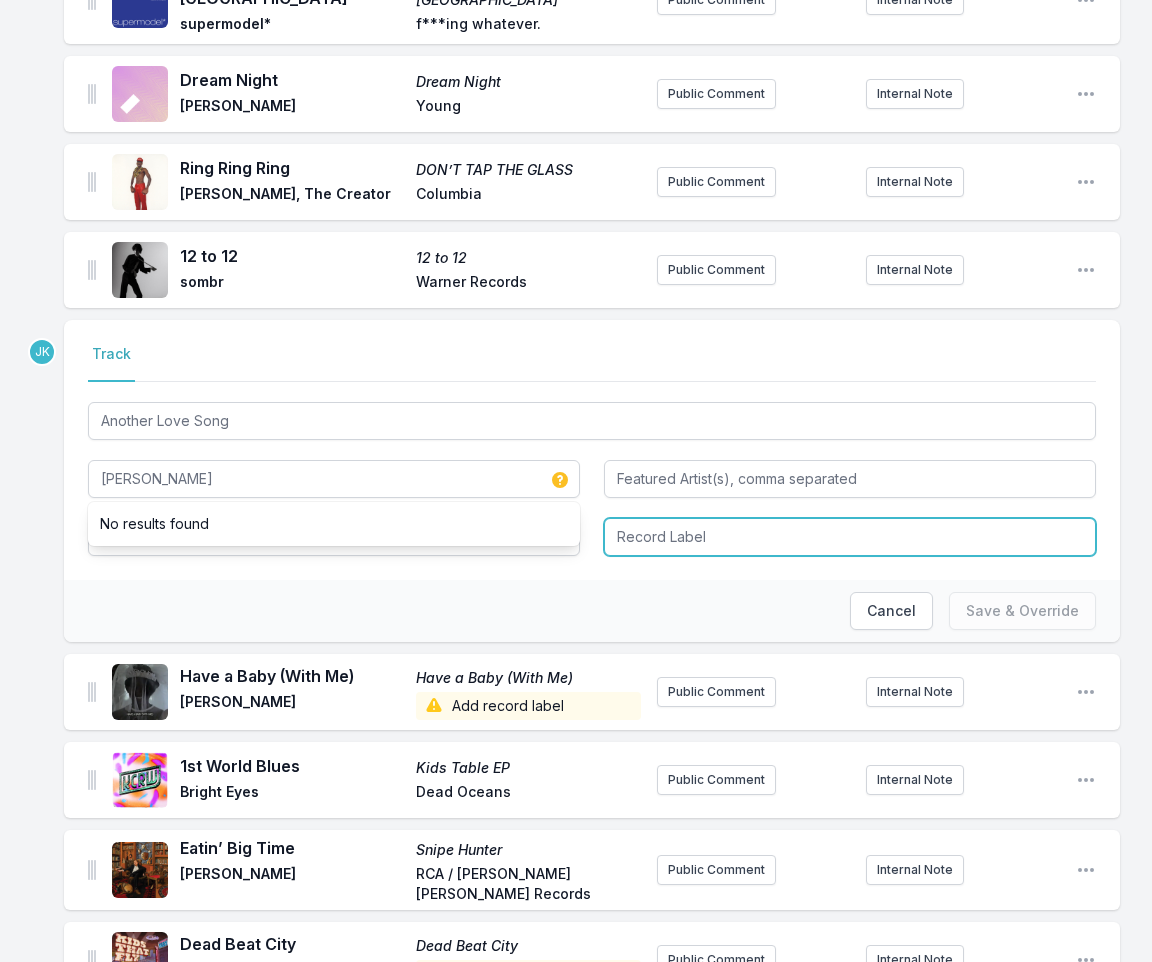 click at bounding box center [850, 537] 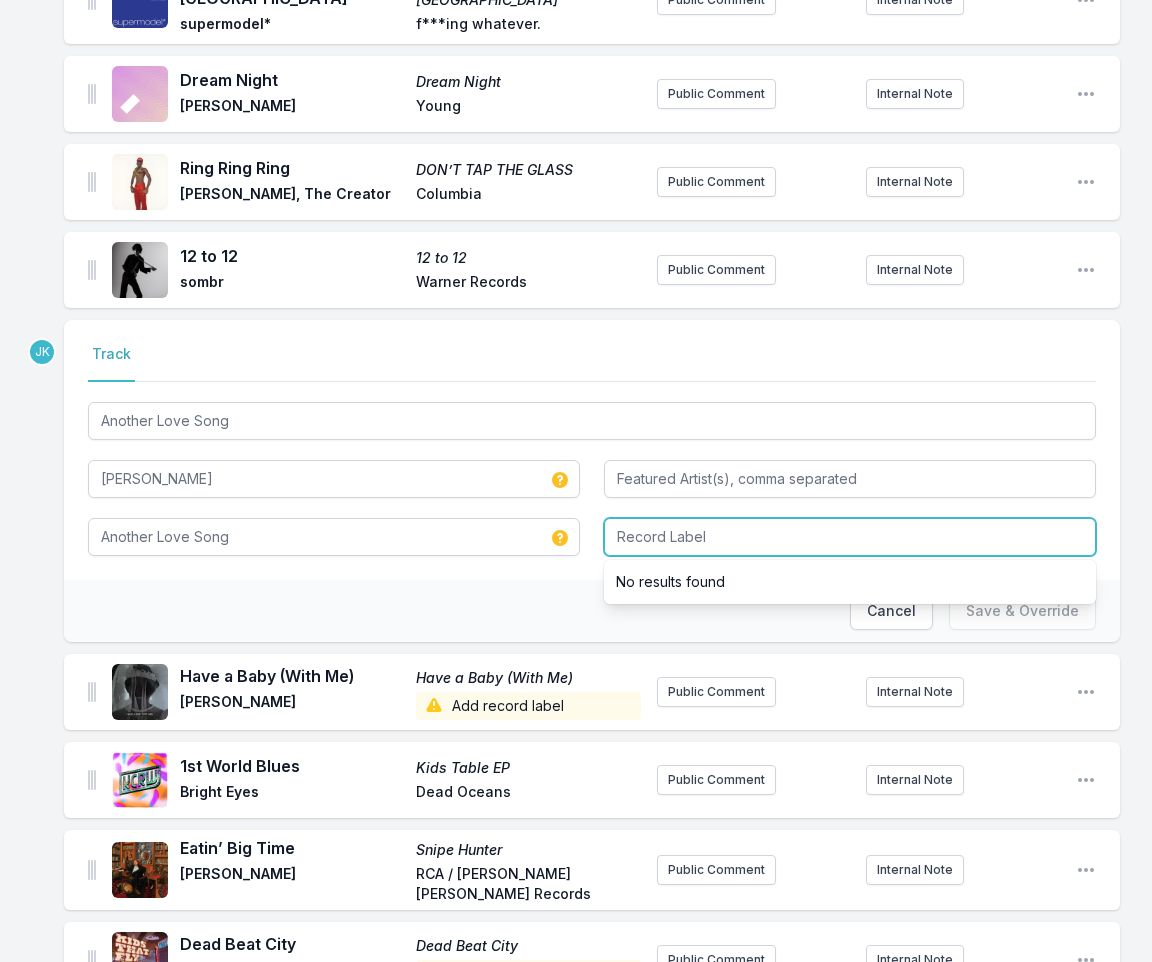 paste on "Dualtone Music Group" 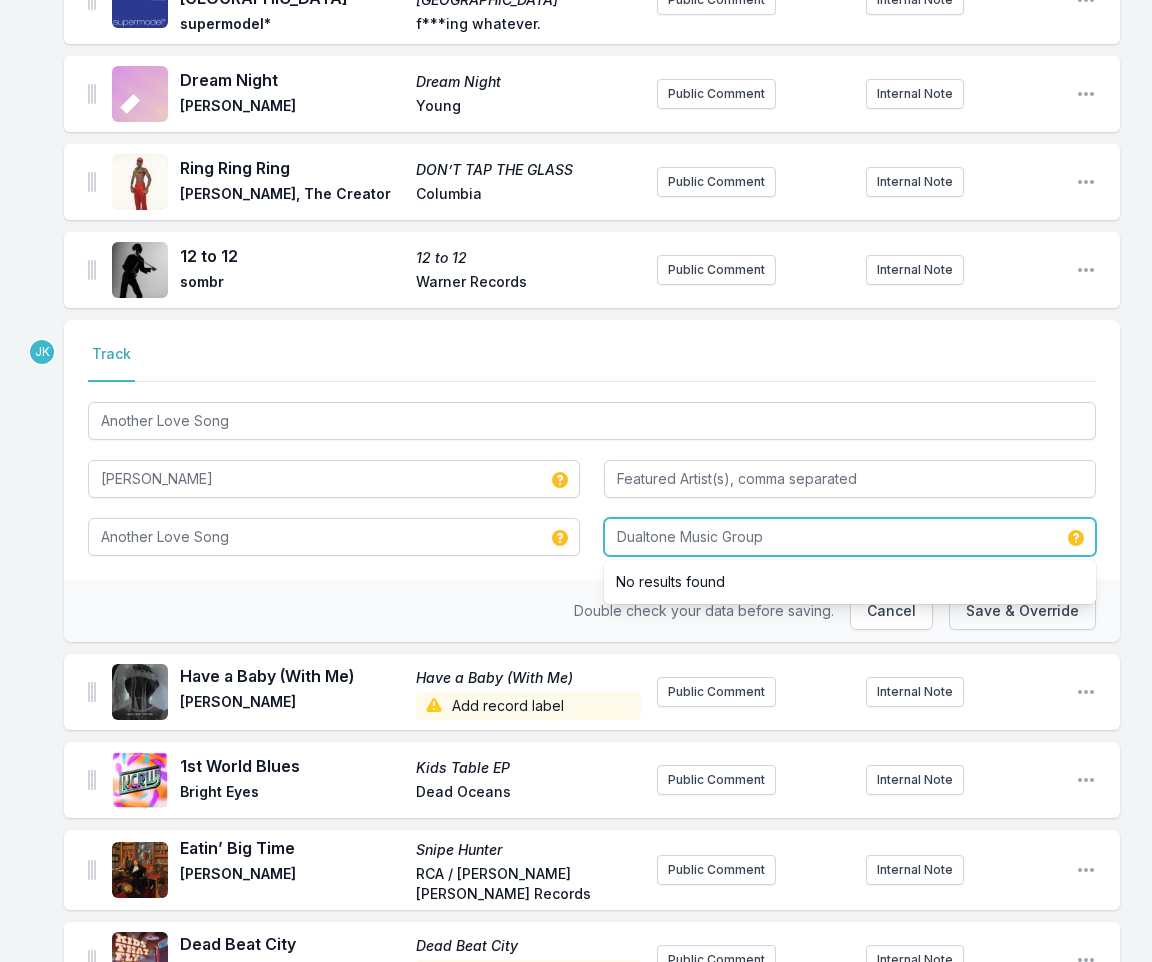 type on "Dualtone Music Group" 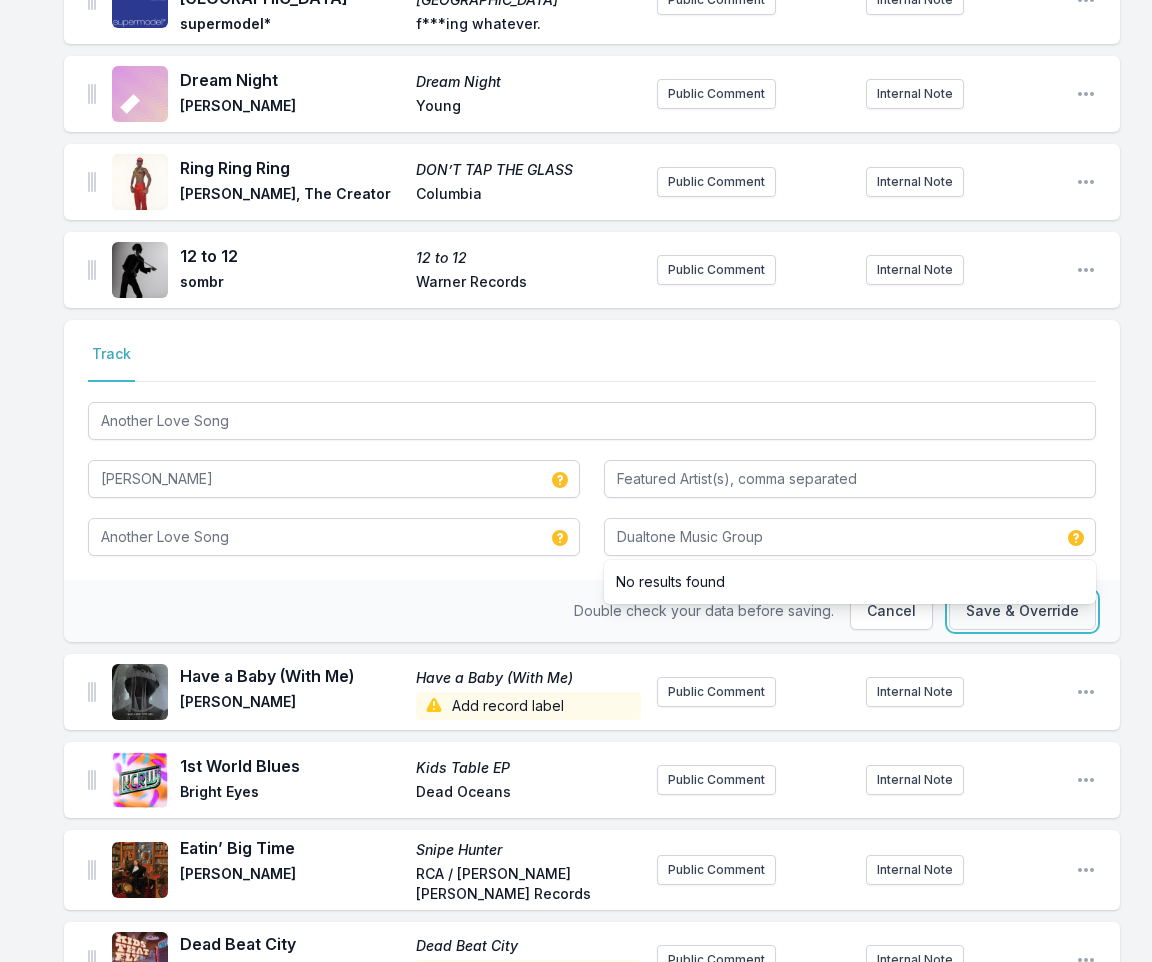 click on "Save & Override" at bounding box center (1022, 611) 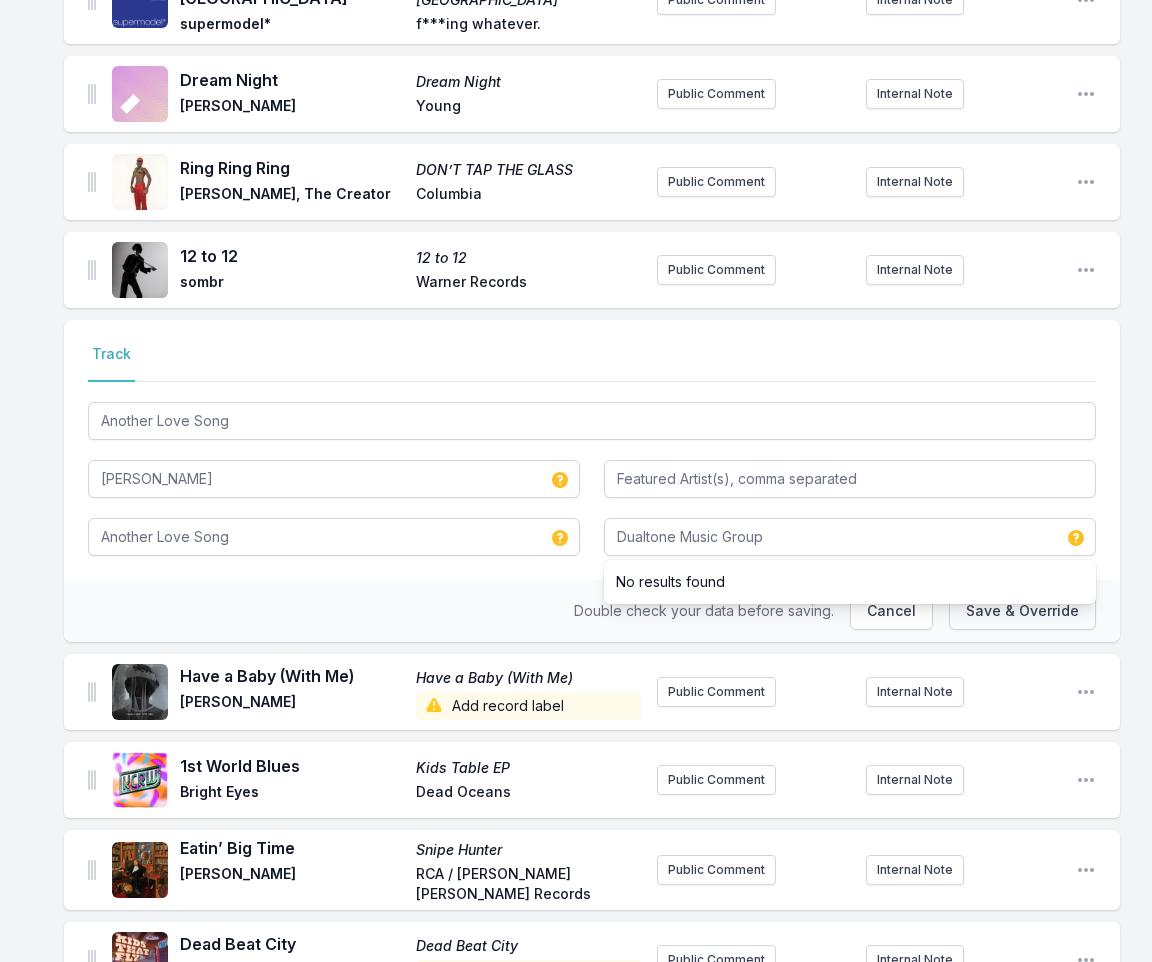 type 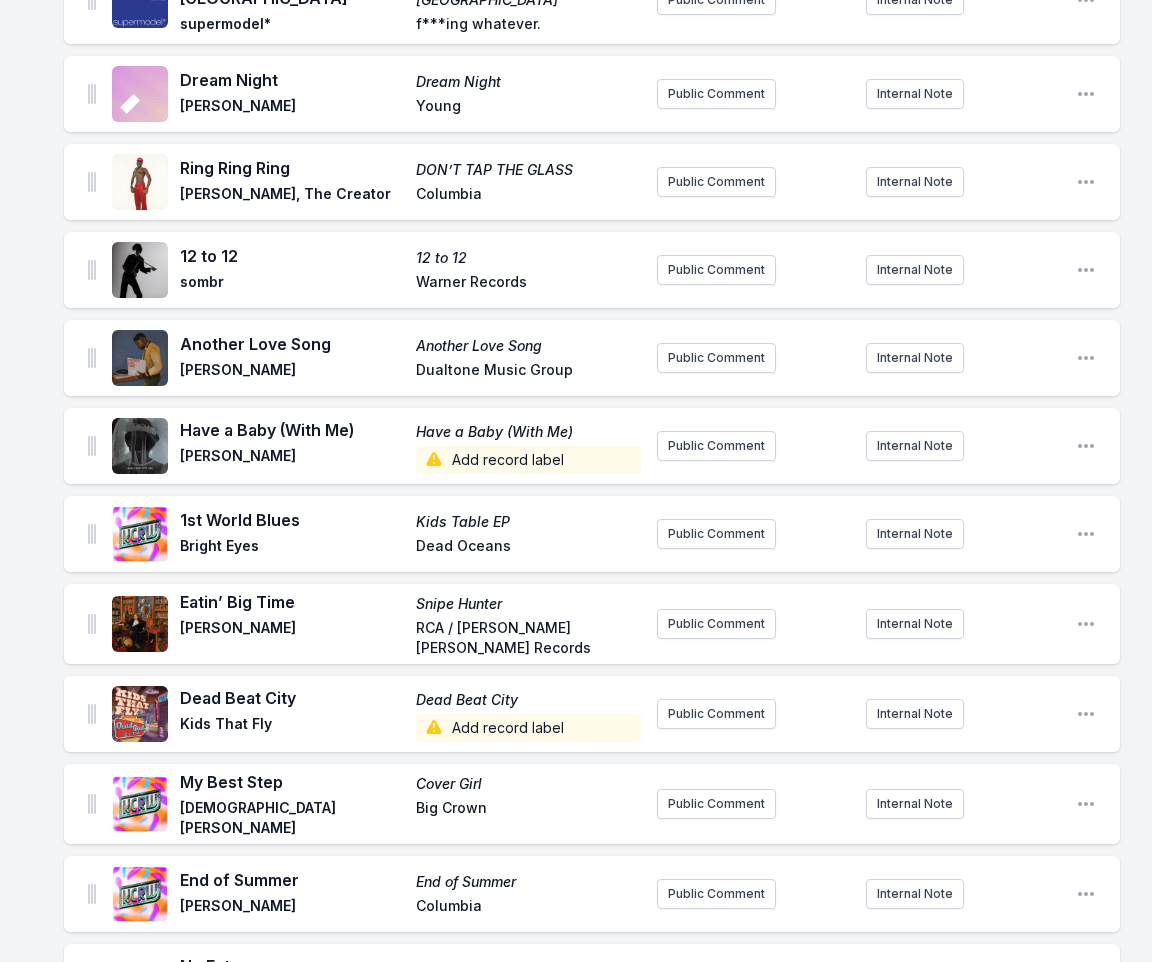 click on "Add record label" at bounding box center [528, 460] 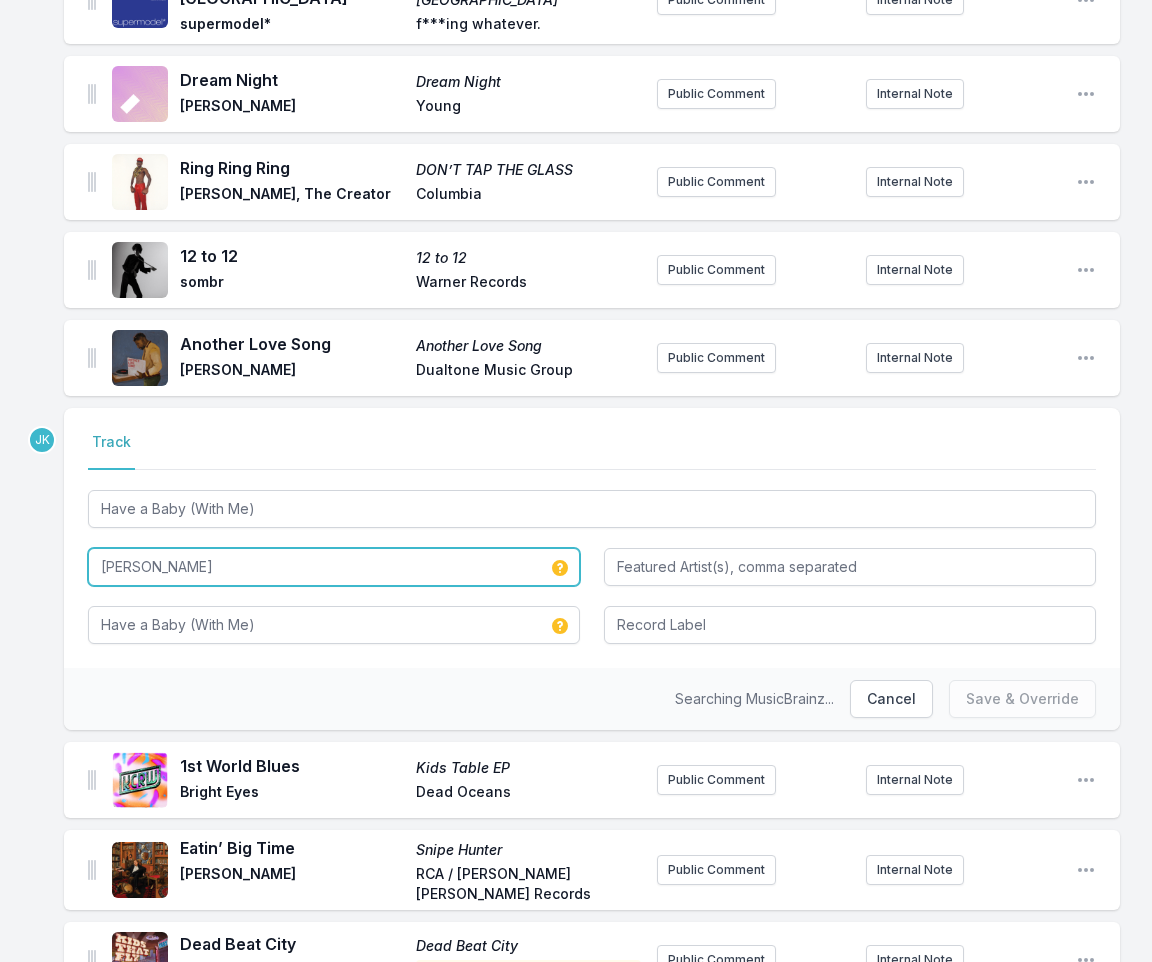 click on "[PERSON_NAME]" at bounding box center [334, 567] 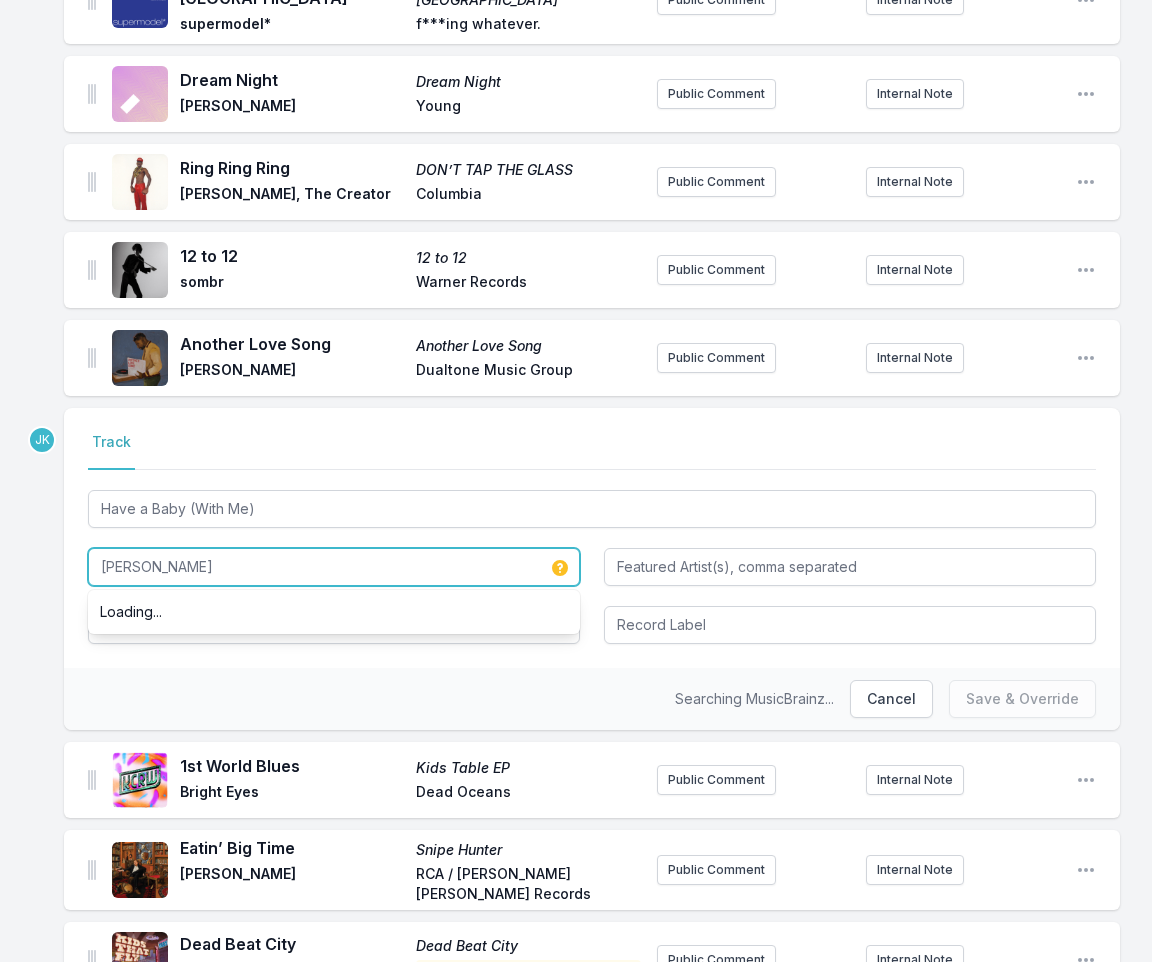 click on "[PERSON_NAME]" at bounding box center (334, 567) 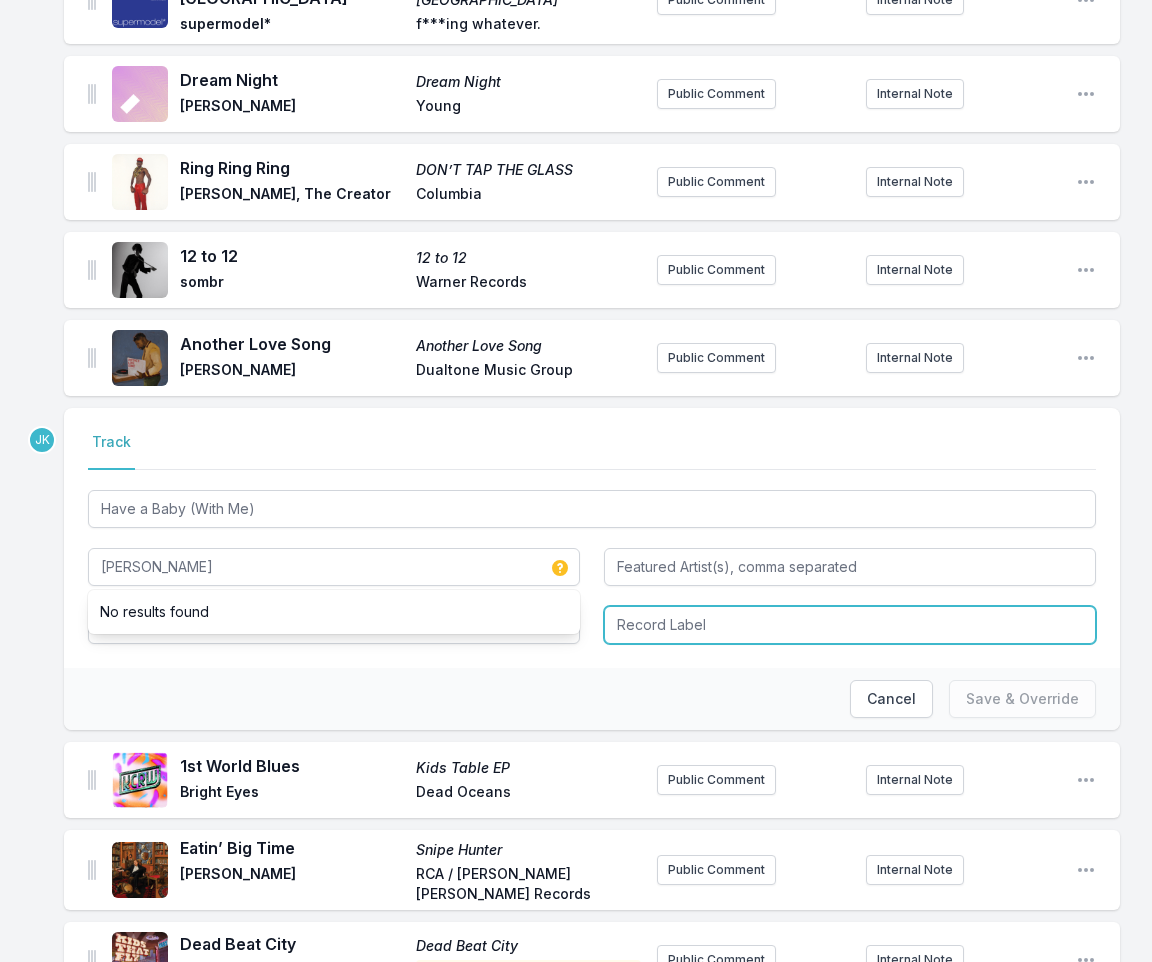 click at bounding box center [850, 625] 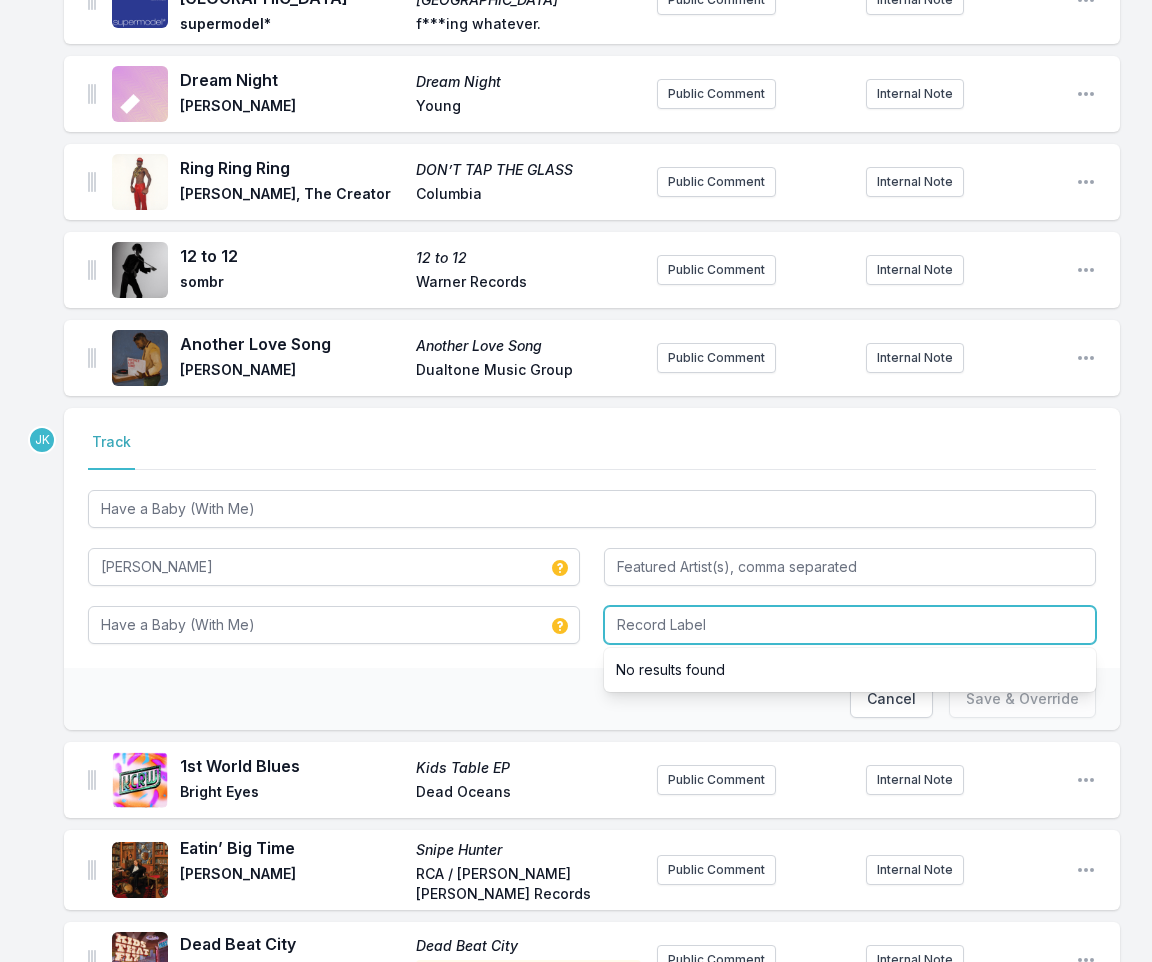 paste on "Republic Records" 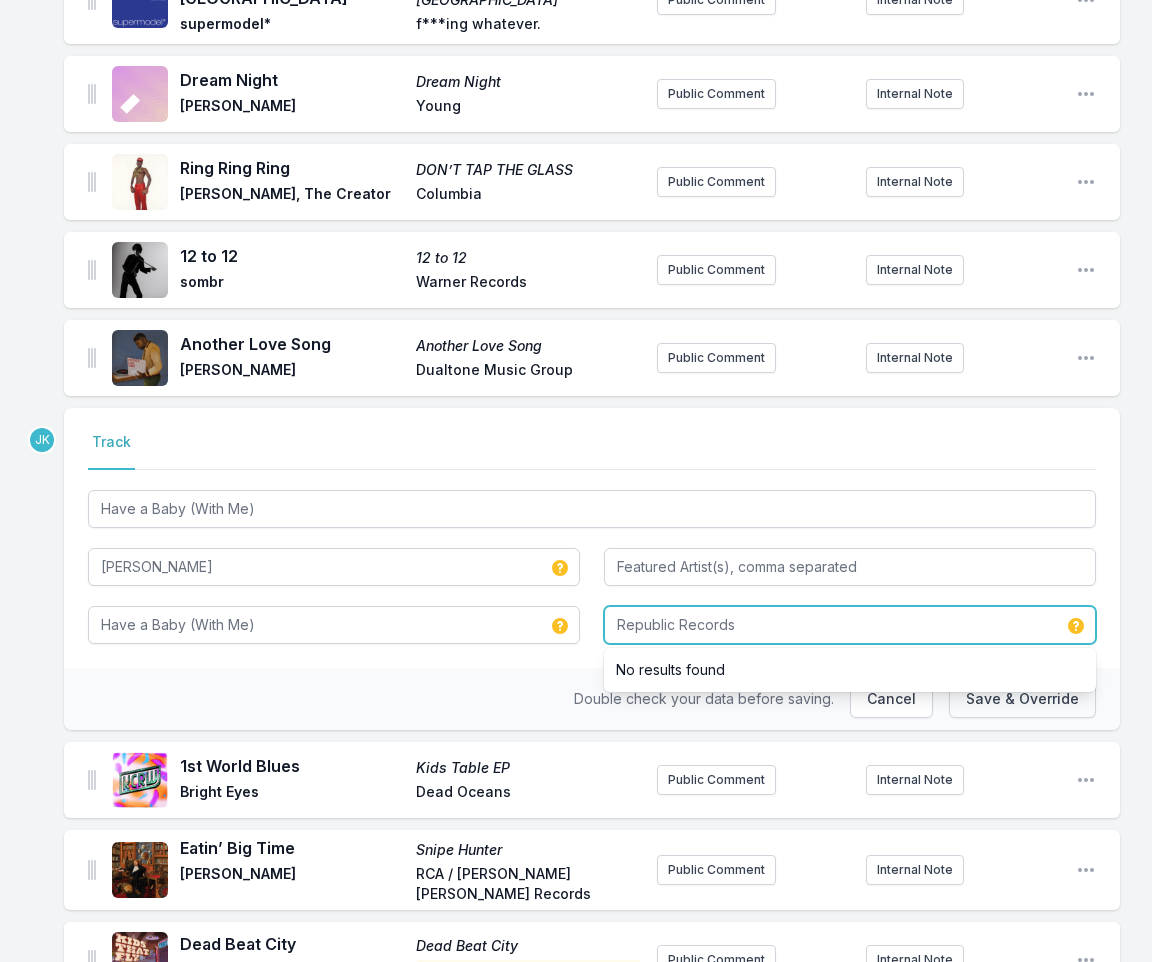 type on "Republic Records" 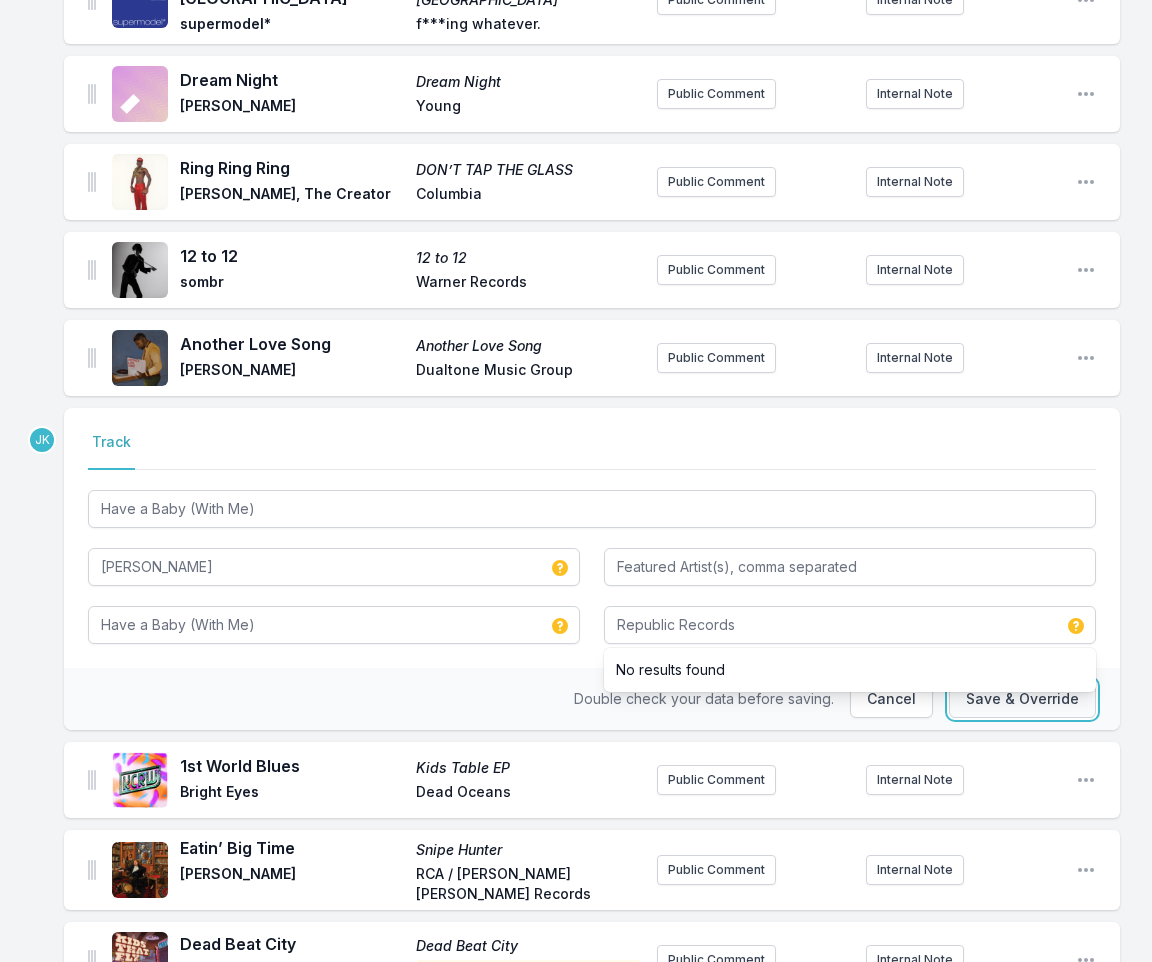 click on "Save & Override" at bounding box center [1022, 699] 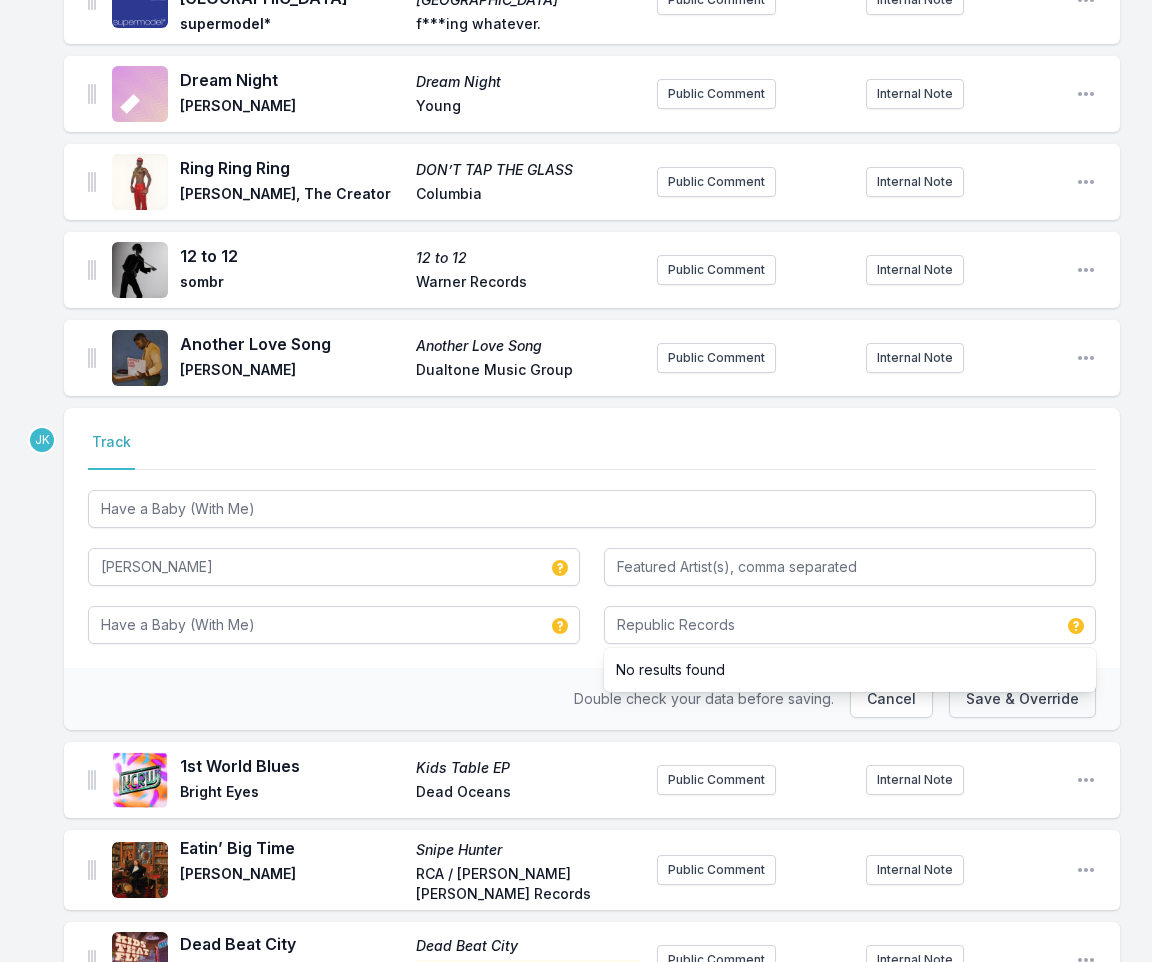 type 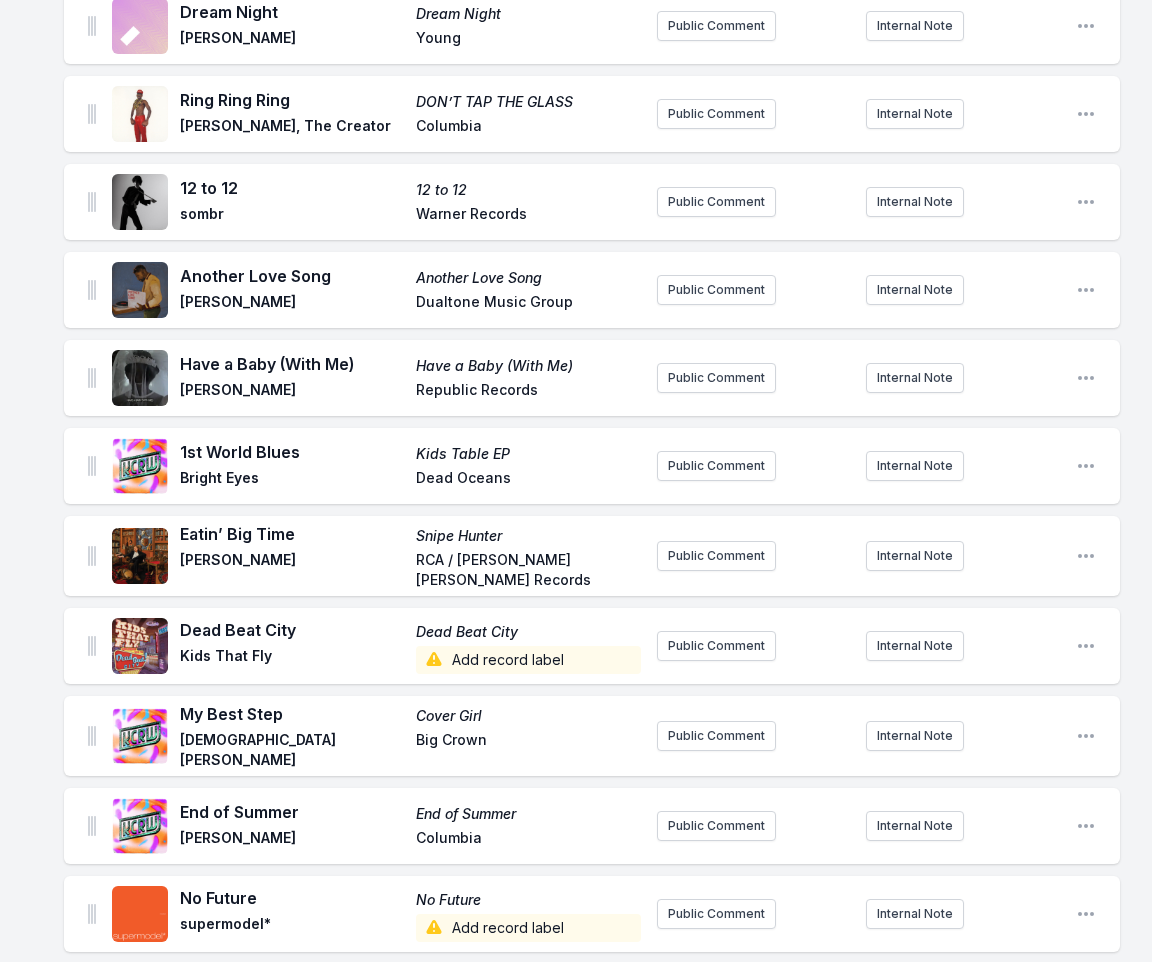 scroll, scrollTop: 800, scrollLeft: 0, axis: vertical 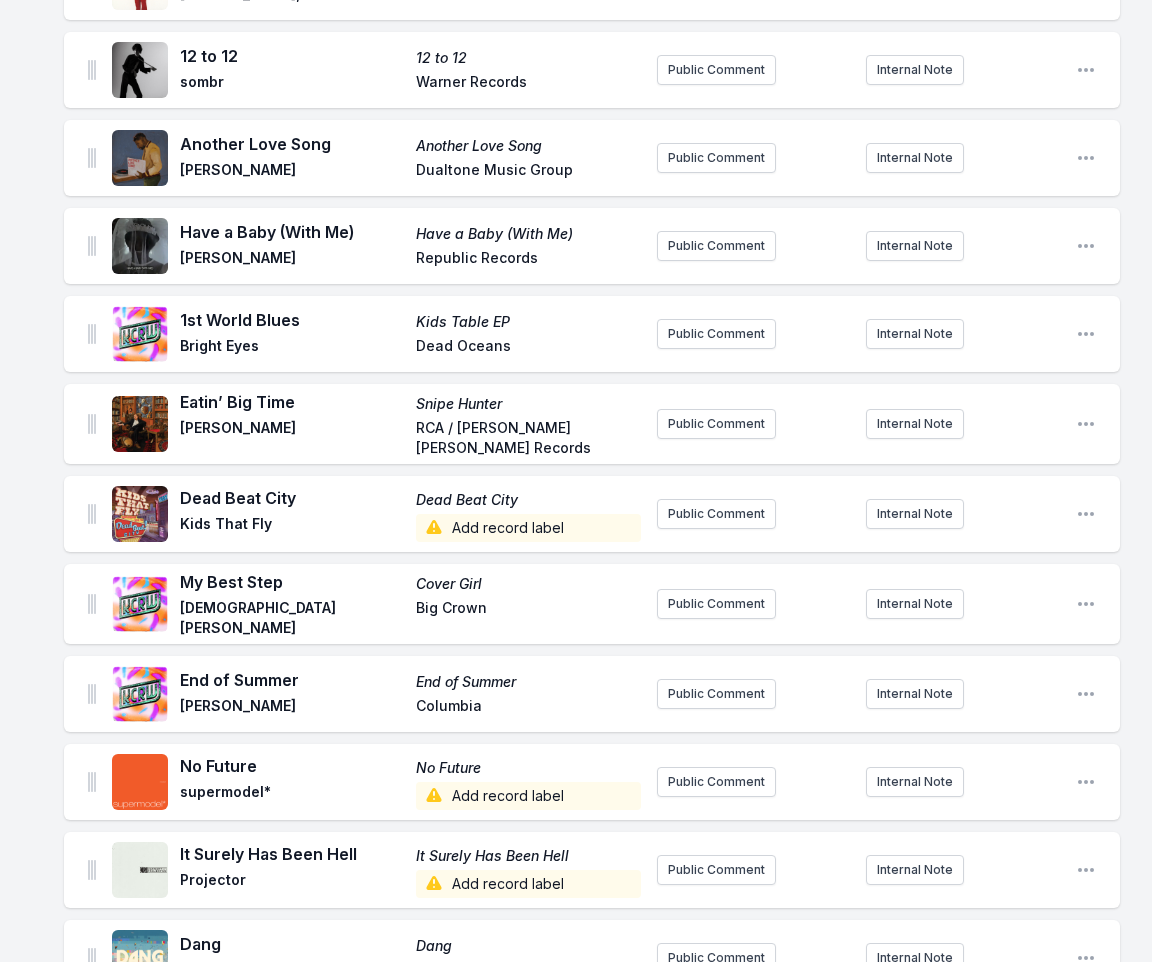 click on "Add record label" at bounding box center [528, 528] 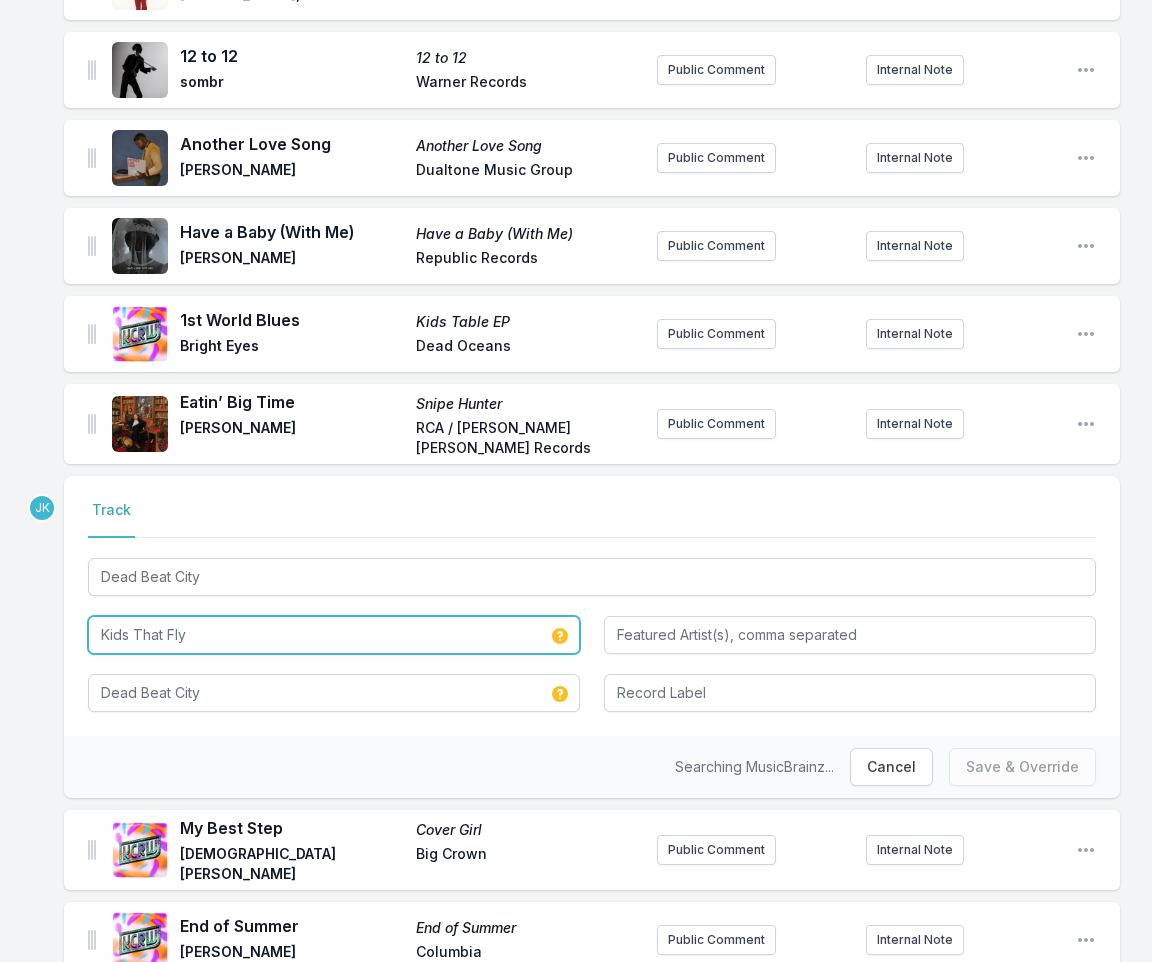 click on "Kids That Fly" at bounding box center [334, 635] 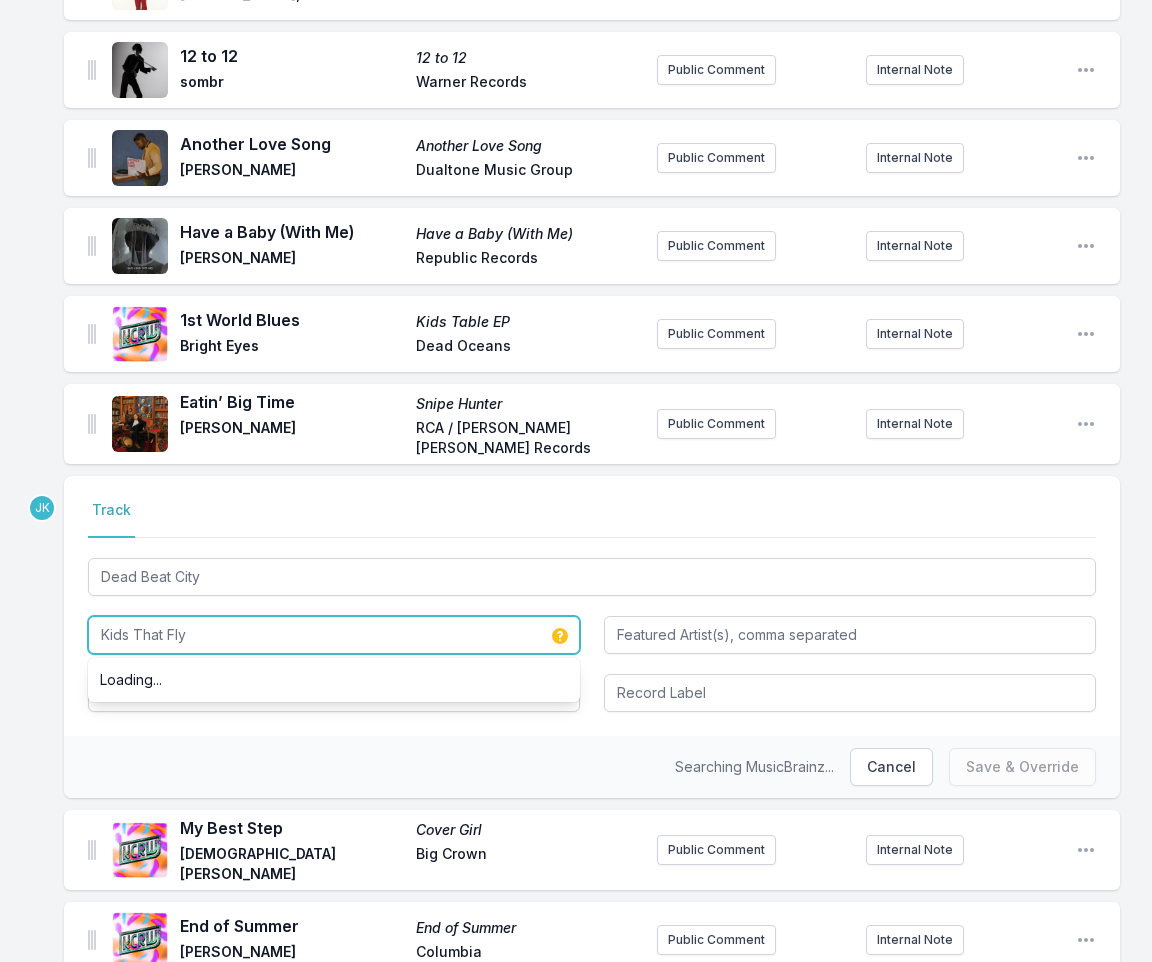 click on "Kids That Fly" at bounding box center (334, 635) 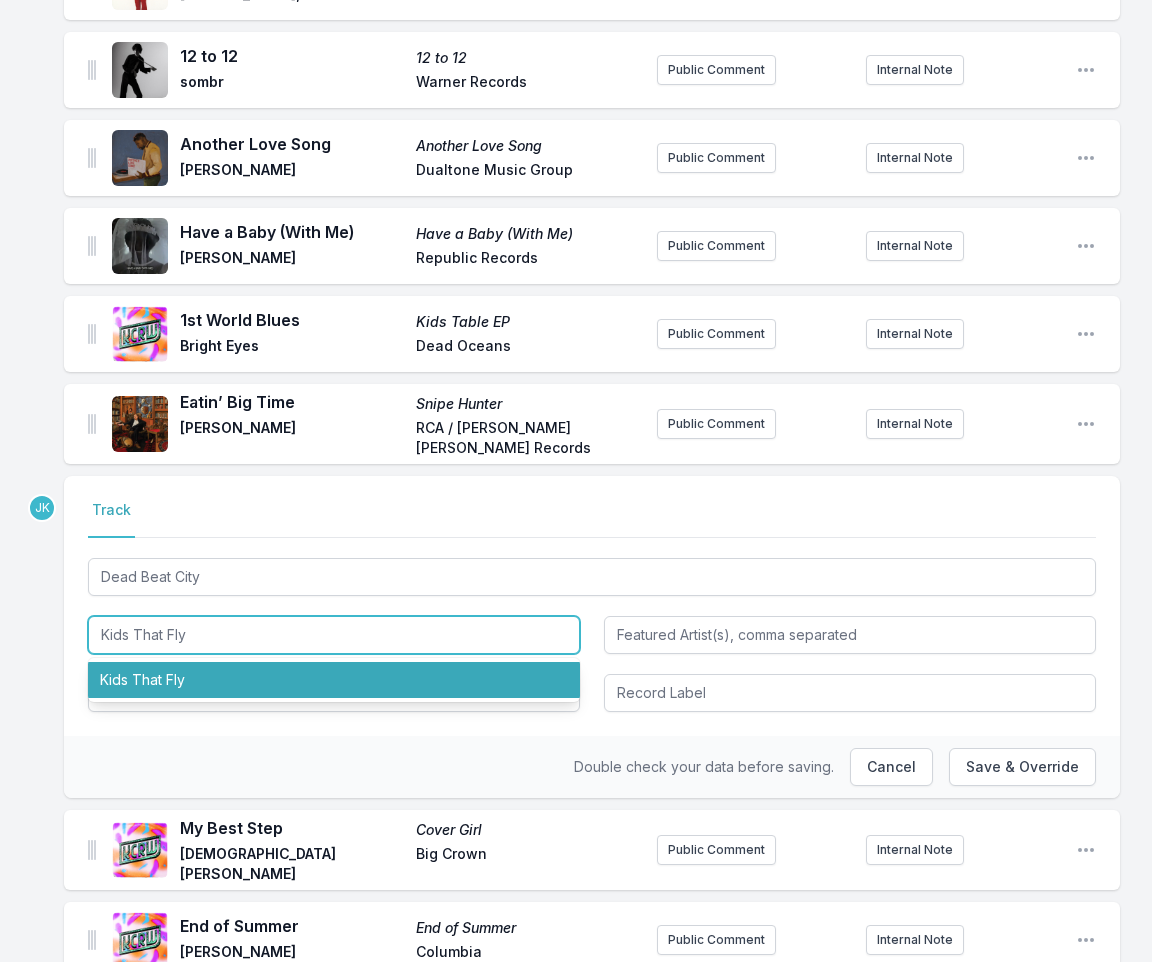 click on "Kids That Fly" at bounding box center (334, 680) 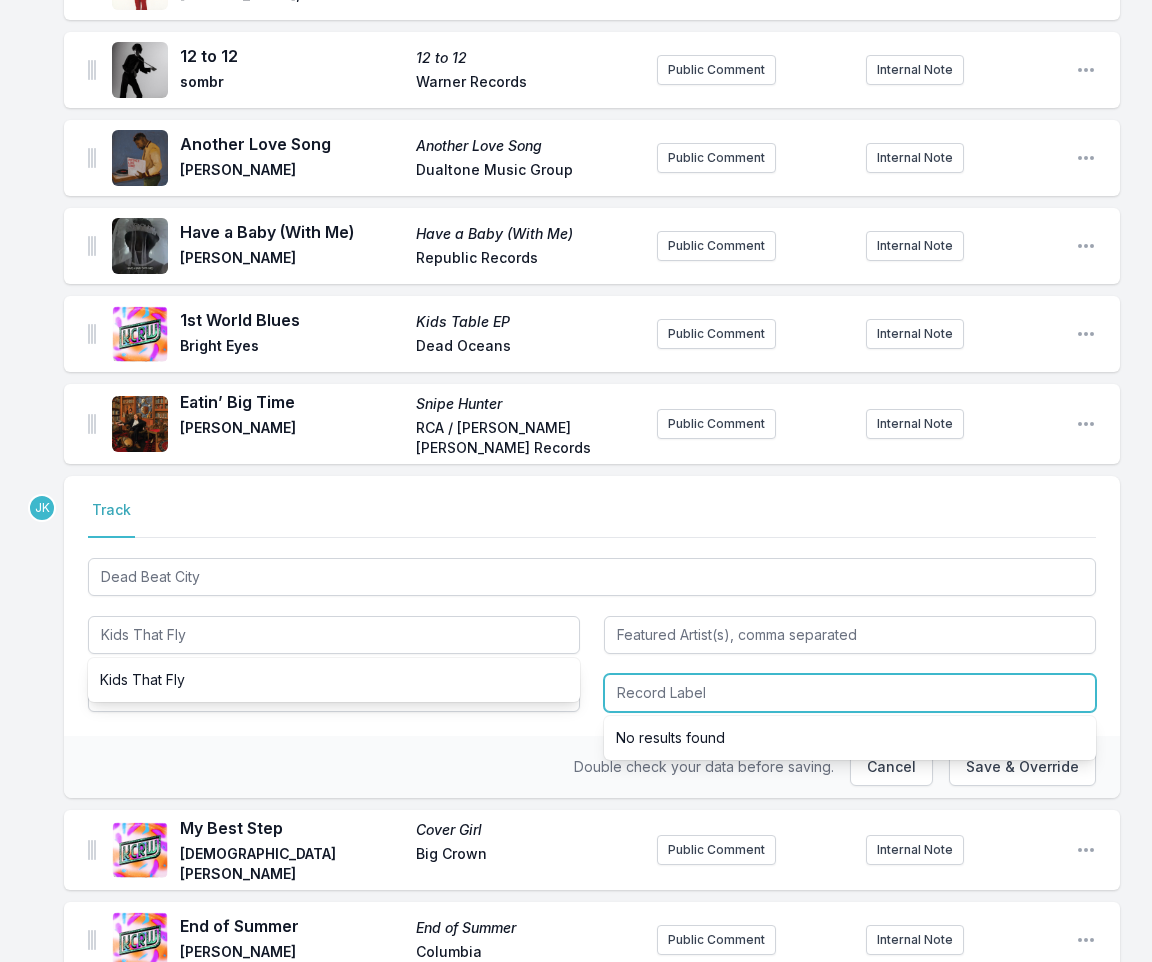 click at bounding box center [850, 693] 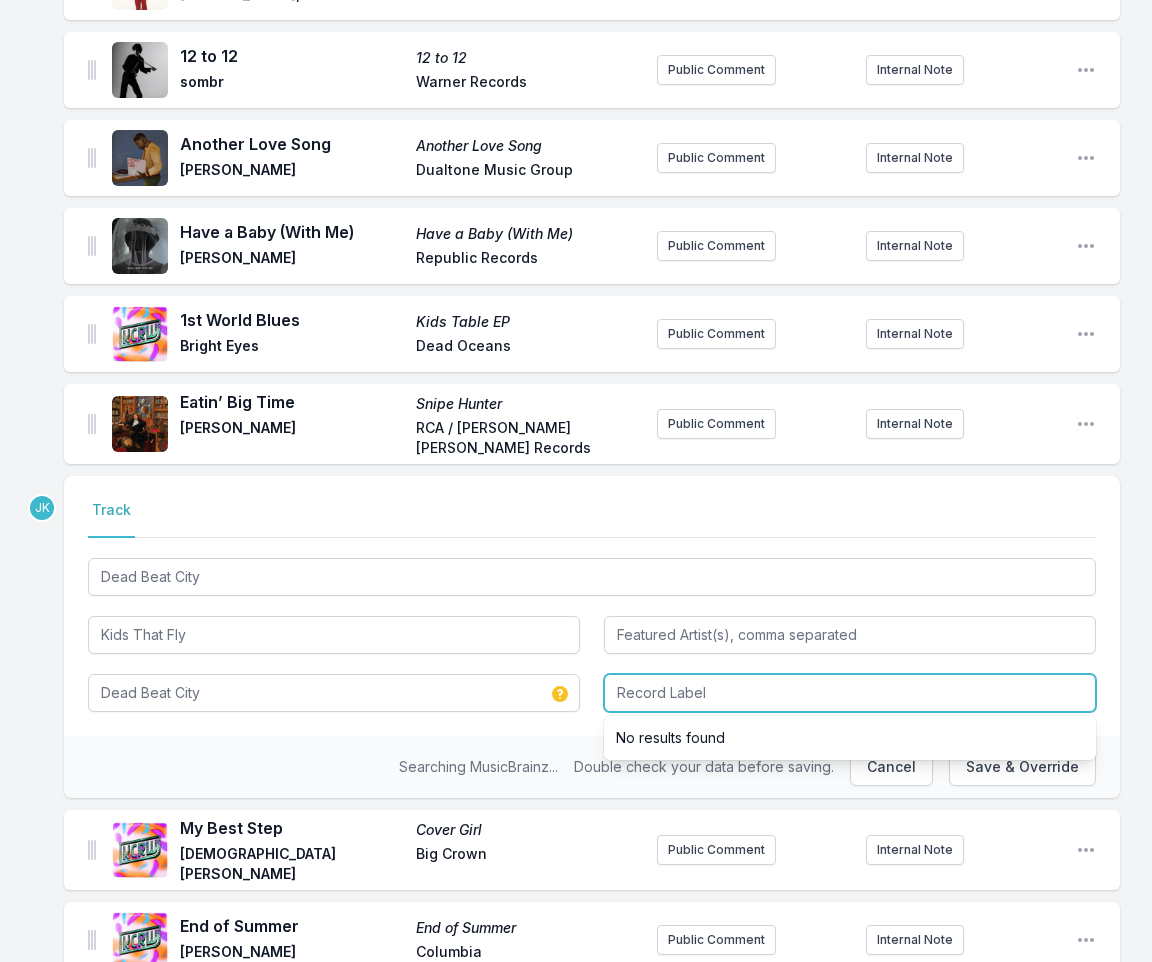 paste on "Kids That Fly" 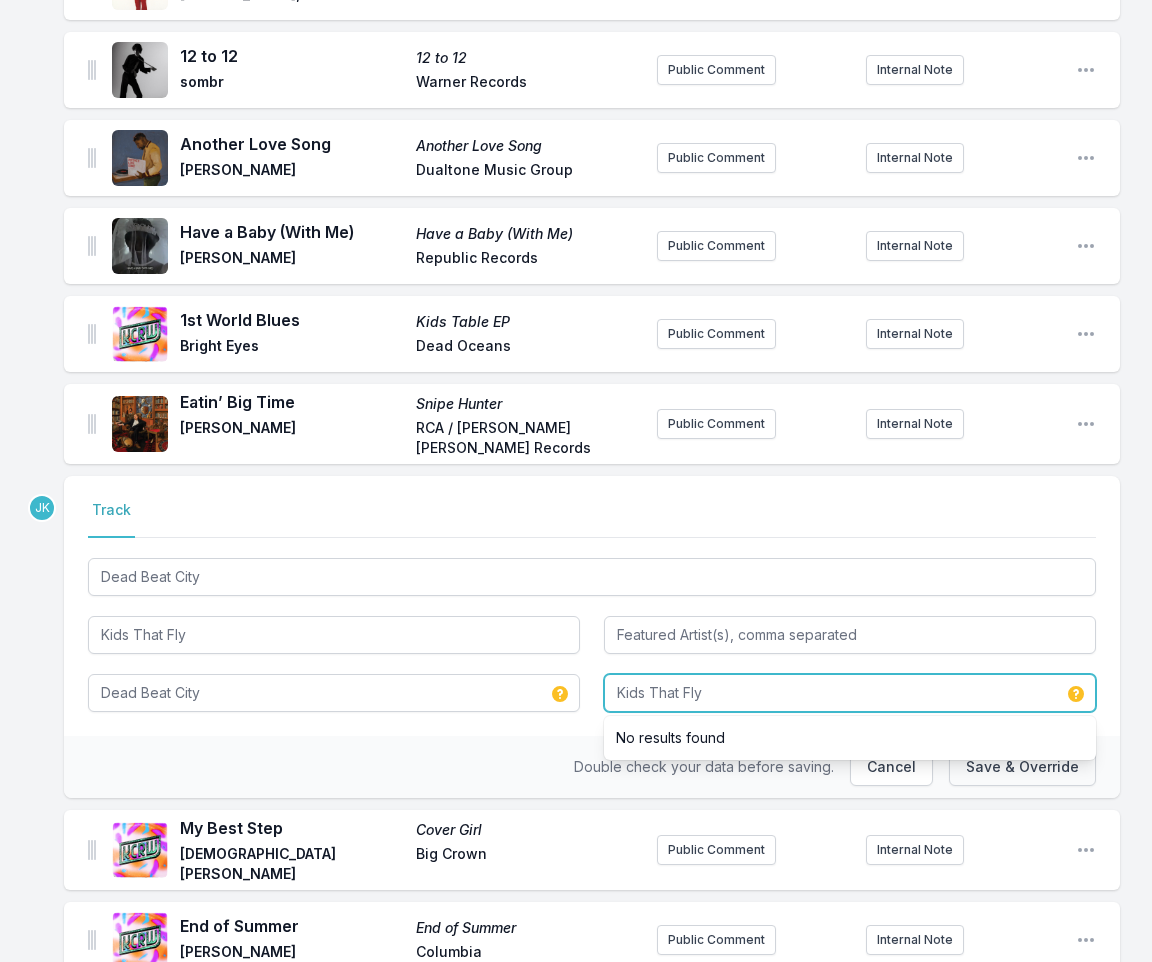 type on "Kids That Fly" 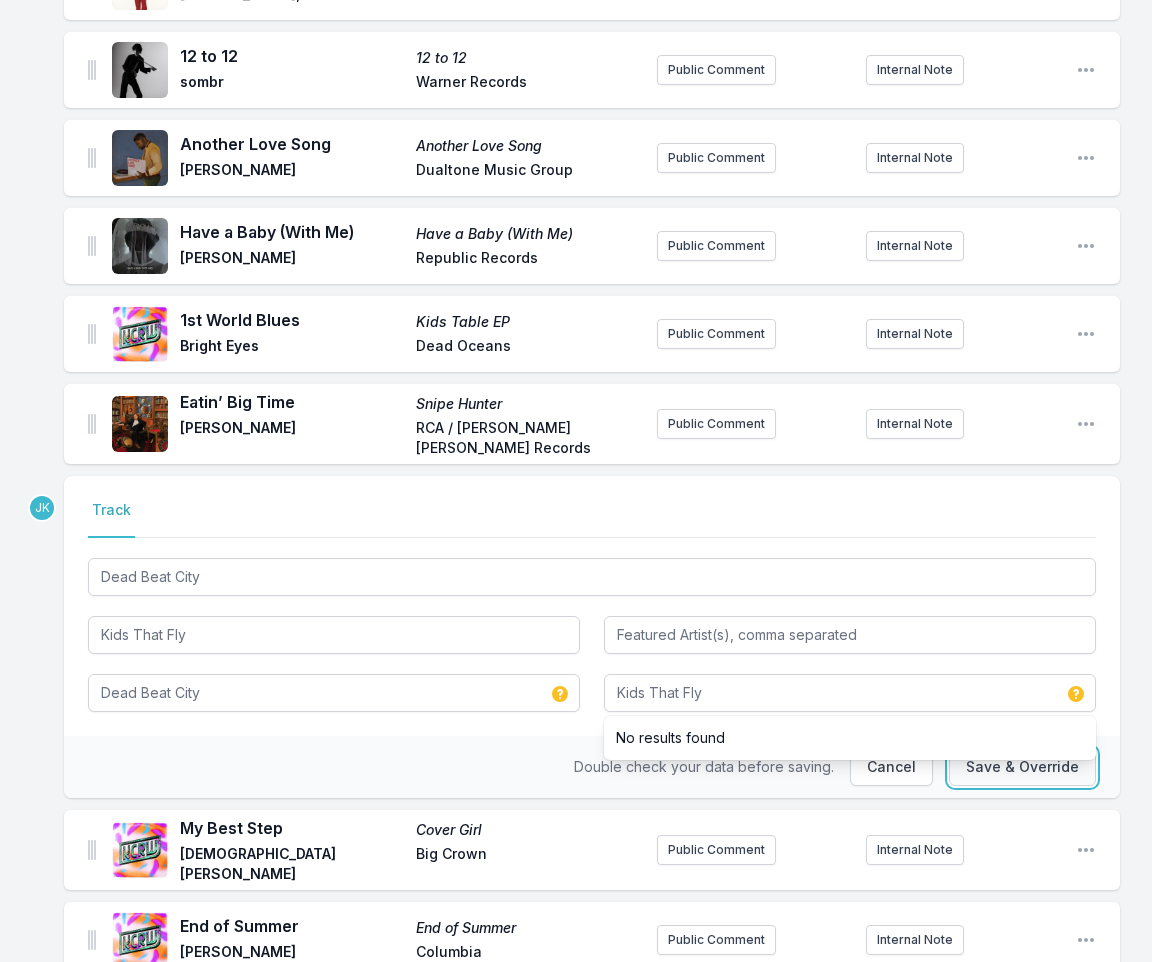 click on "Save & Override" at bounding box center [1022, 767] 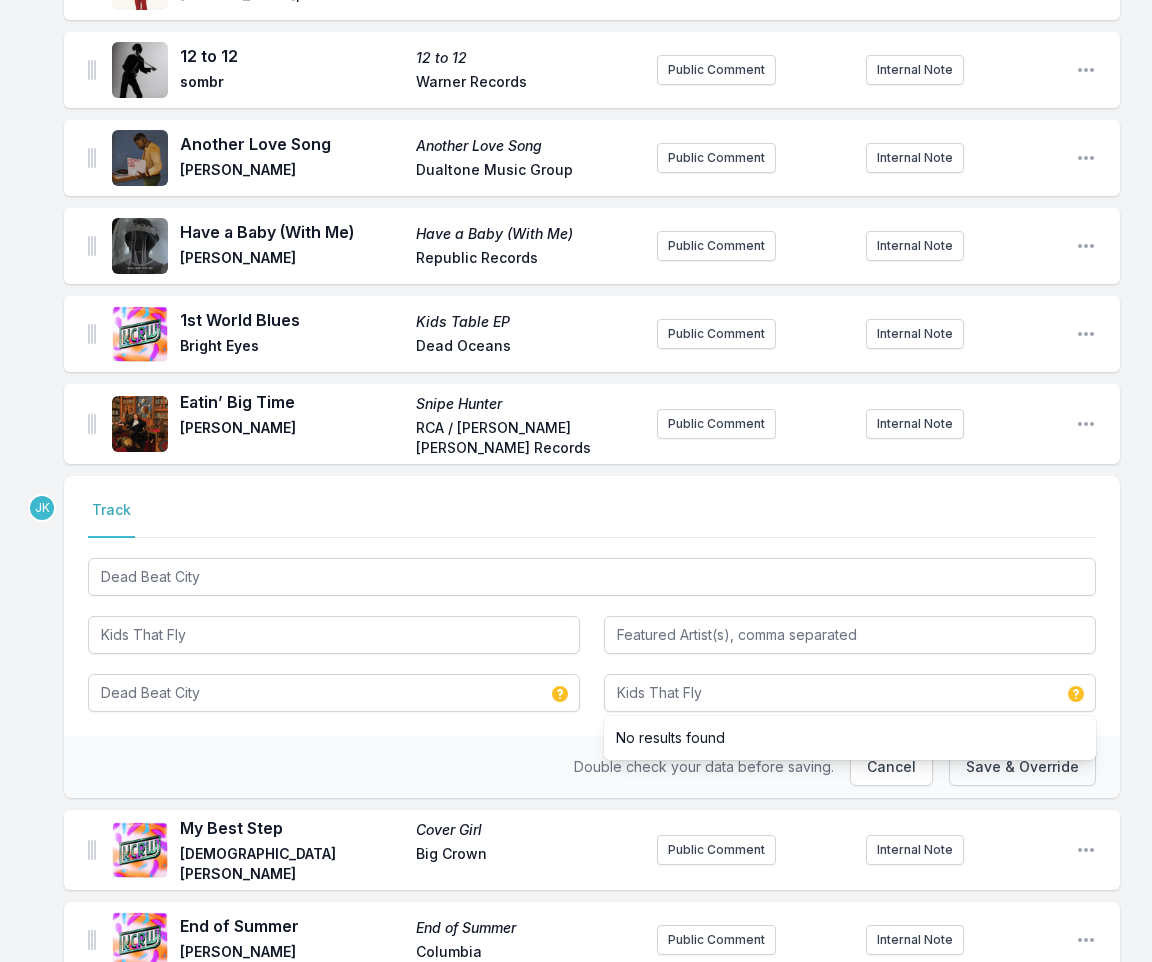 type 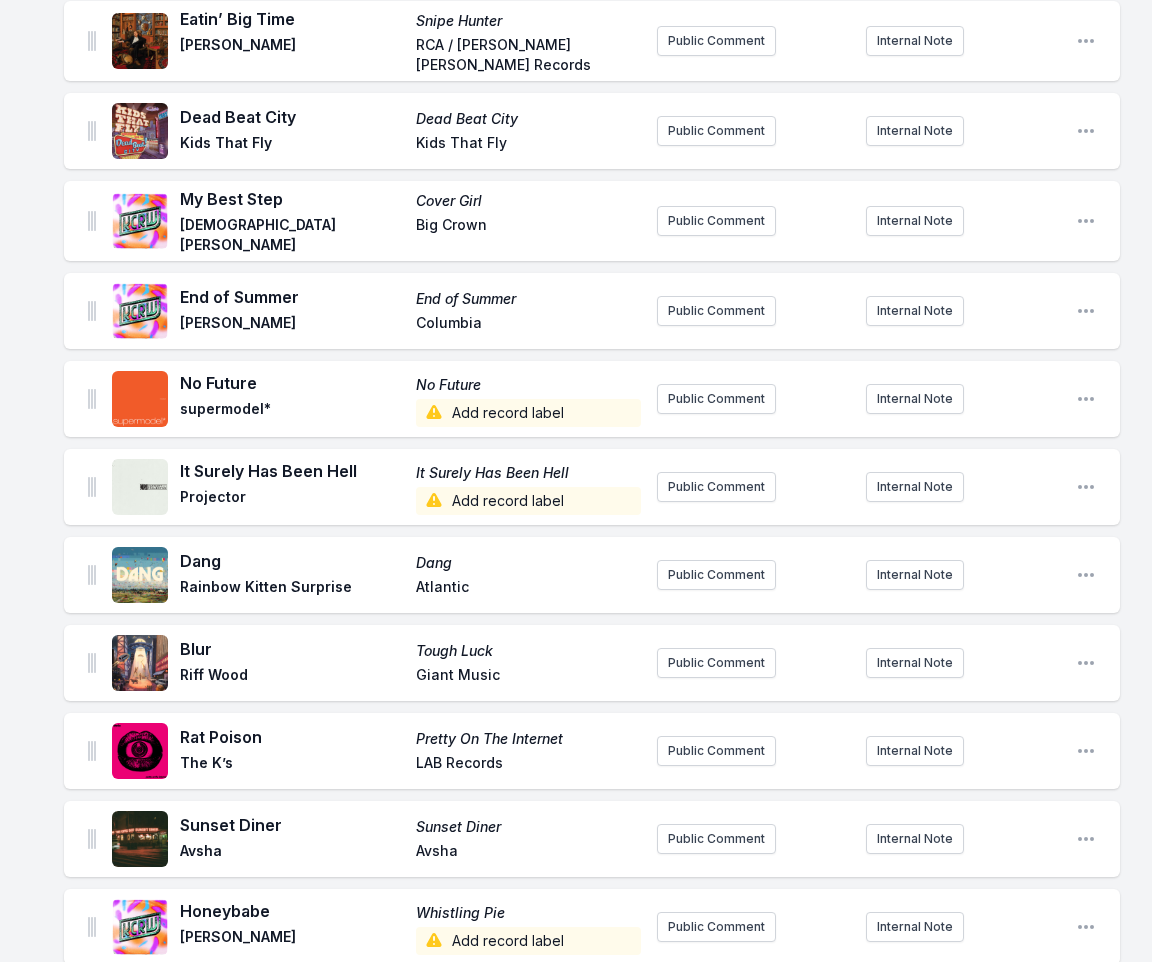 scroll, scrollTop: 1200, scrollLeft: 0, axis: vertical 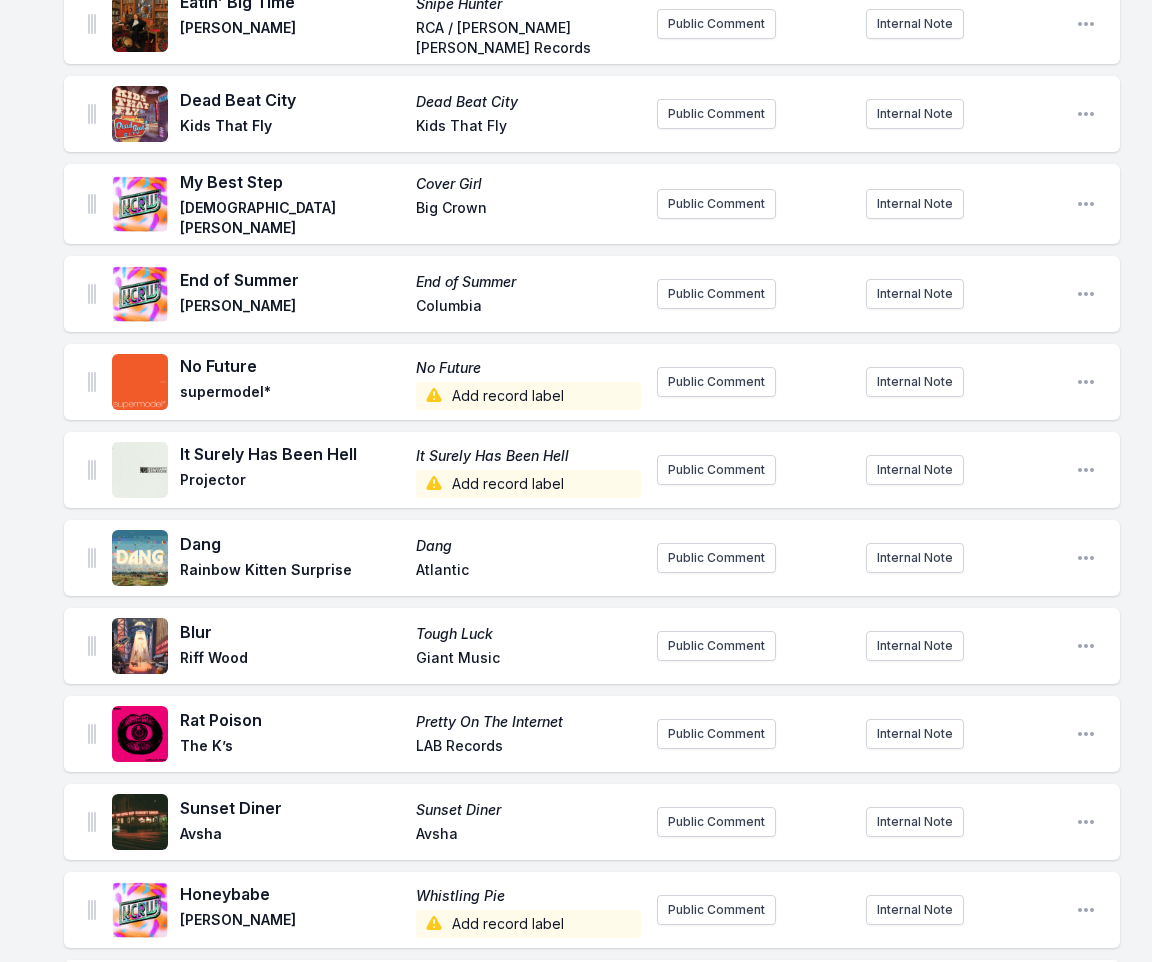 click on "Add record label" at bounding box center [528, 396] 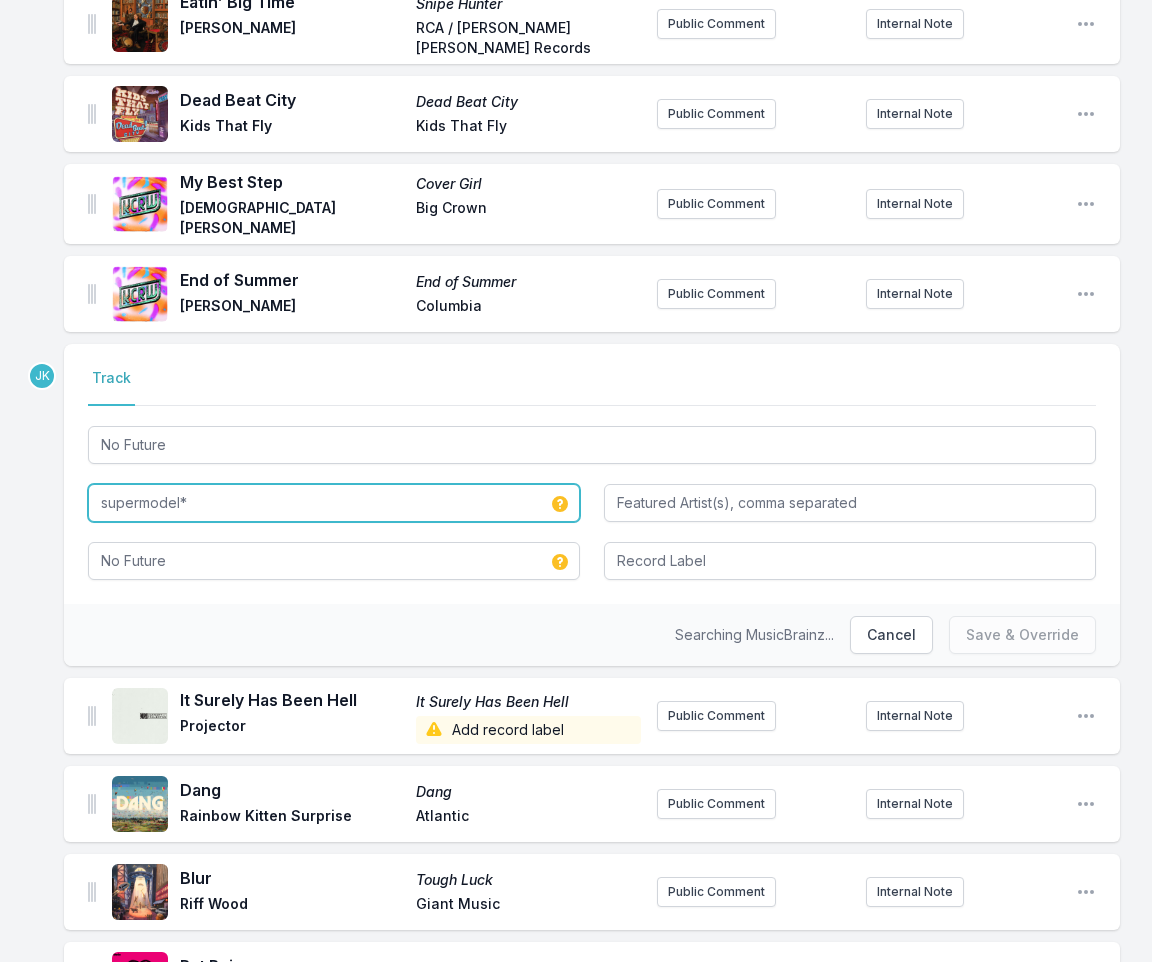 click on "supermodel*" at bounding box center (334, 503) 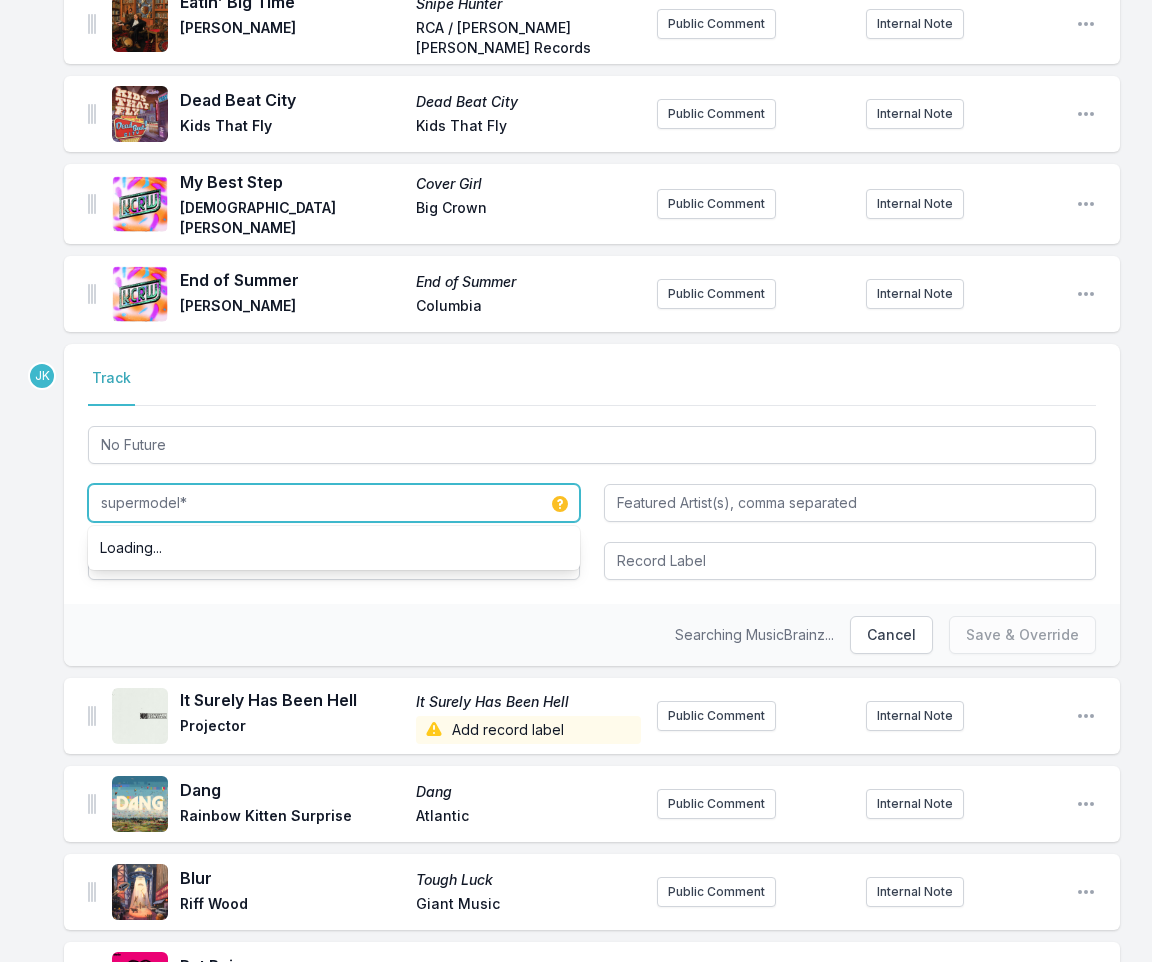 click on "supermodel*" at bounding box center (334, 503) 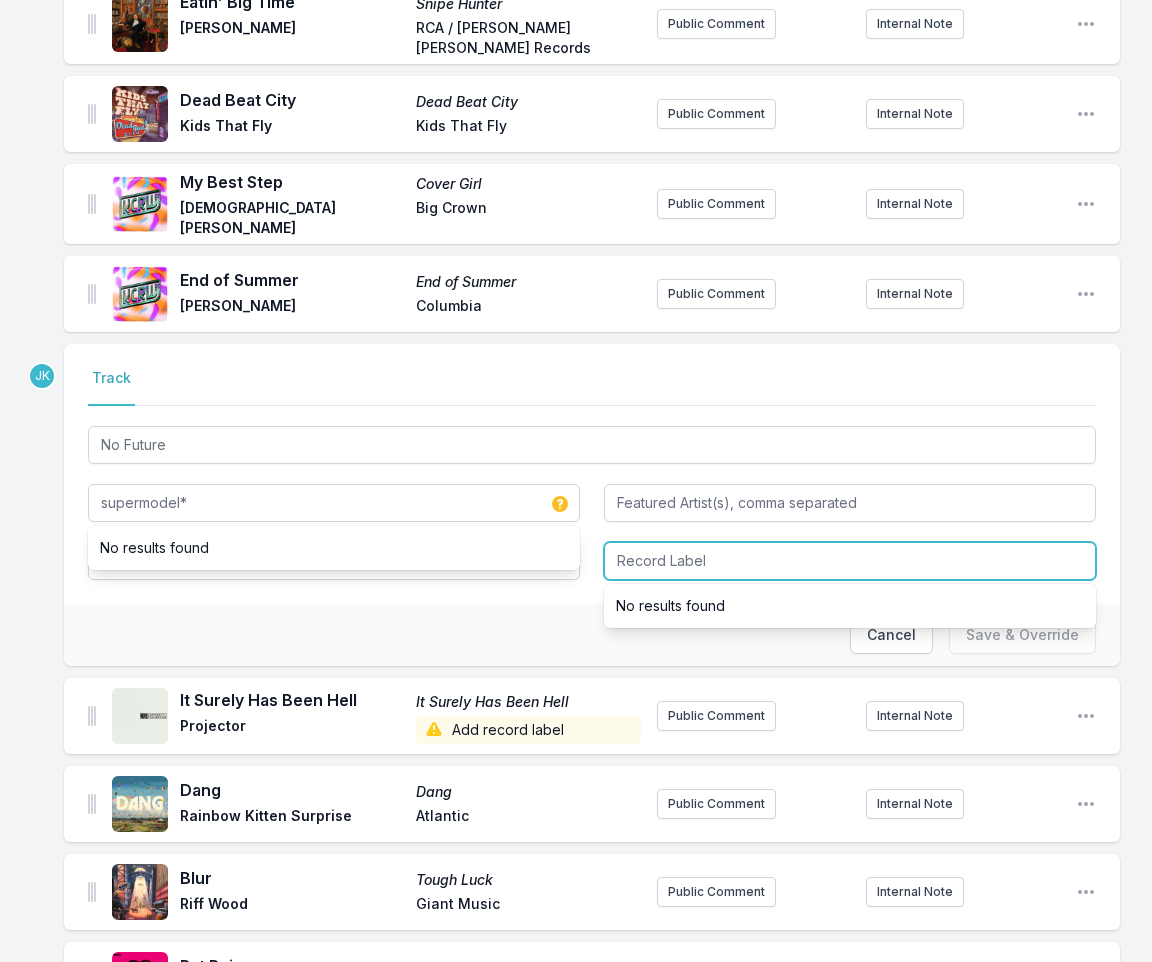 drag, startPoint x: 639, startPoint y: 539, endPoint x: 642, endPoint y: 580, distance: 41.109608 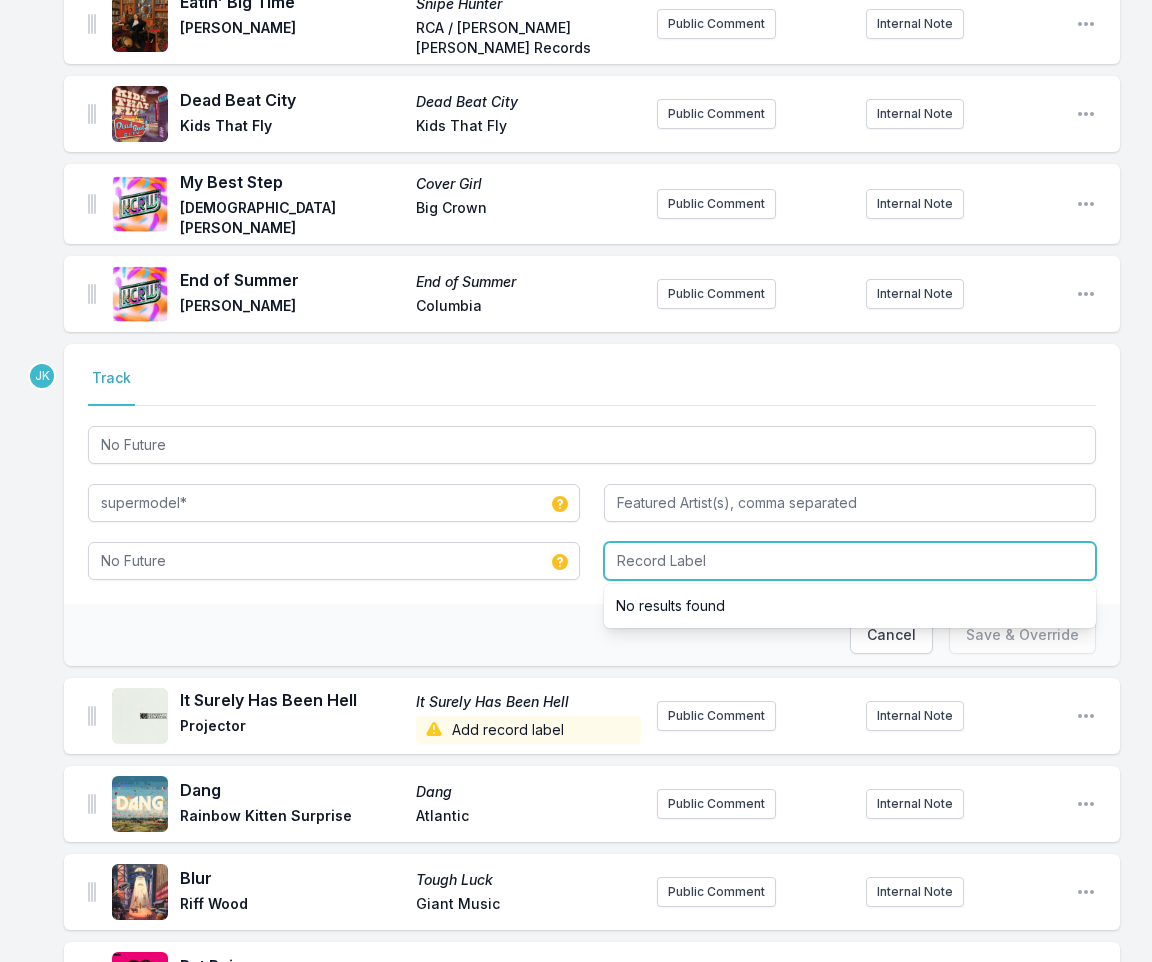 paste on "f***ing whatever." 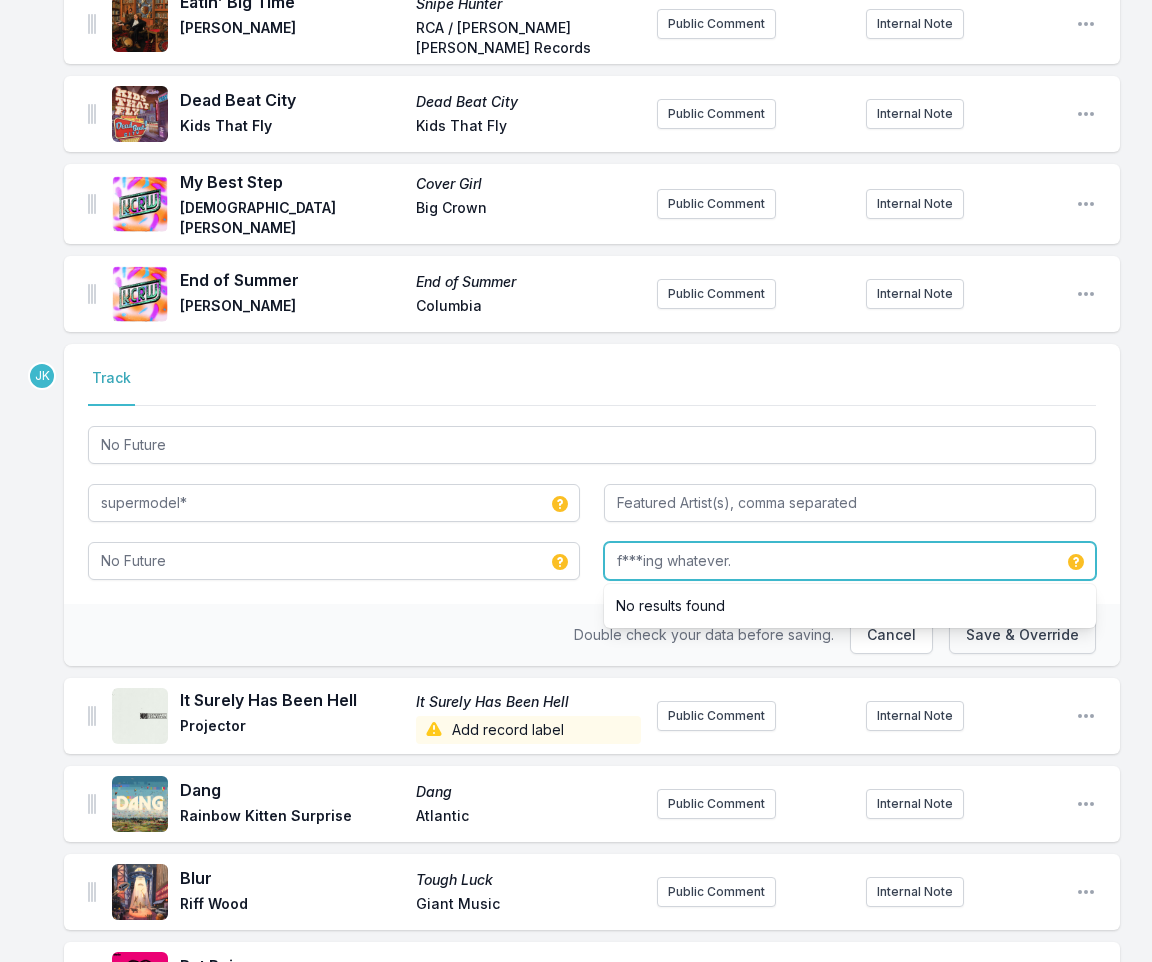 type on "f***ing whatever." 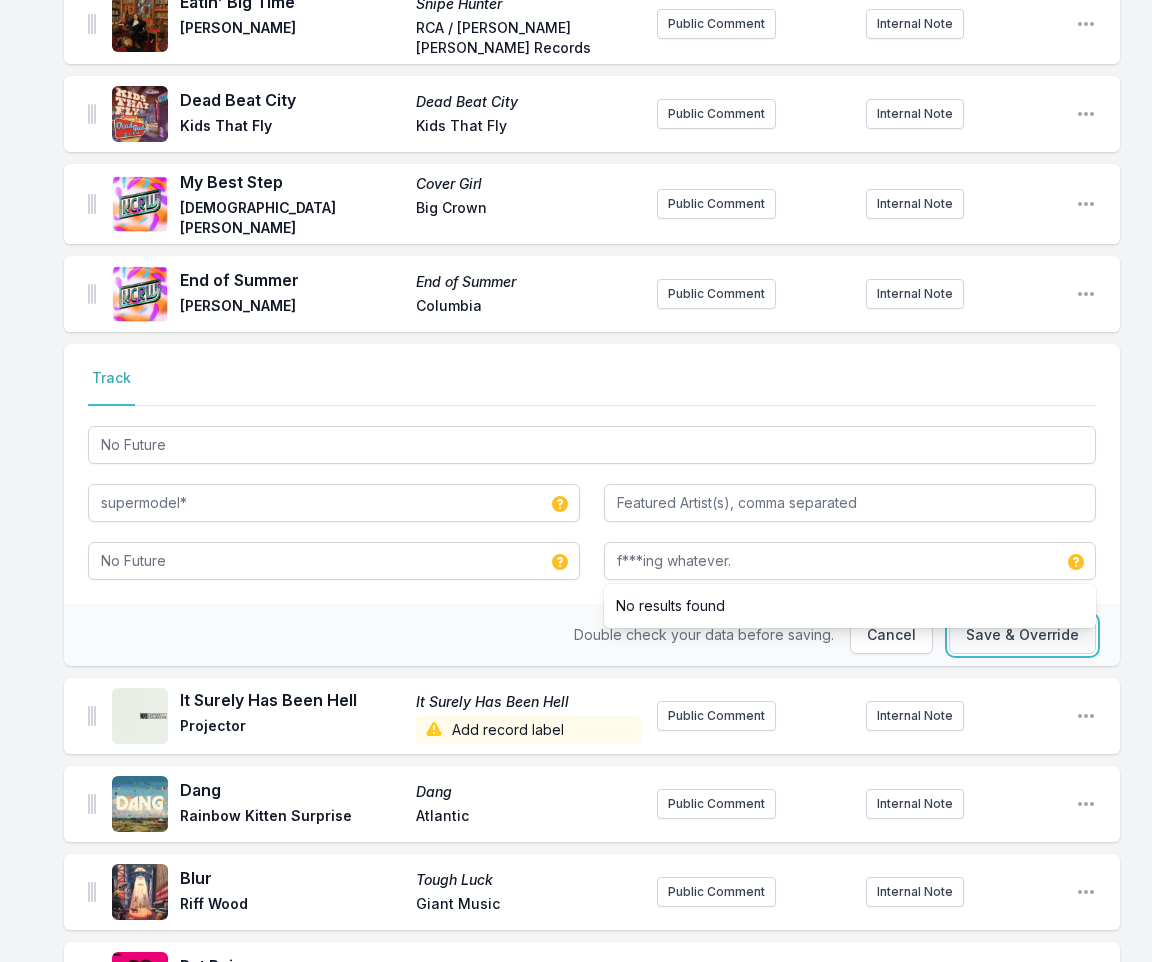 click on "Save & Override" at bounding box center (1022, 635) 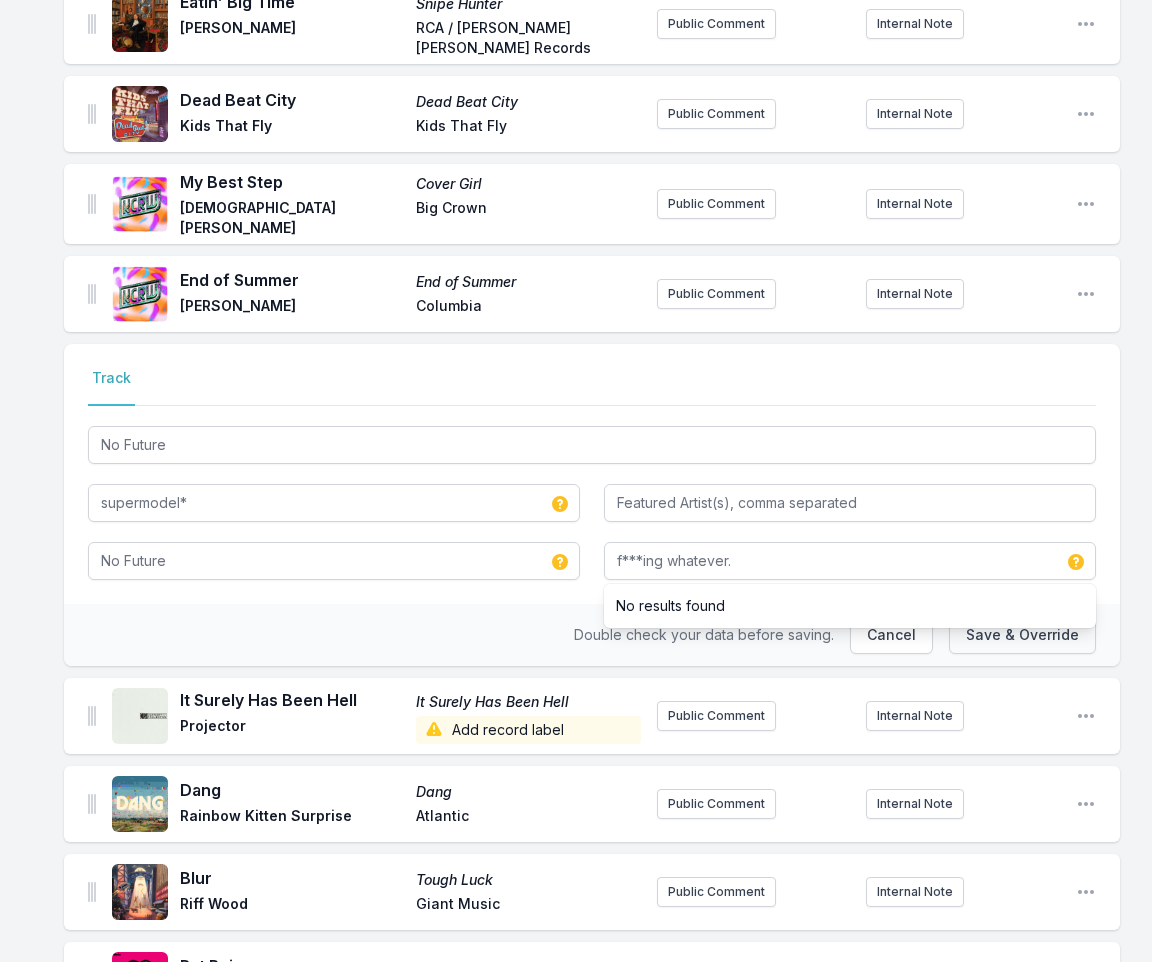 type 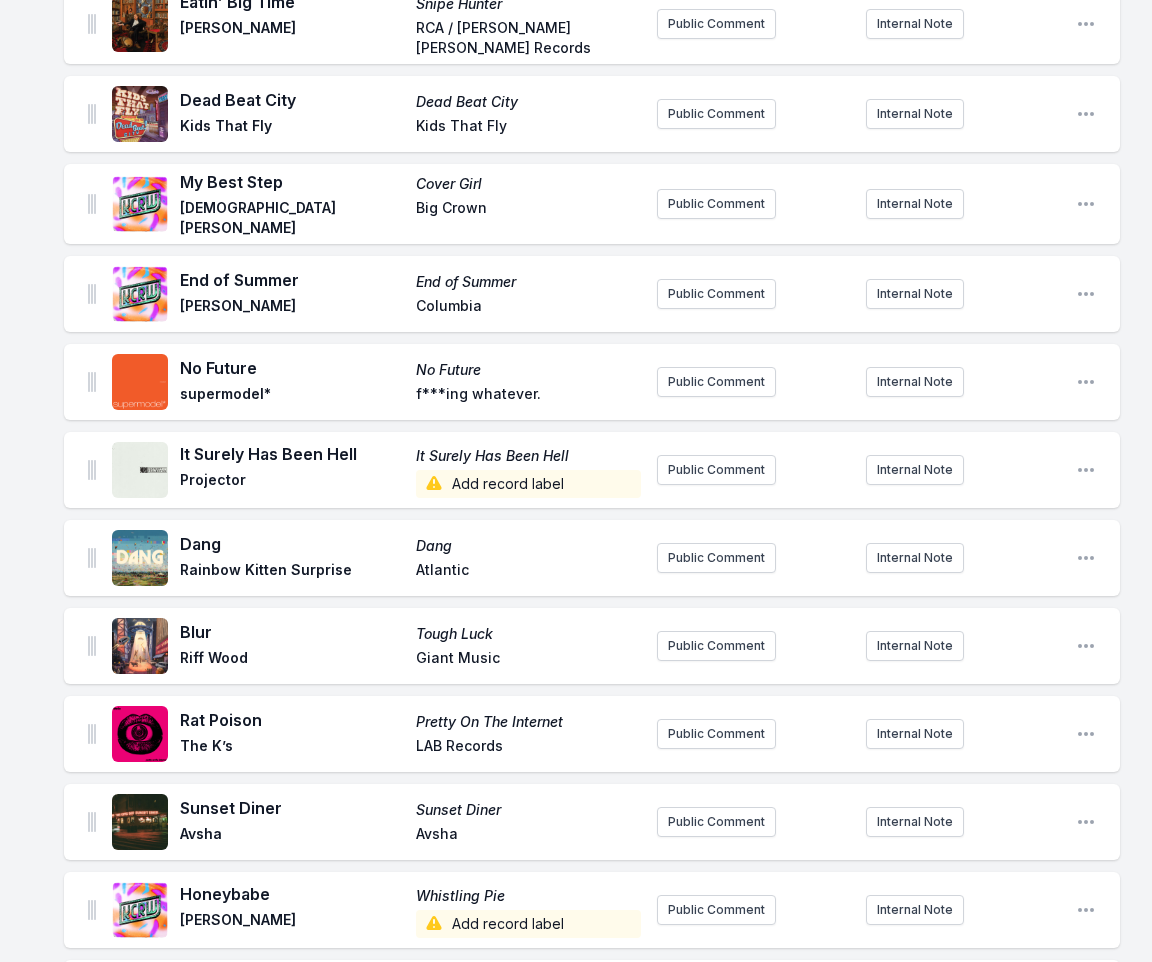 click on "Add record label" at bounding box center (528, 484) 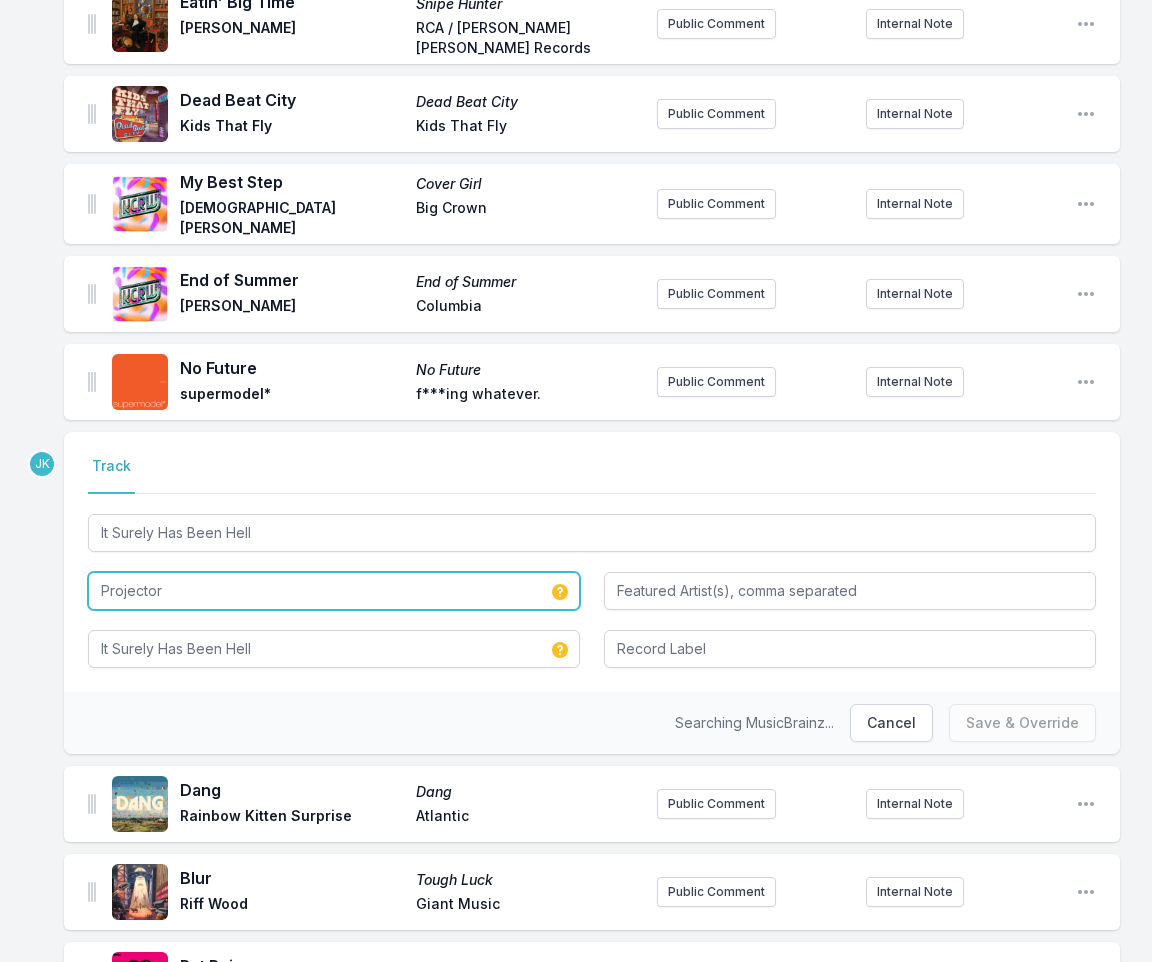 click on "Projector" at bounding box center [334, 591] 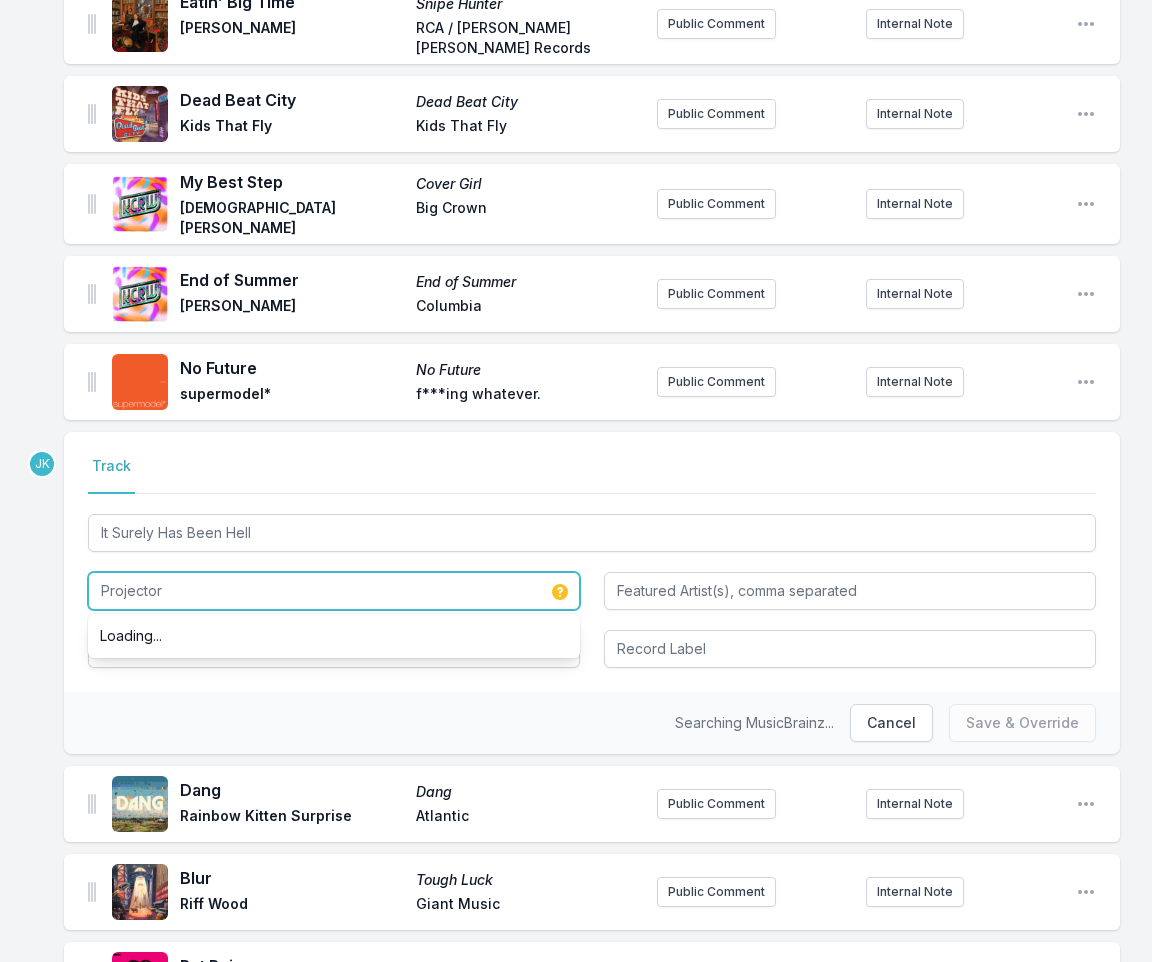 click on "Projector" at bounding box center [334, 591] 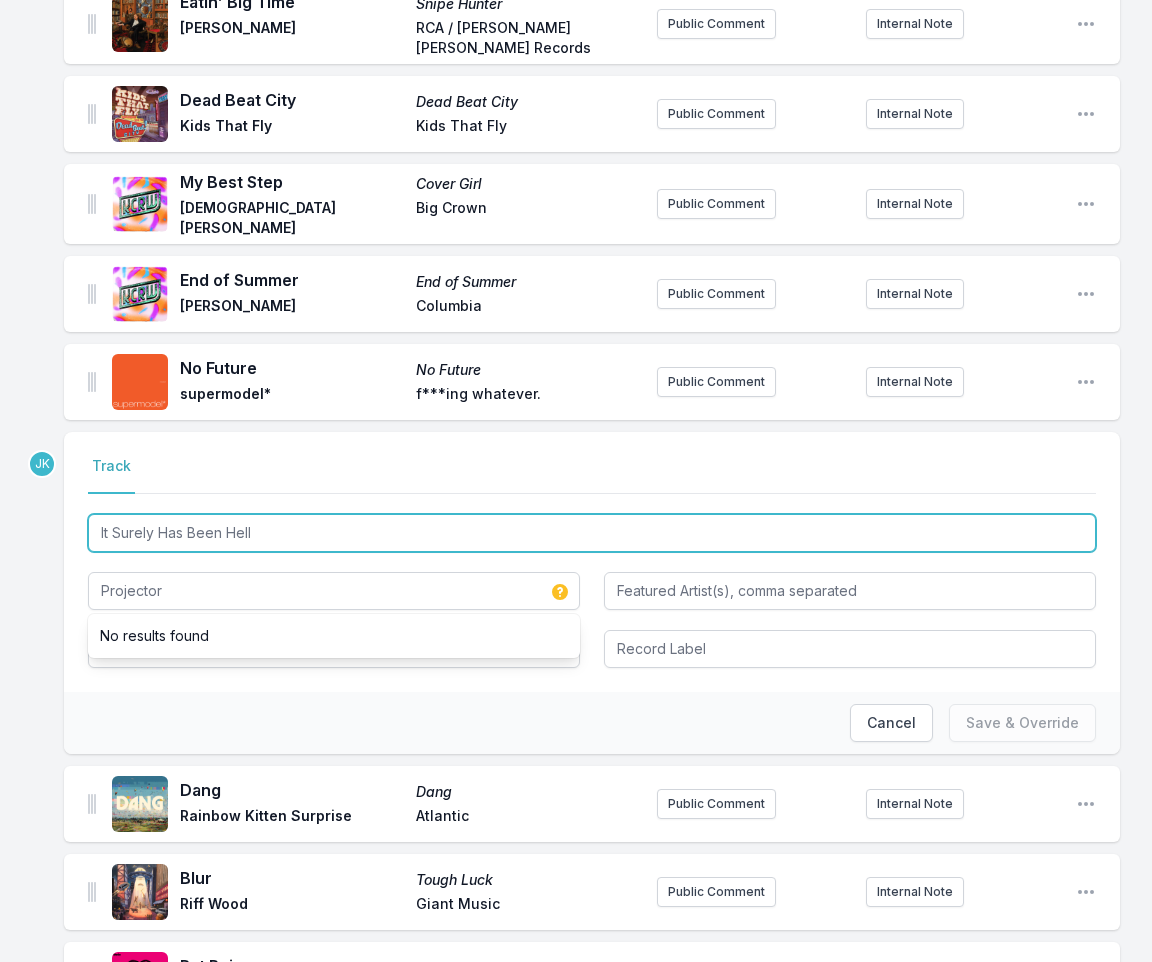 click on "It Surely Has Been Hell" at bounding box center [592, 533] 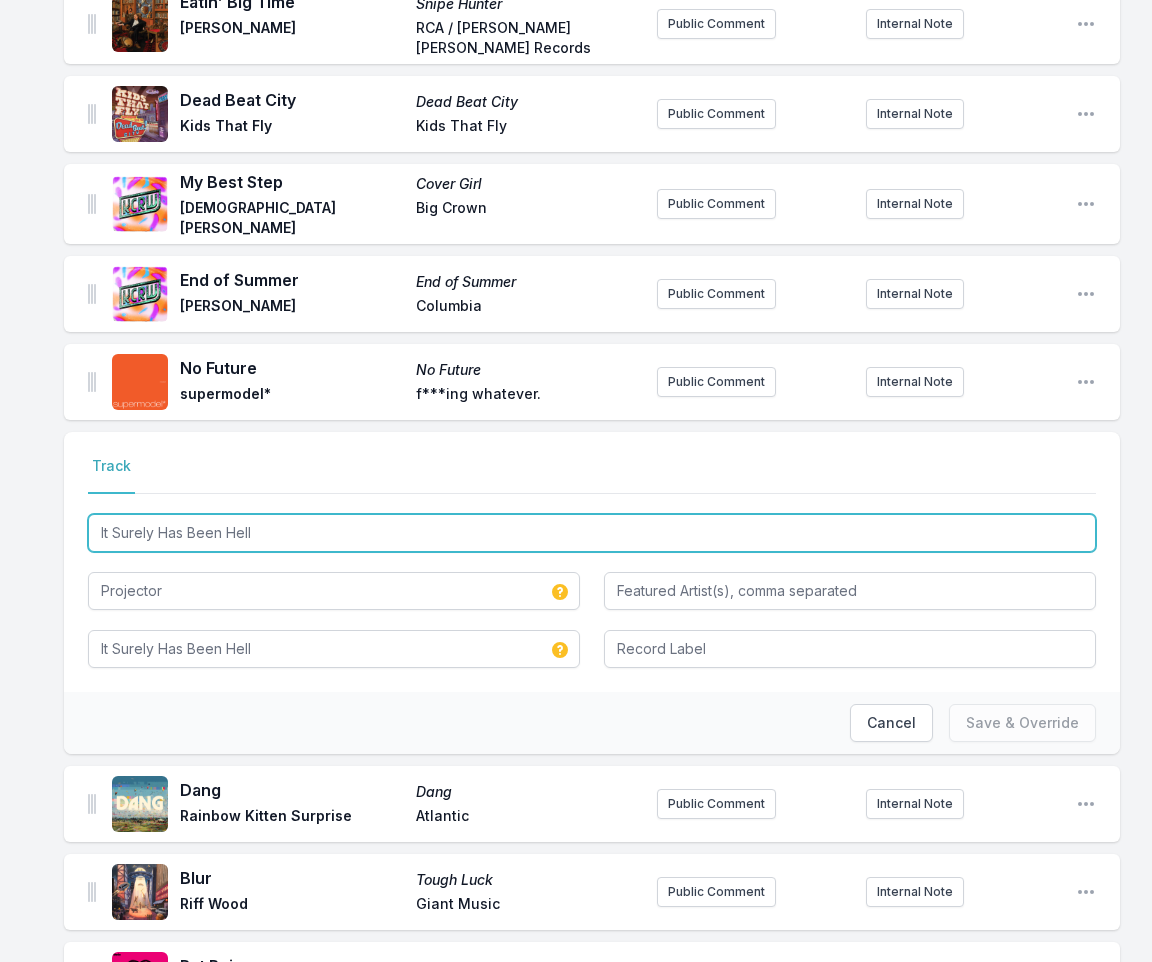 click on "It Surely Has Been Hell" at bounding box center (592, 533) 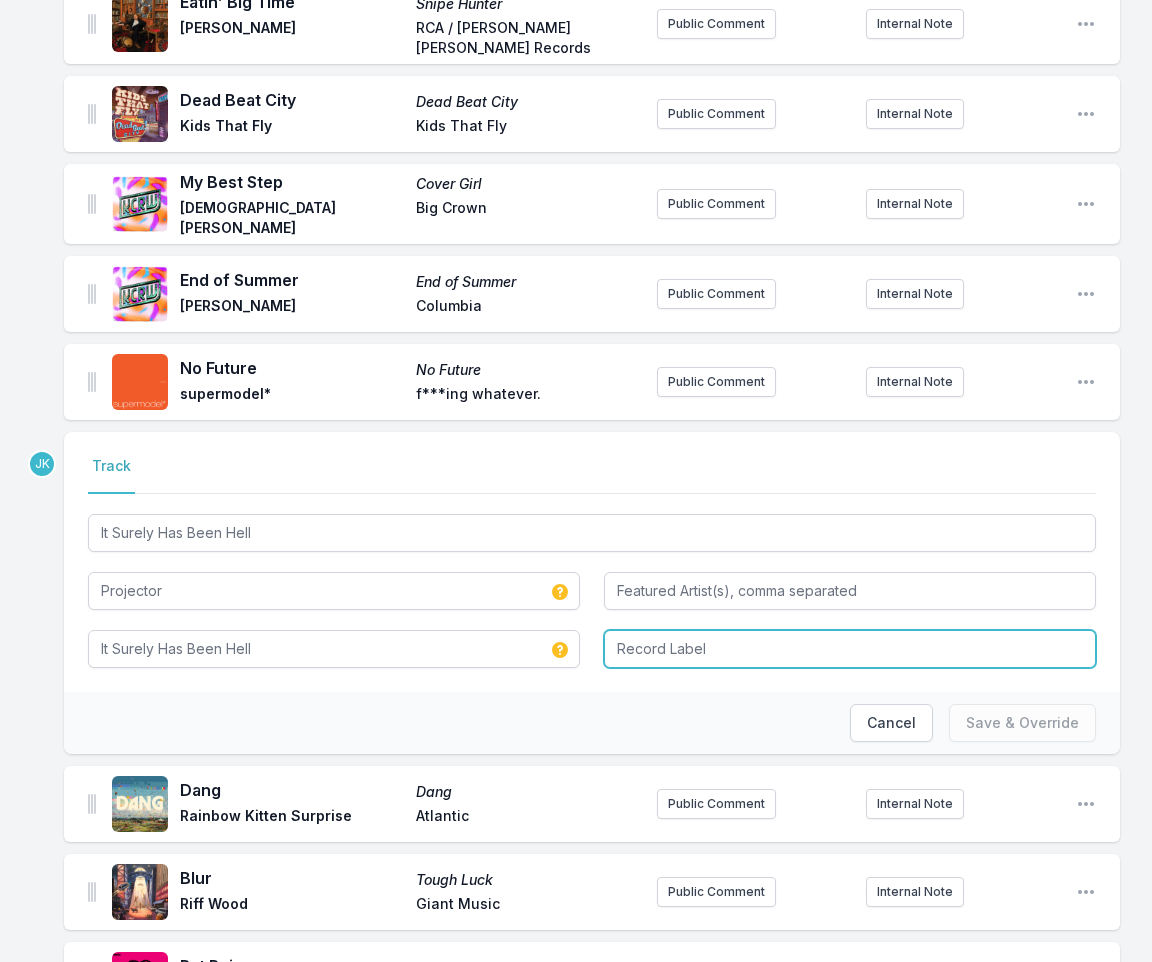 click at bounding box center (850, 649) 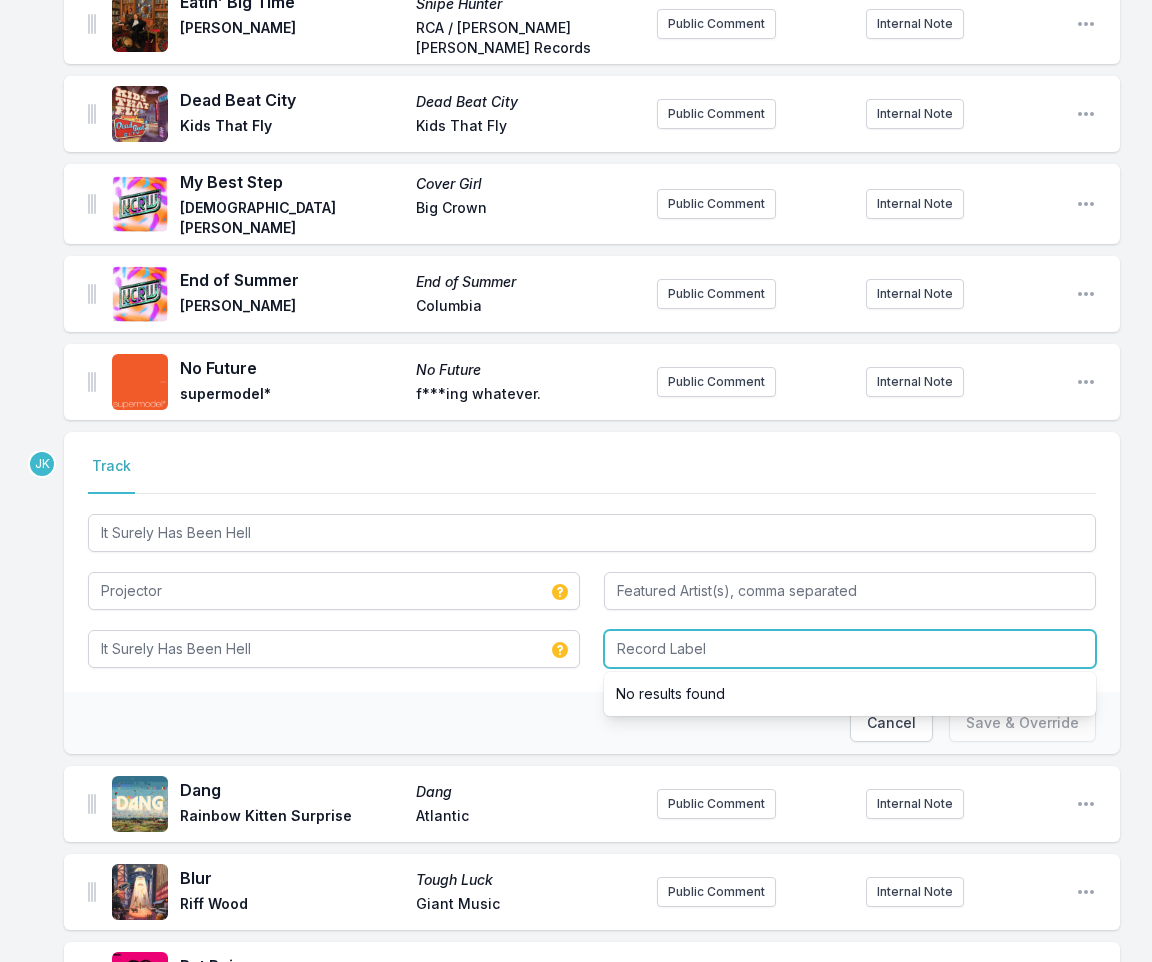 paste on "Alcopop! Records," 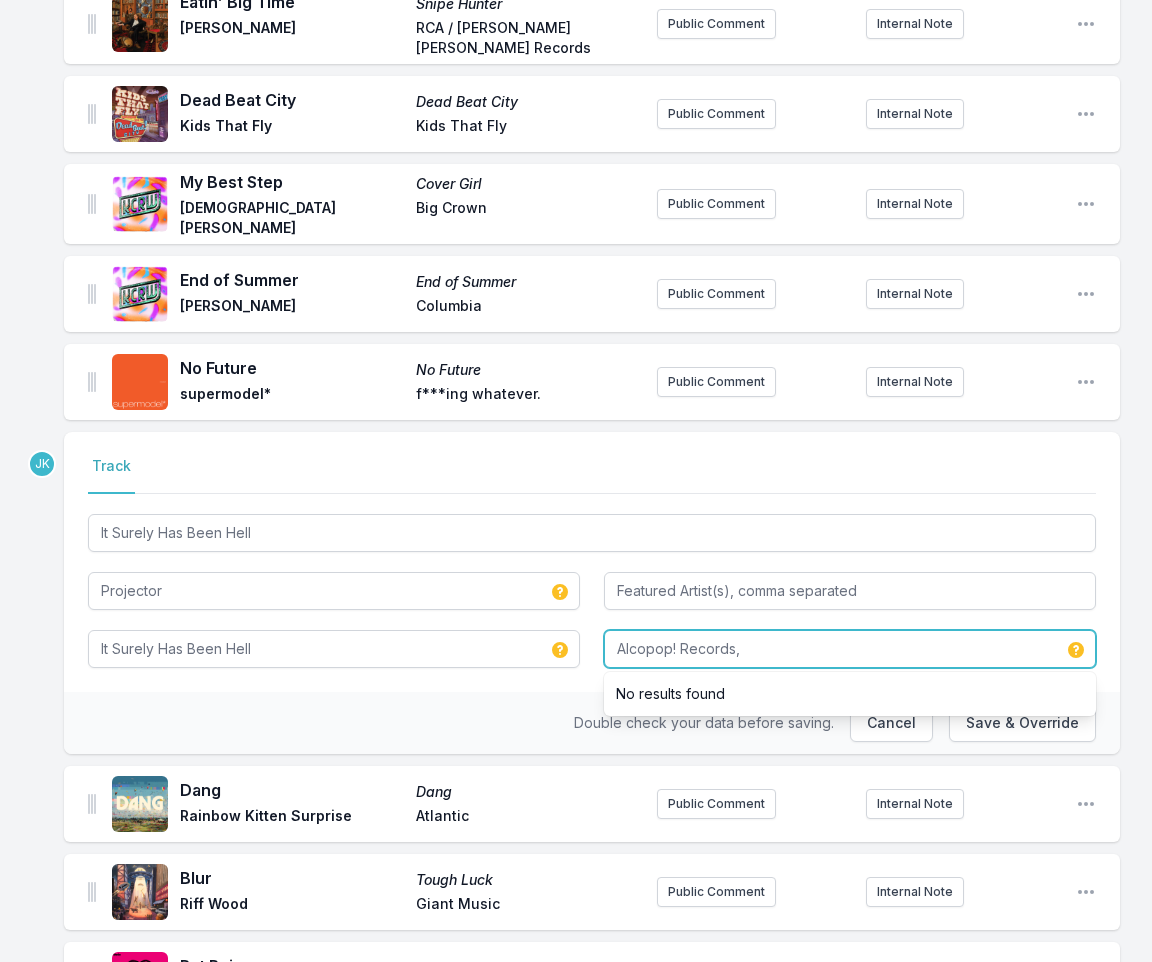 type on "Alcopop! Records," 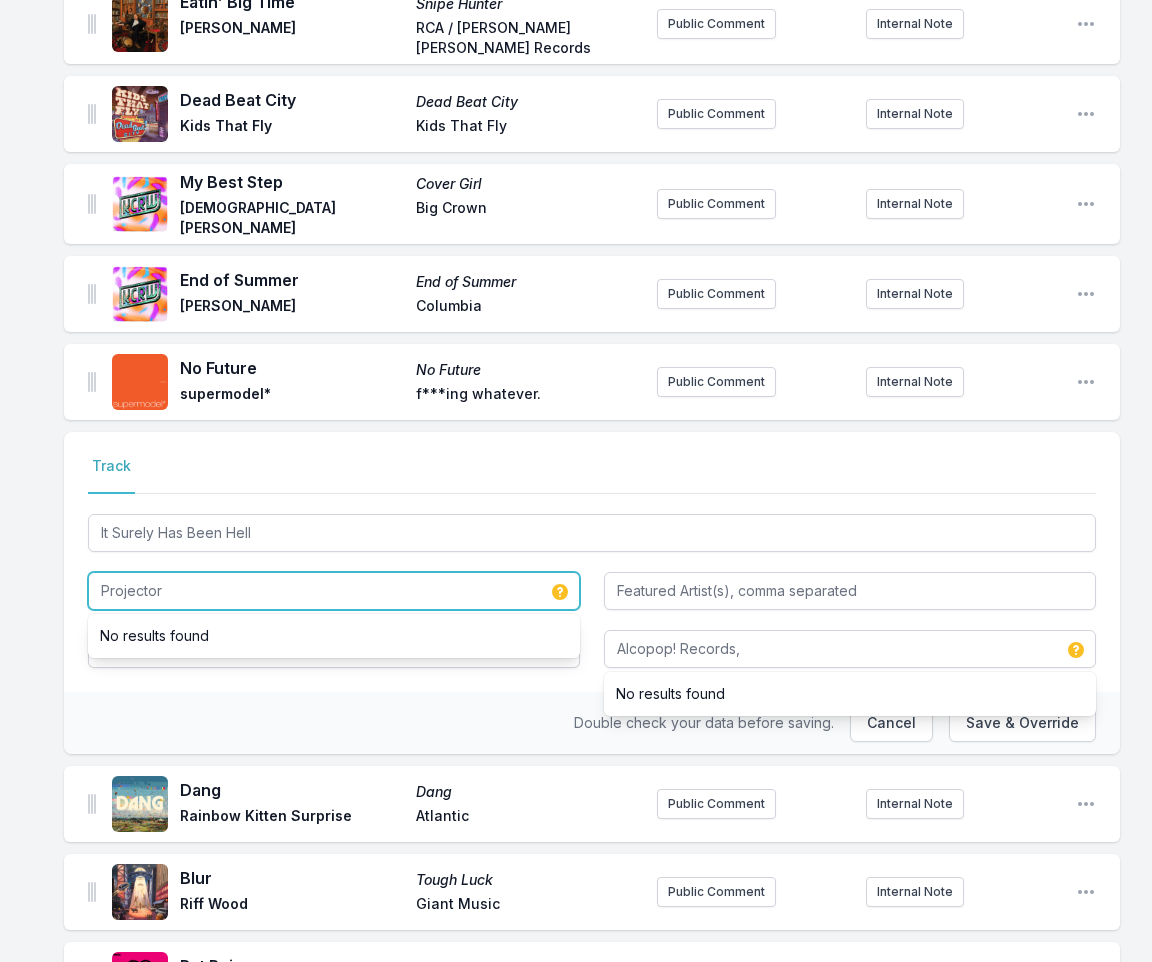 drag, startPoint x: 174, startPoint y: 568, endPoint x: 61, endPoint y: 542, distance: 115.952576 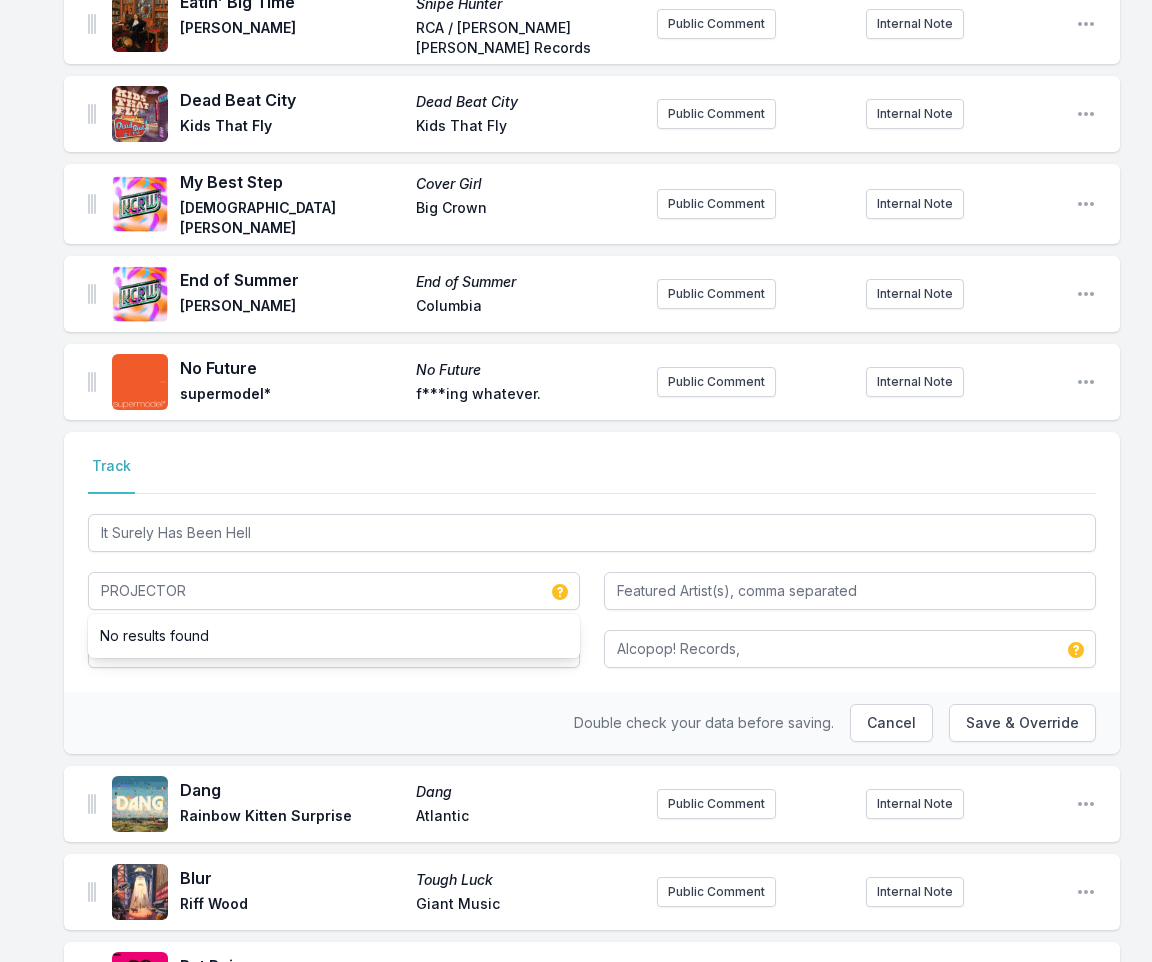 click on "Double check your data before saving. Cancel Save & Override" at bounding box center (592, 723) 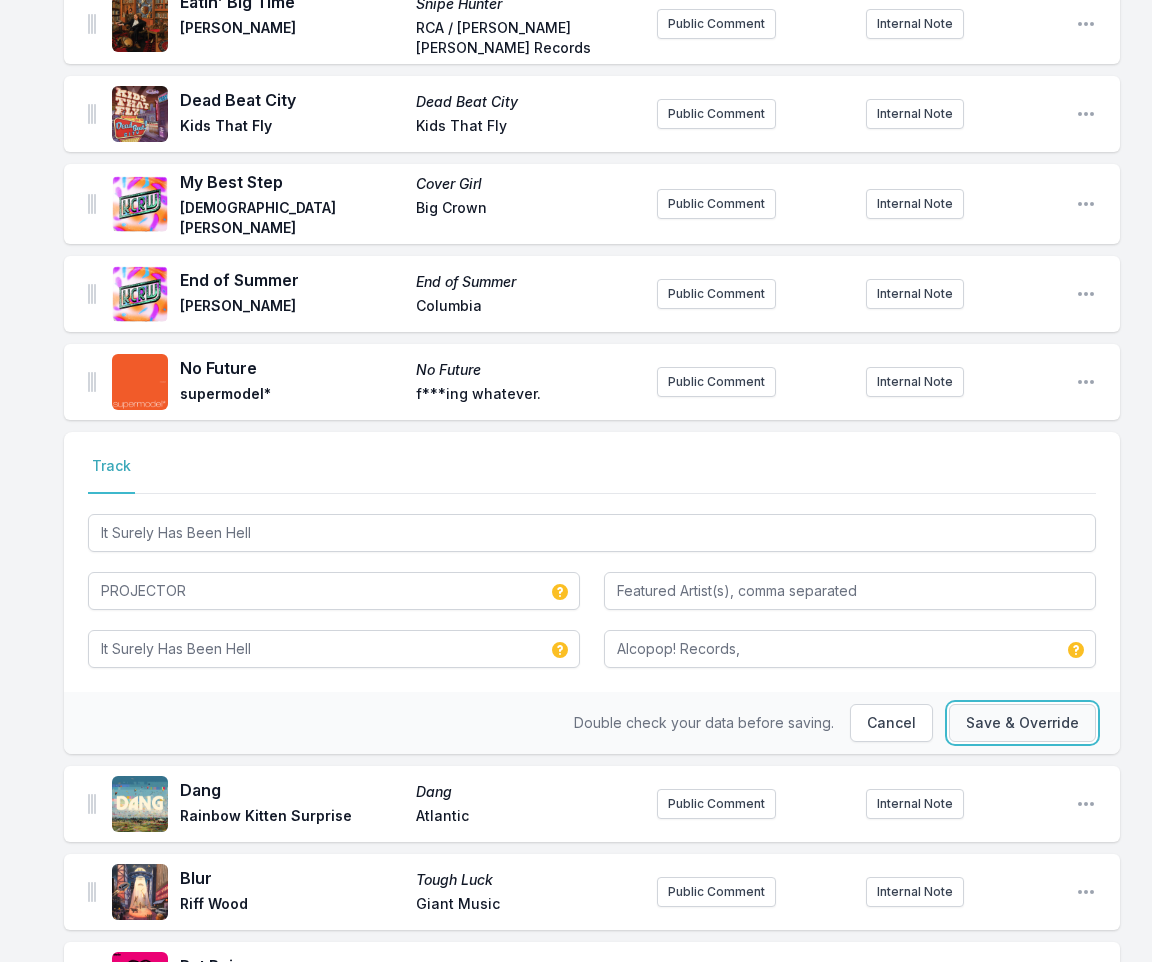click on "Save & Override" at bounding box center [1022, 723] 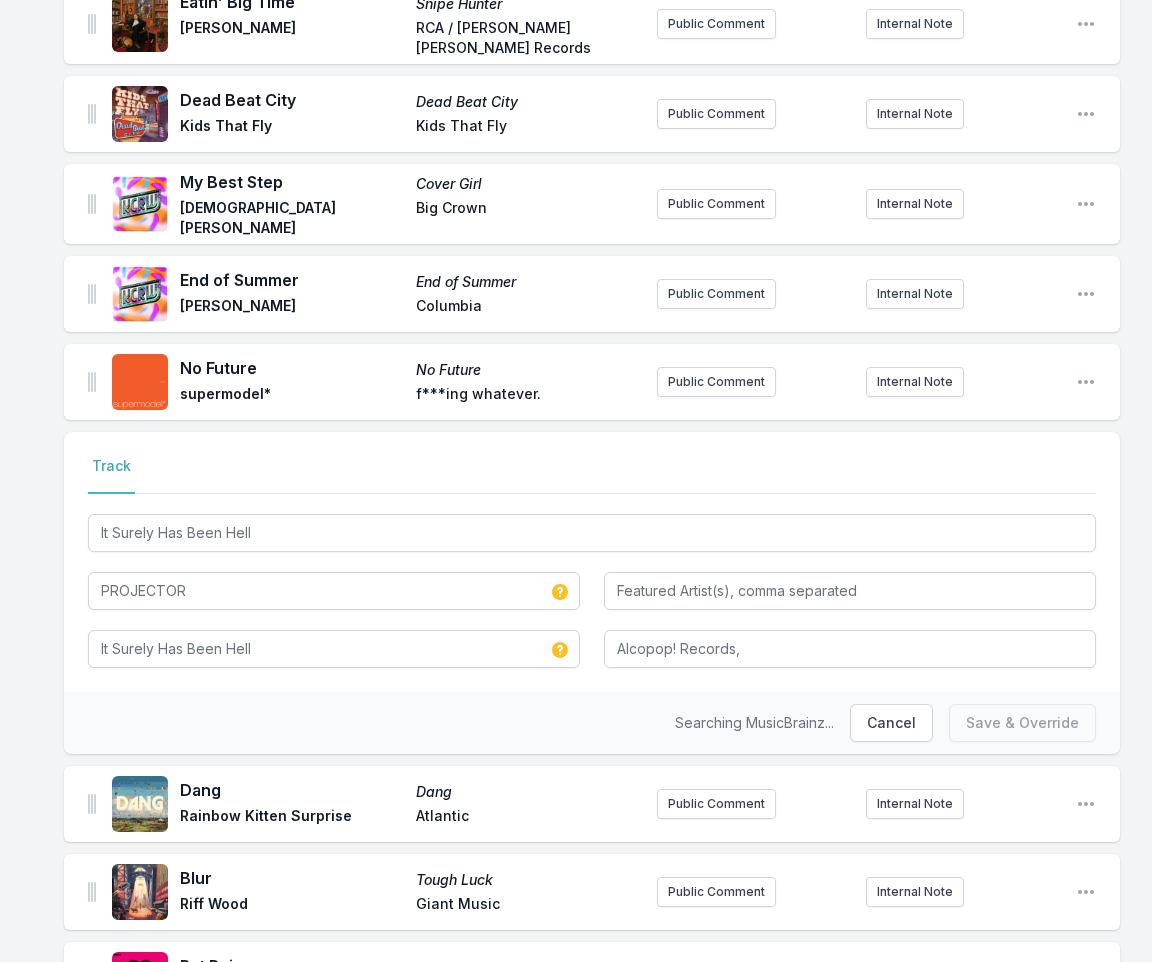 type on "Projector" 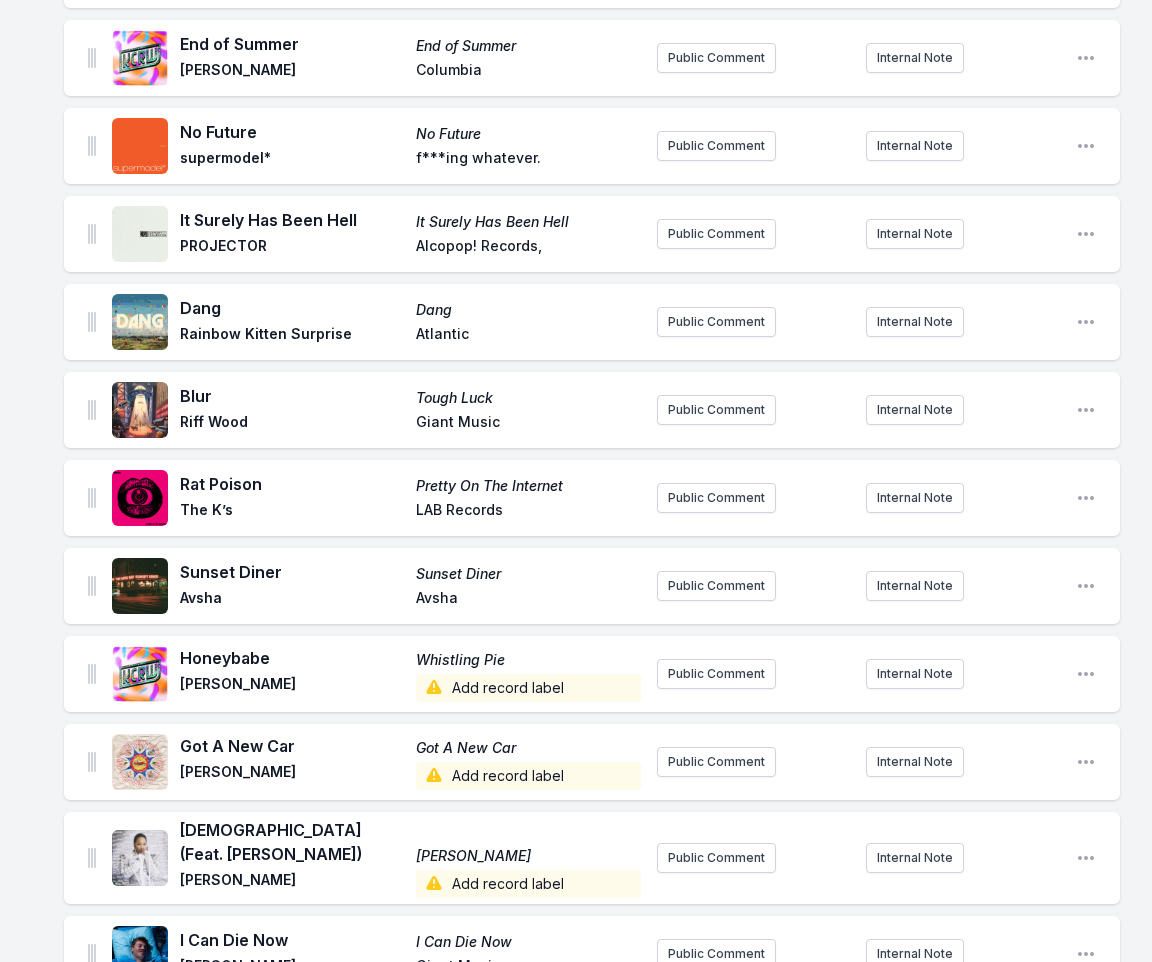 scroll, scrollTop: 1500, scrollLeft: 0, axis: vertical 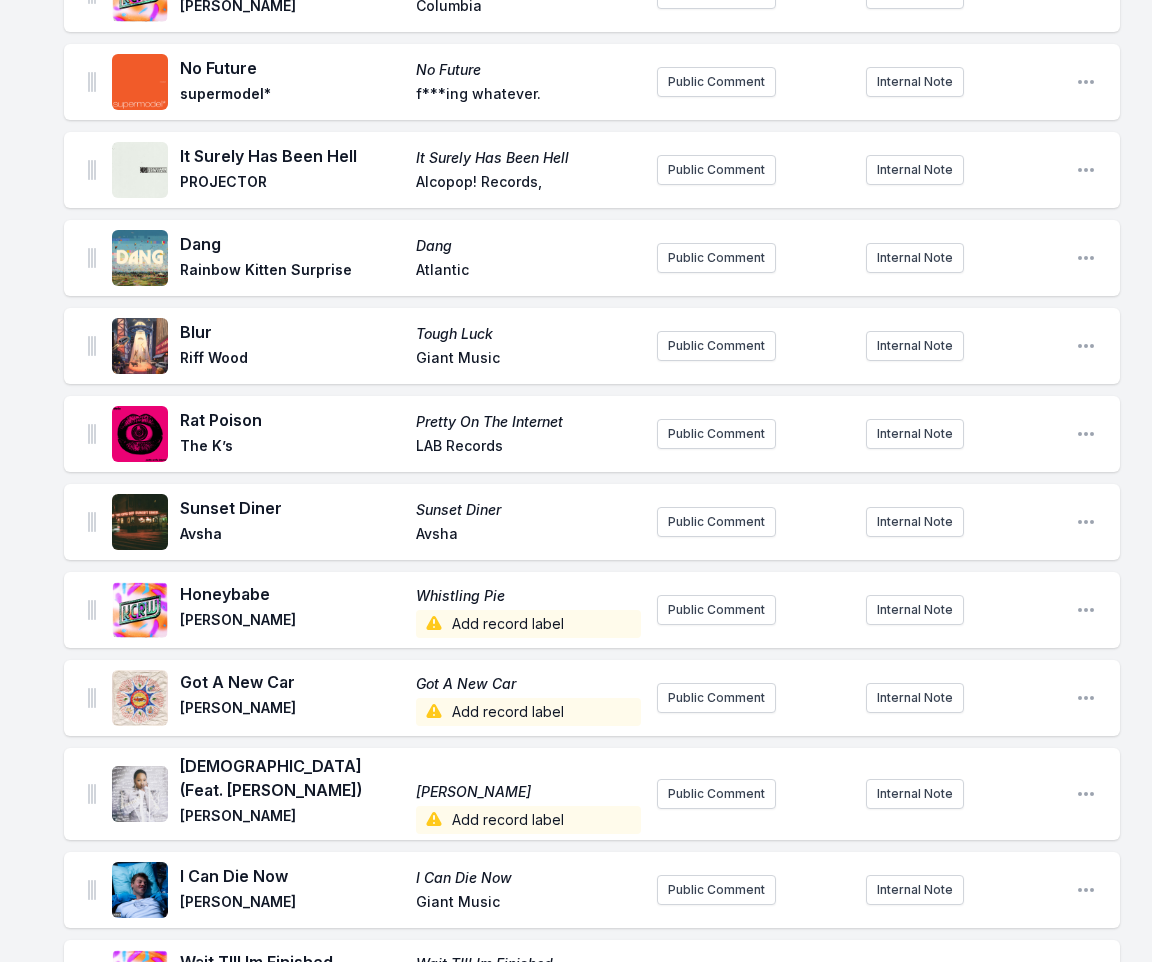 click on "Add record label" at bounding box center (528, 624) 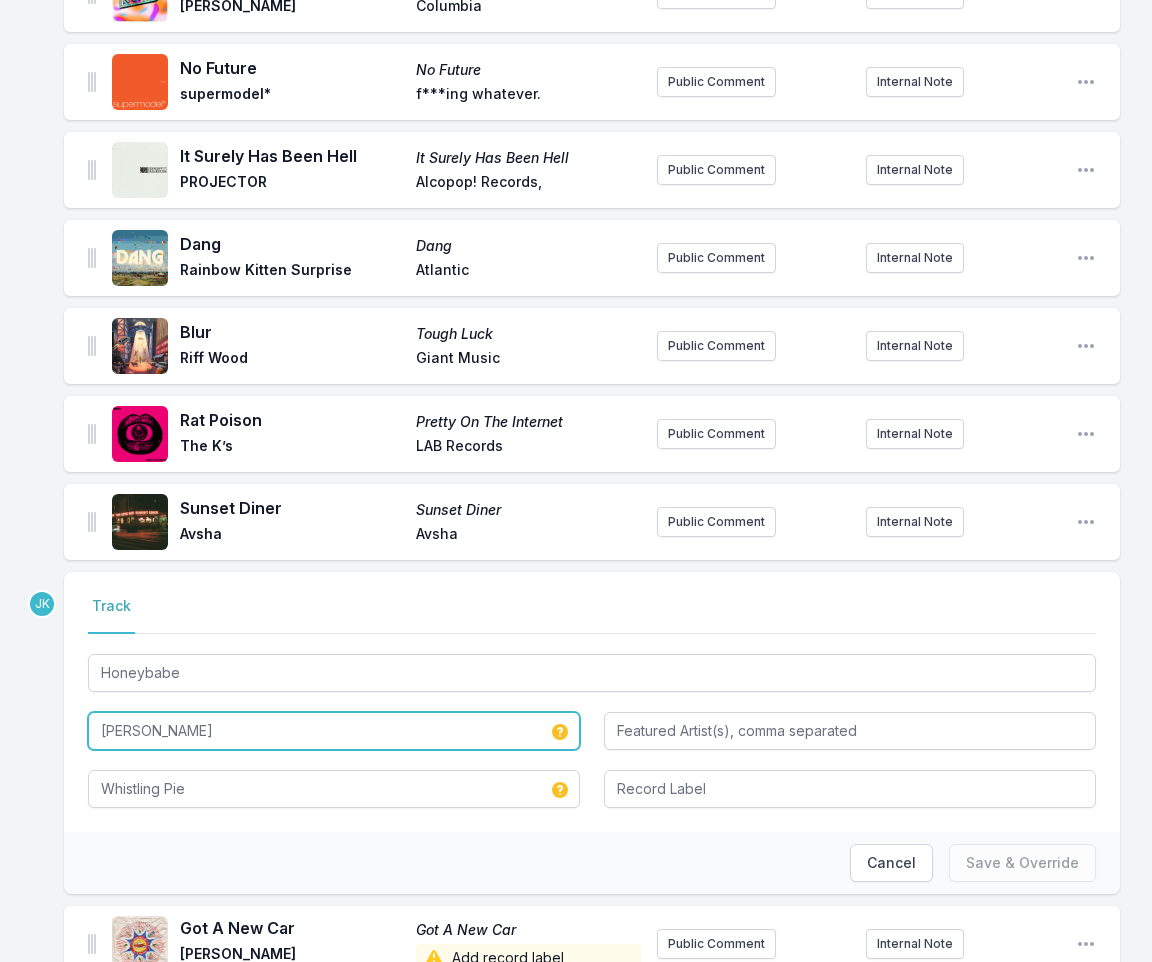 click on "[PERSON_NAME]" at bounding box center (334, 731) 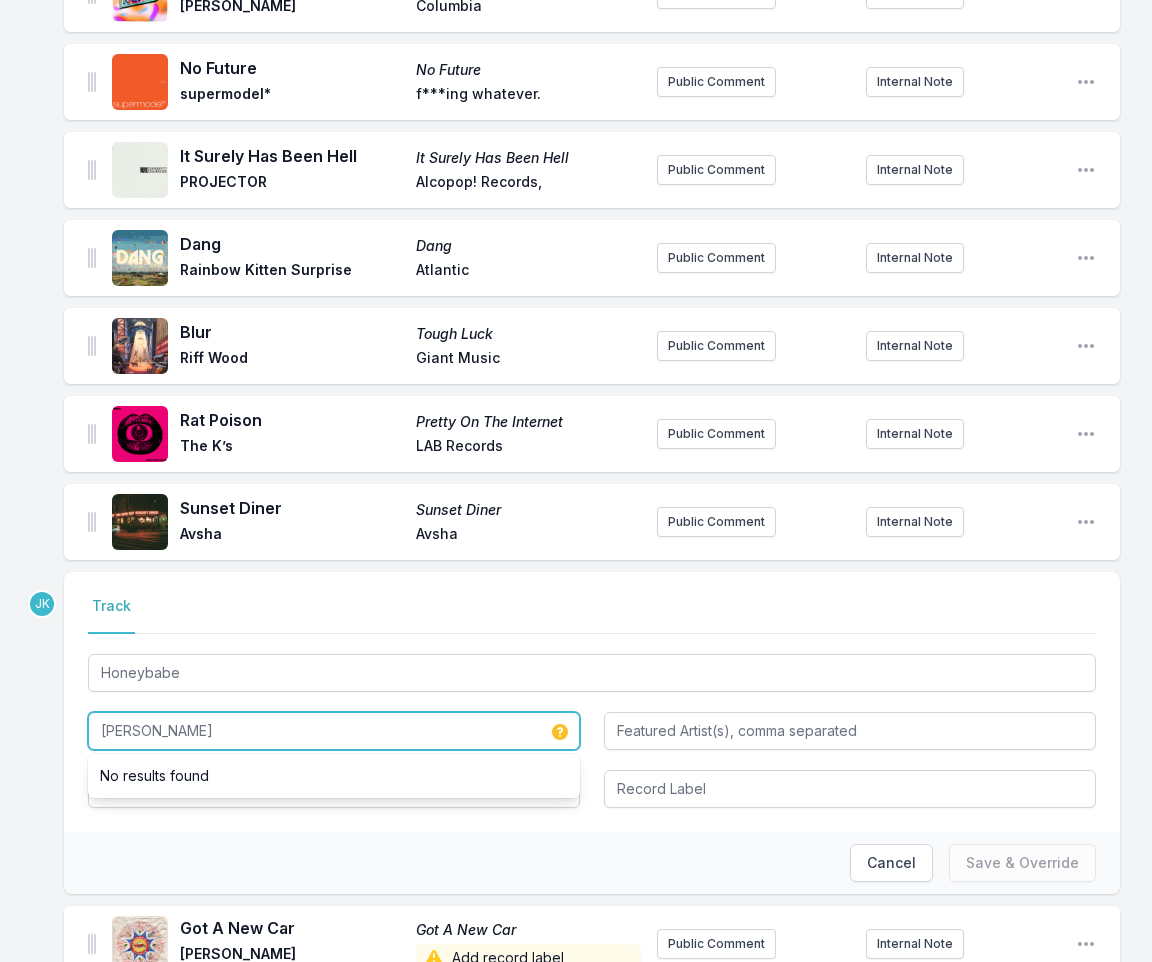 click on "[PERSON_NAME]" at bounding box center [334, 731] 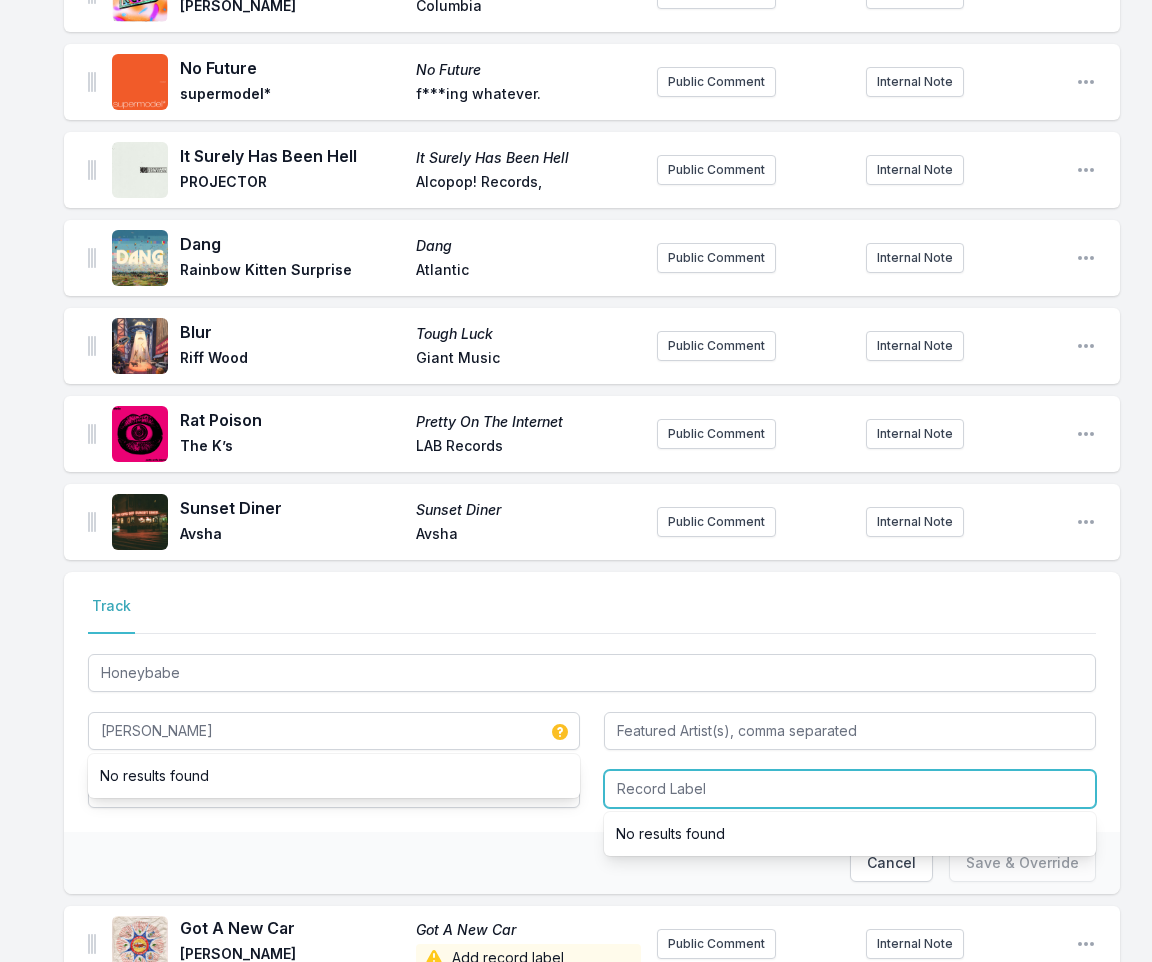 drag, startPoint x: 648, startPoint y: 769, endPoint x: 649, endPoint y: 751, distance: 18.027756 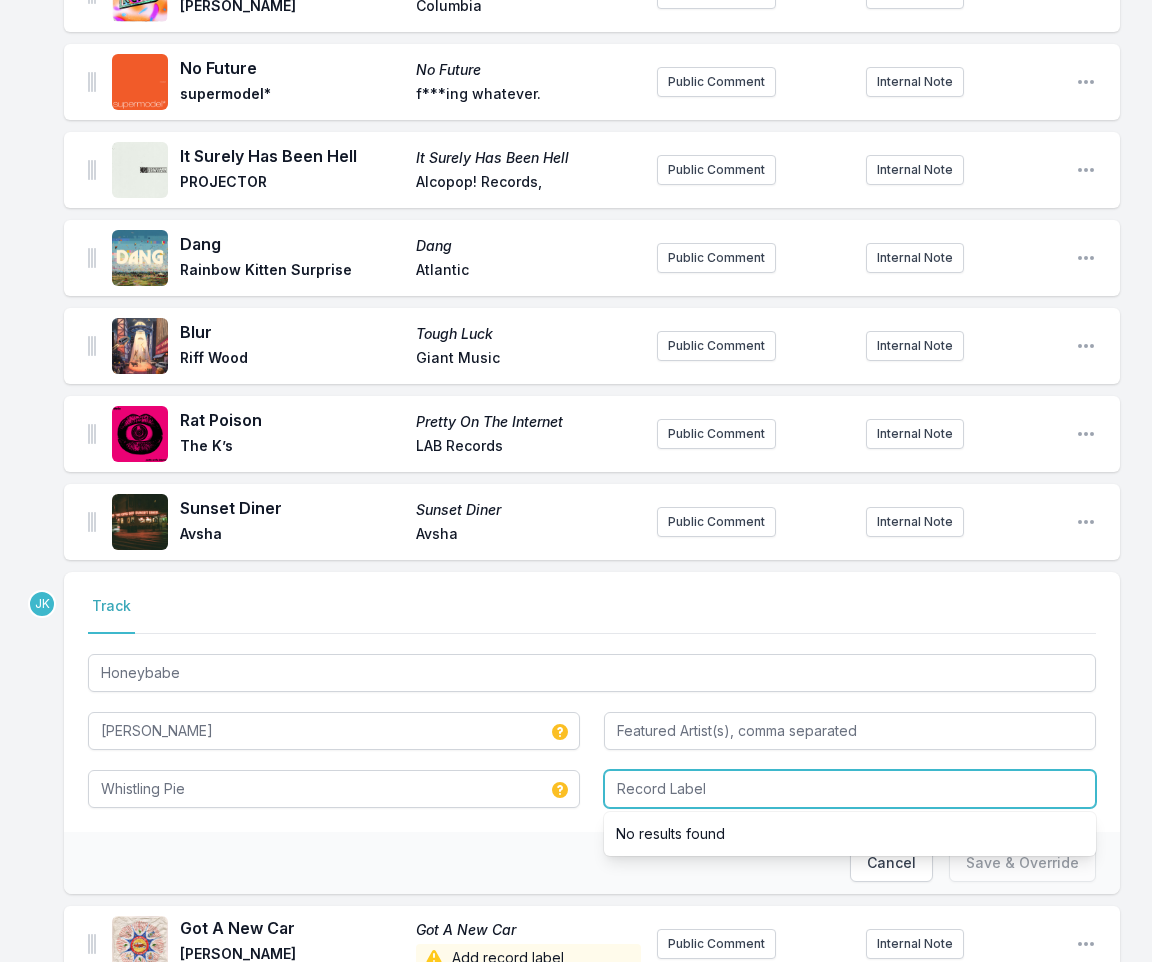 paste on "[PERSON_NAME] Records / Giant Music" 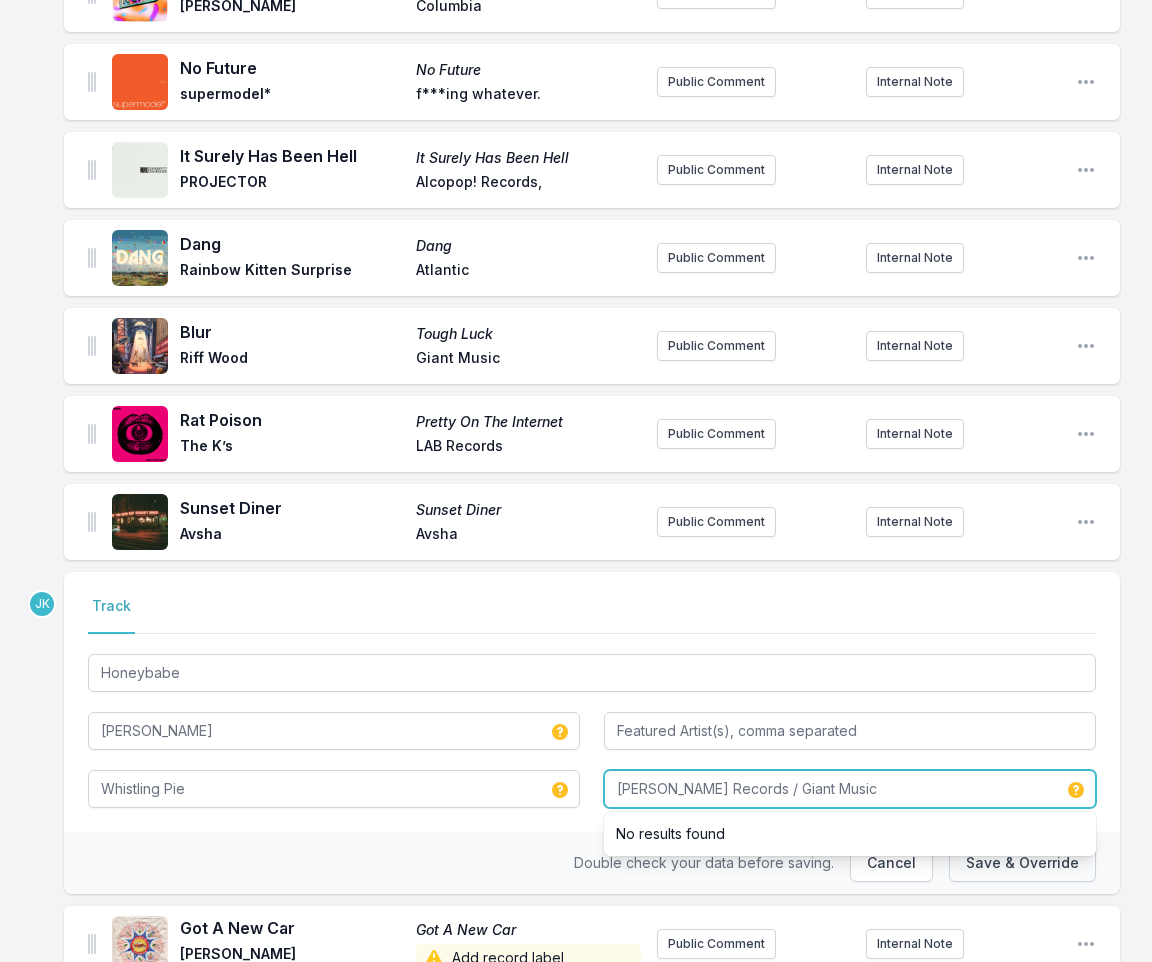type on "[PERSON_NAME] Records / Giant Music" 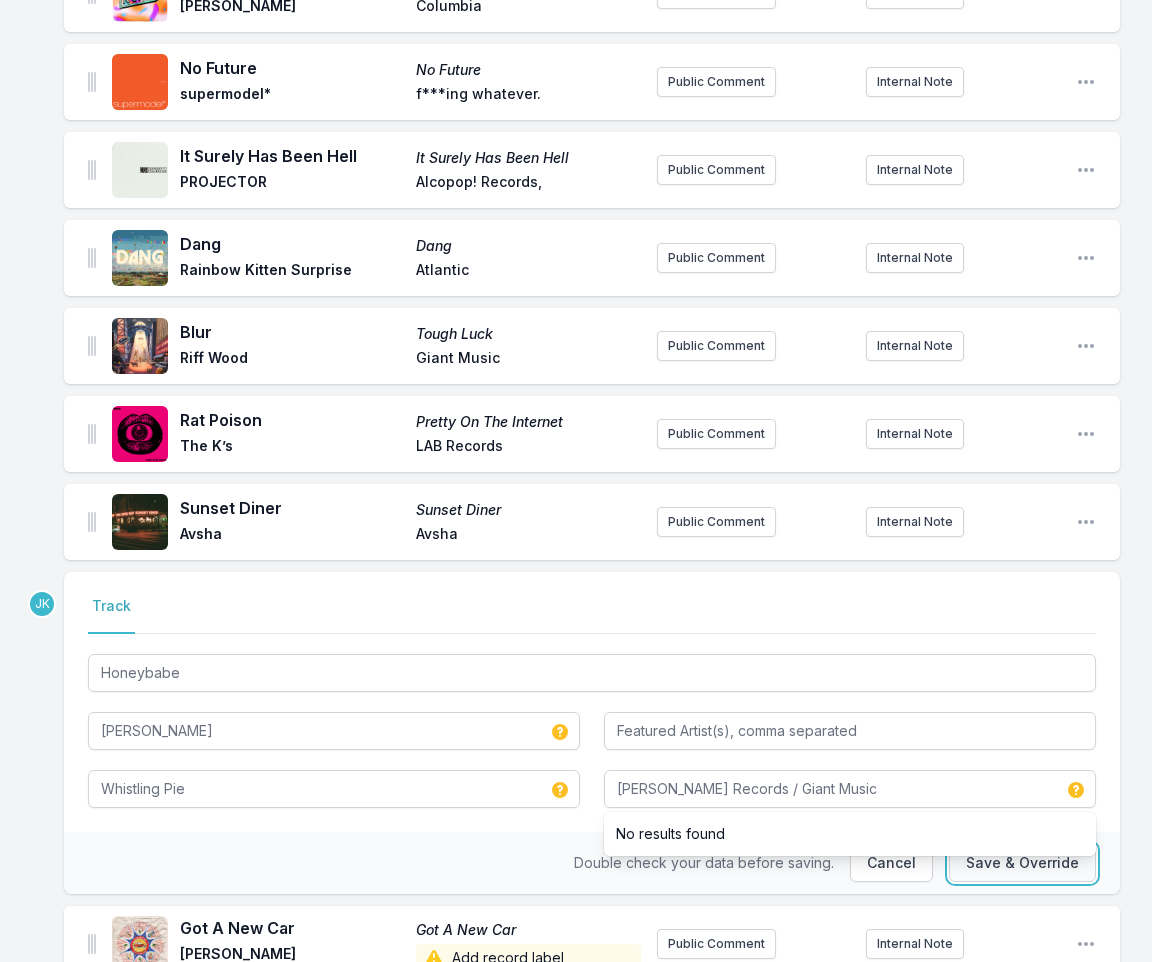 click on "Save & Override" at bounding box center [1022, 863] 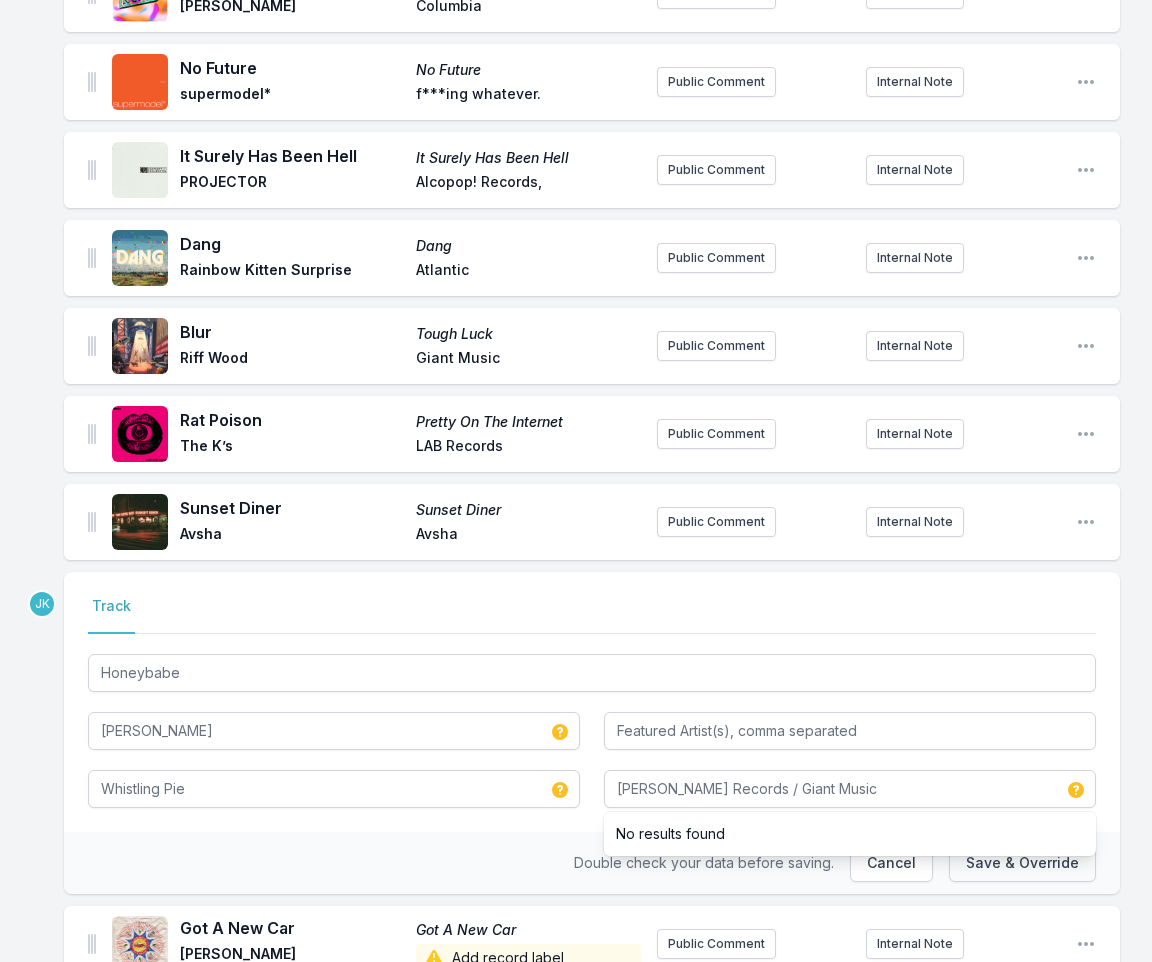 type 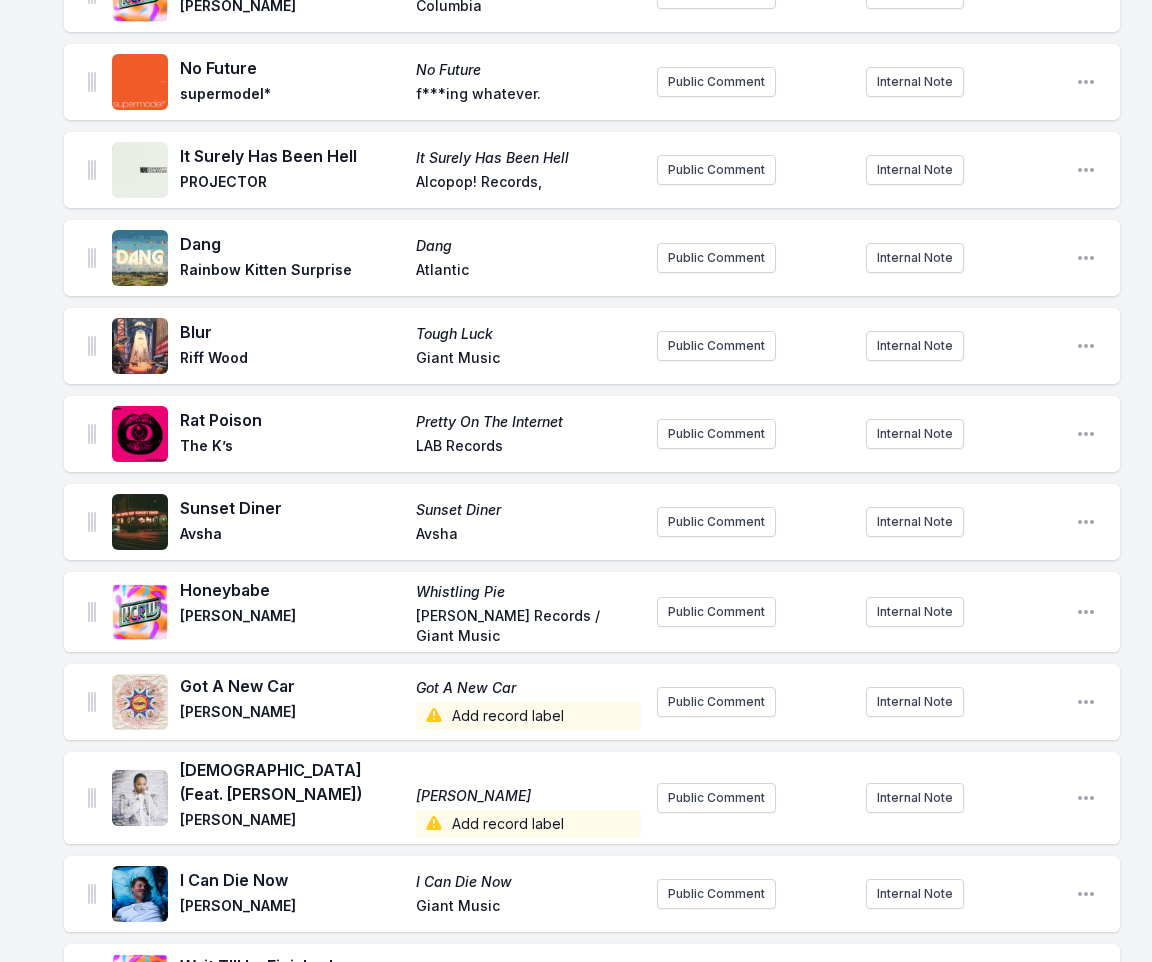scroll, scrollTop: 1700, scrollLeft: 0, axis: vertical 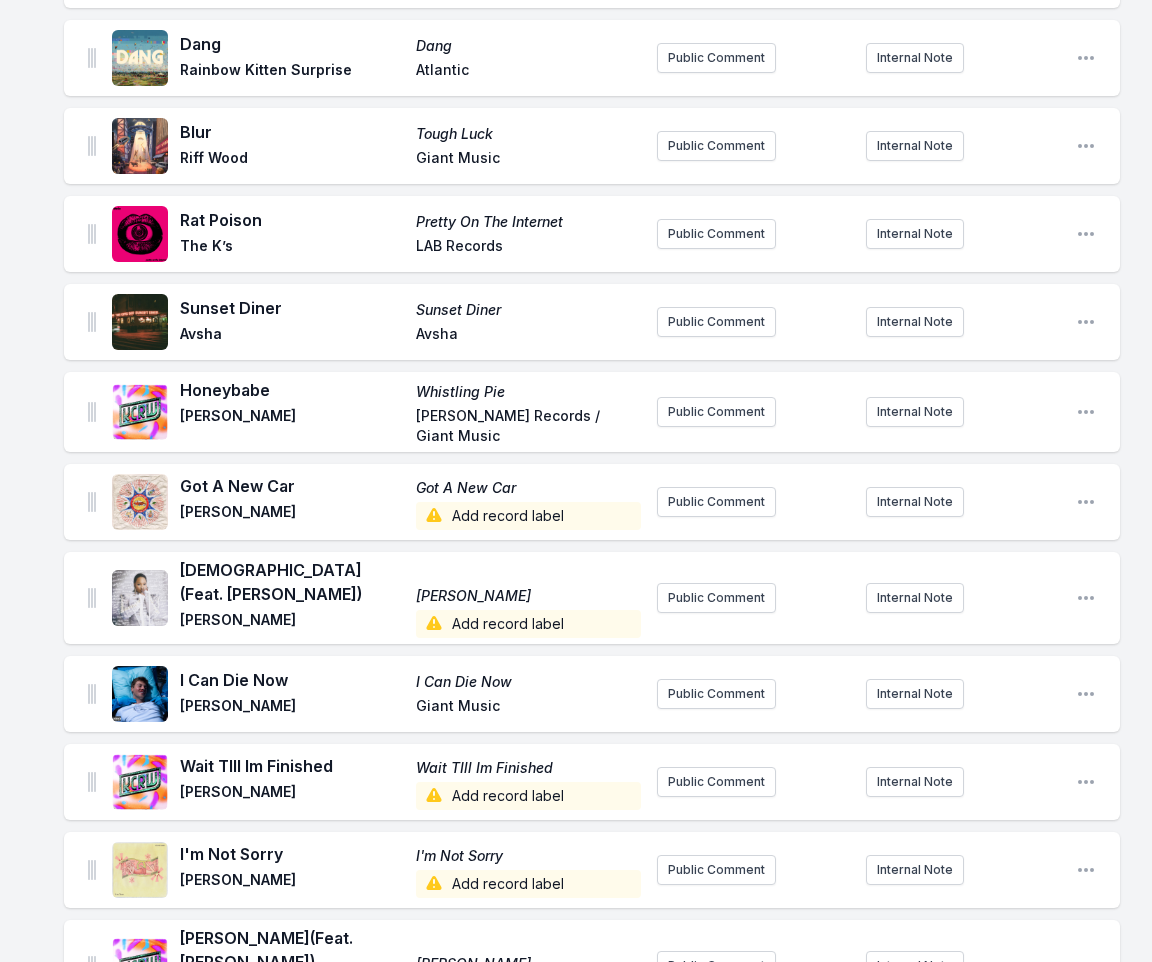 click on "Add record label" at bounding box center [528, 516] 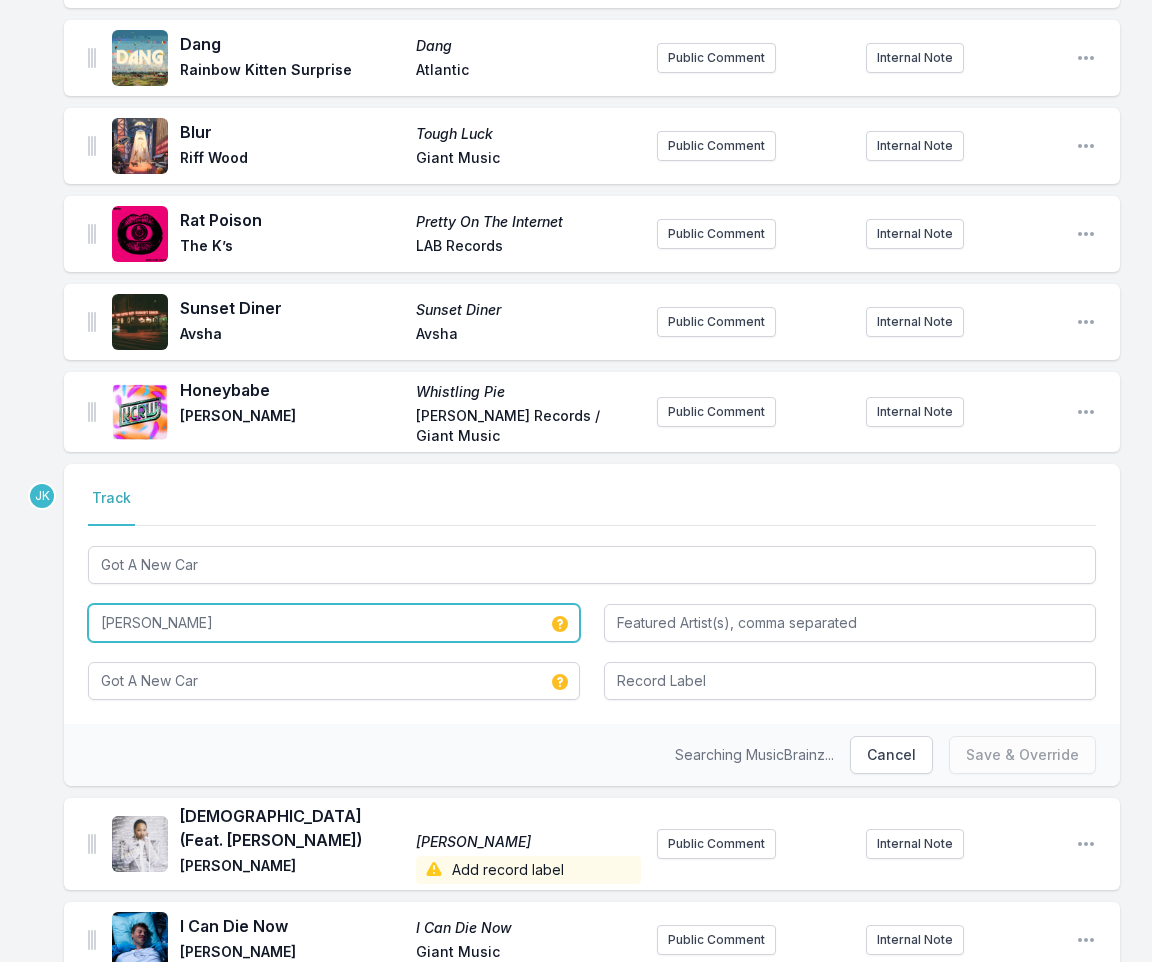 click on "[PERSON_NAME]" at bounding box center [334, 623] 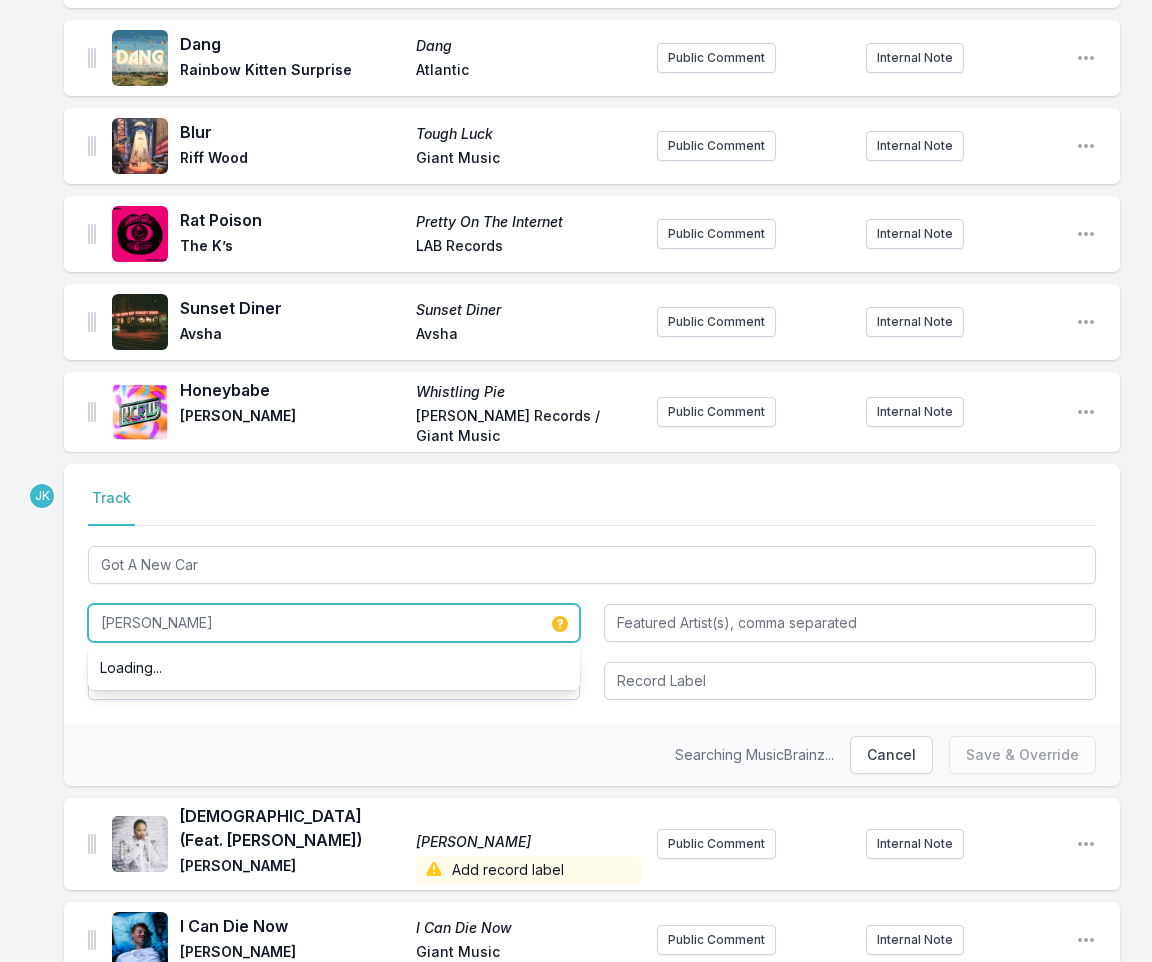 click on "[PERSON_NAME]" at bounding box center [334, 623] 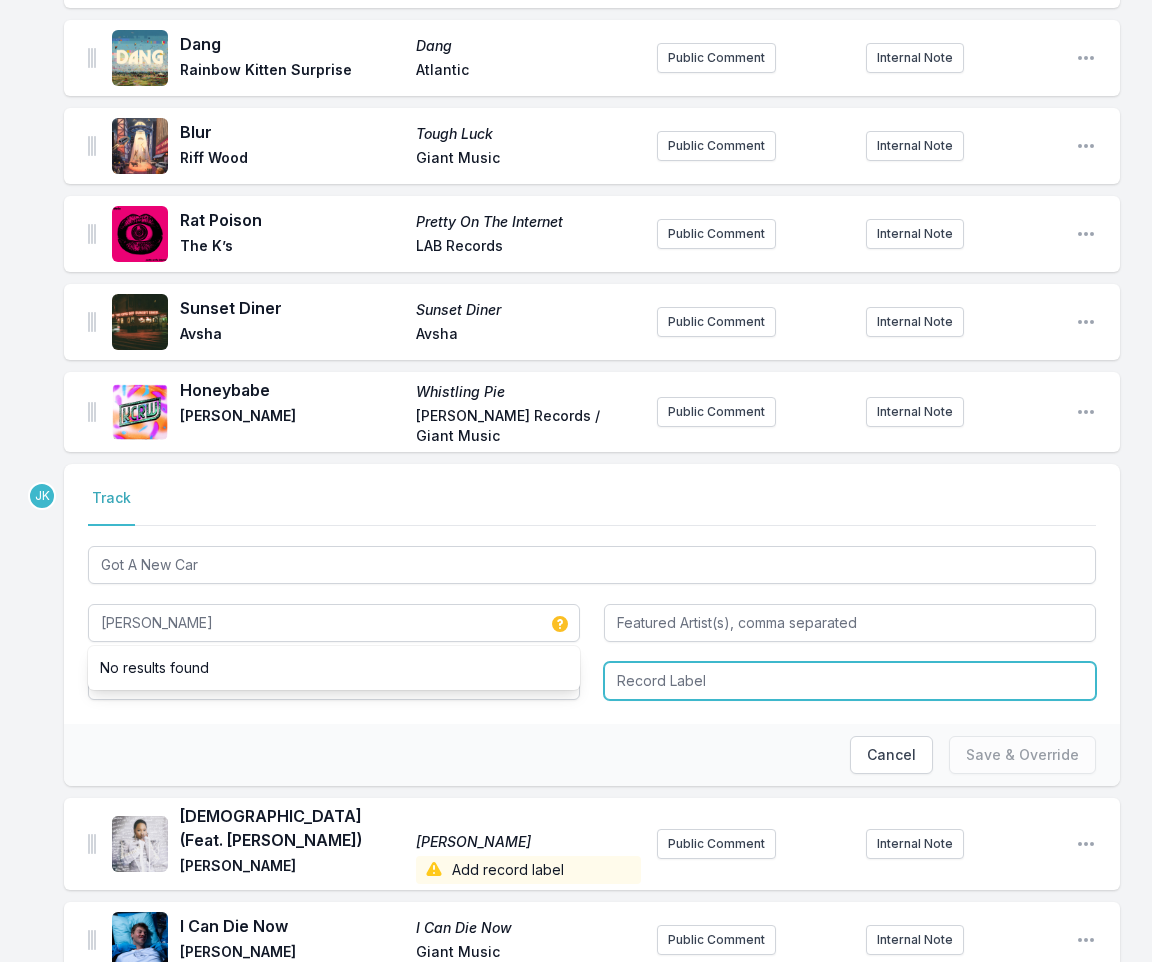 drag, startPoint x: 668, startPoint y: 651, endPoint x: 665, endPoint y: 662, distance: 11.401754 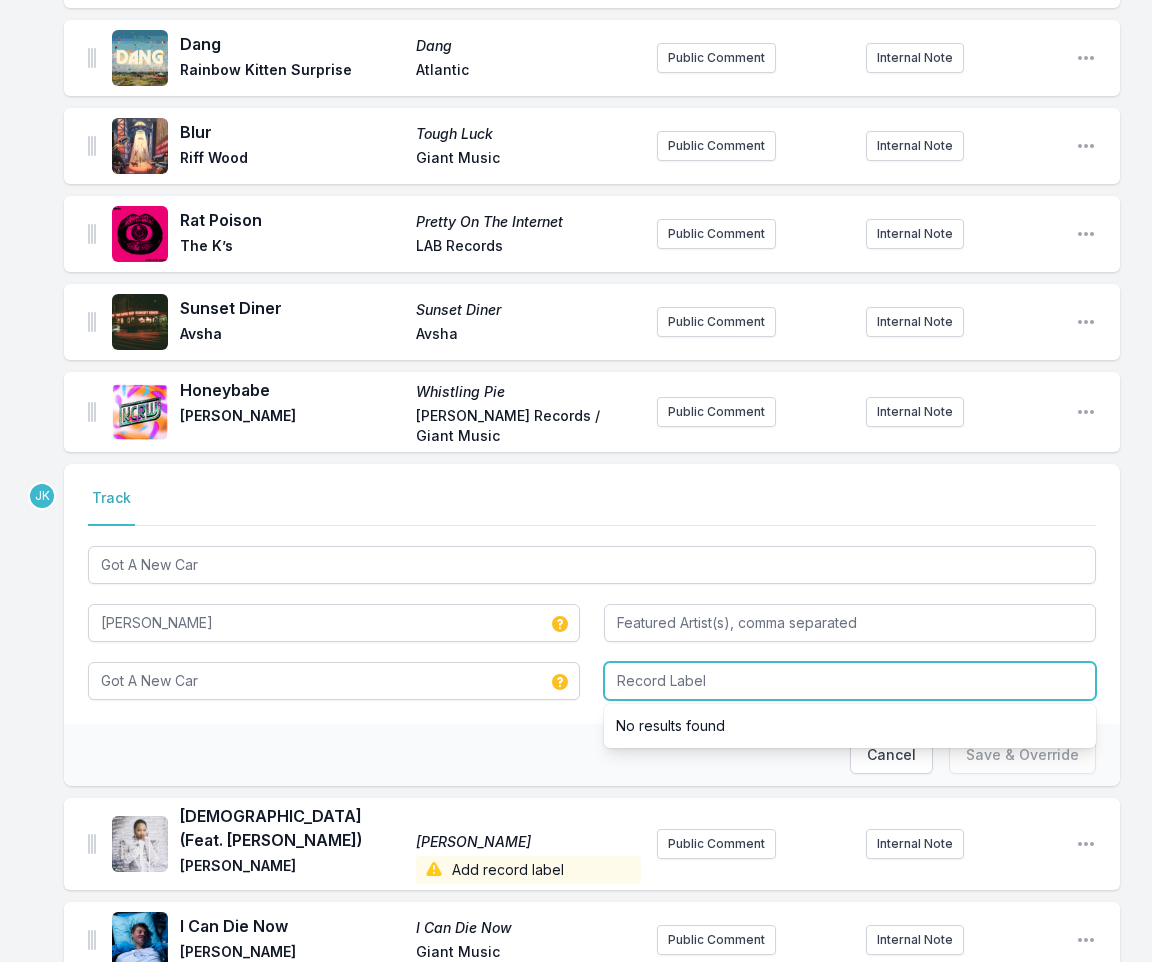 paste on "Rough Trade Records Ltd" 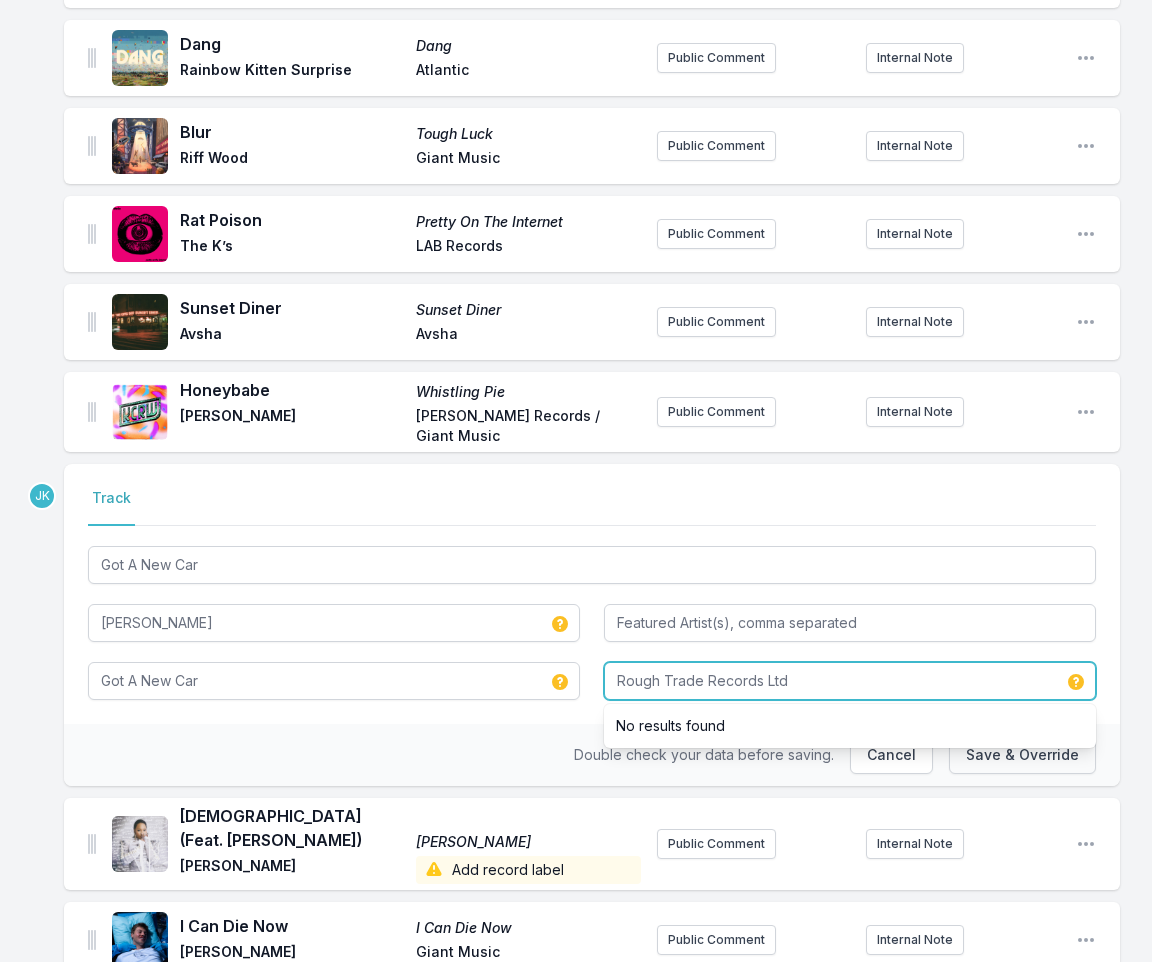 type on "Rough Trade Records Ltd" 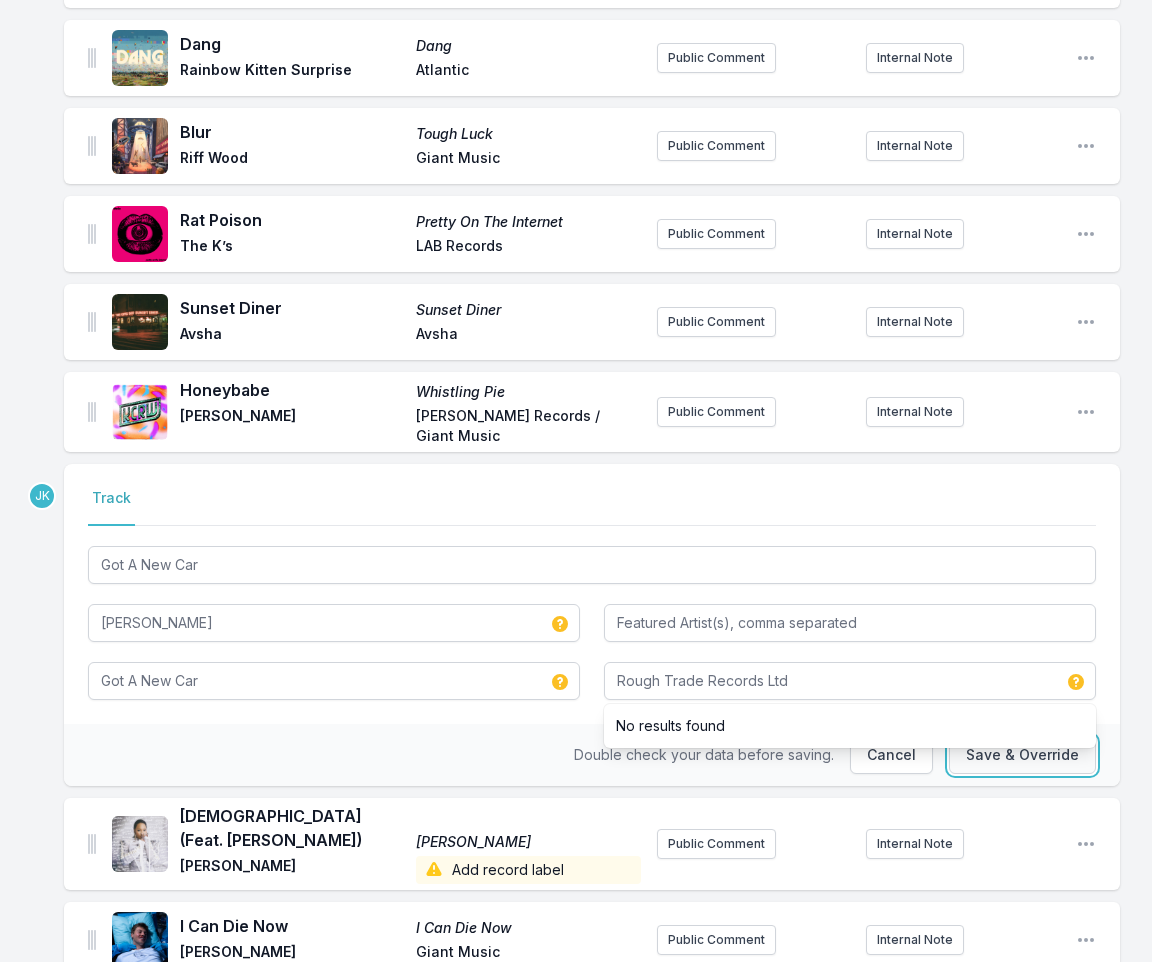 click on "Save & Override" at bounding box center (1022, 755) 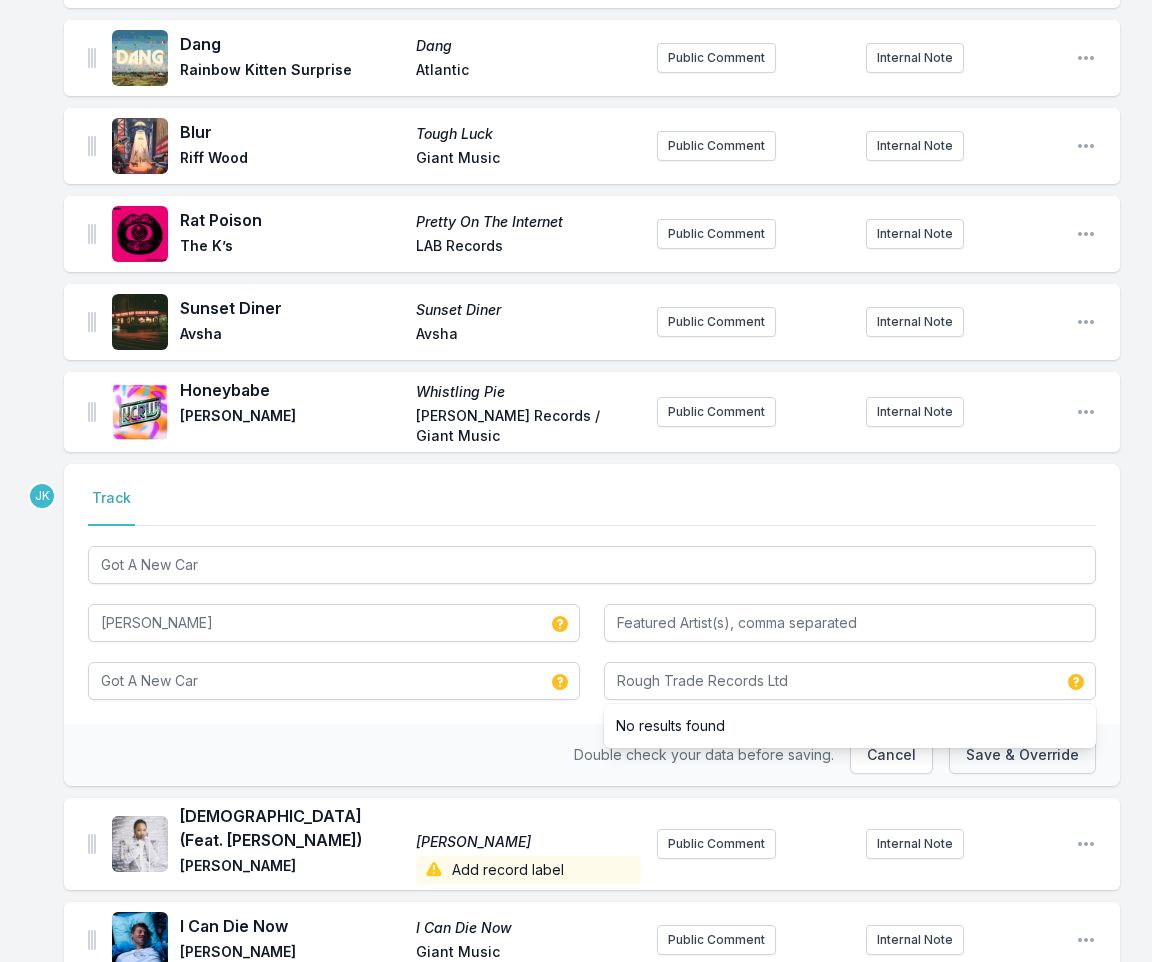 type 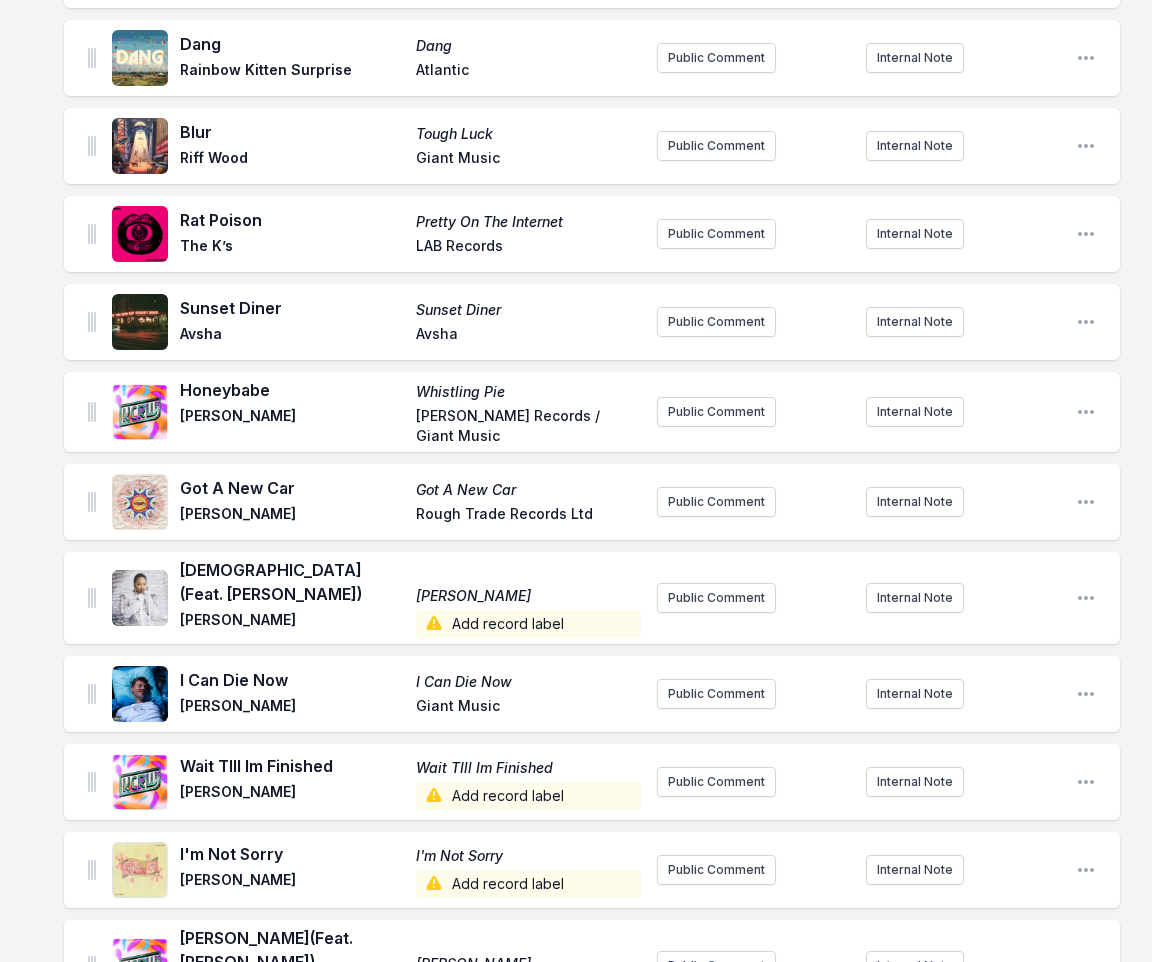 click on "Add record label" at bounding box center [528, 624] 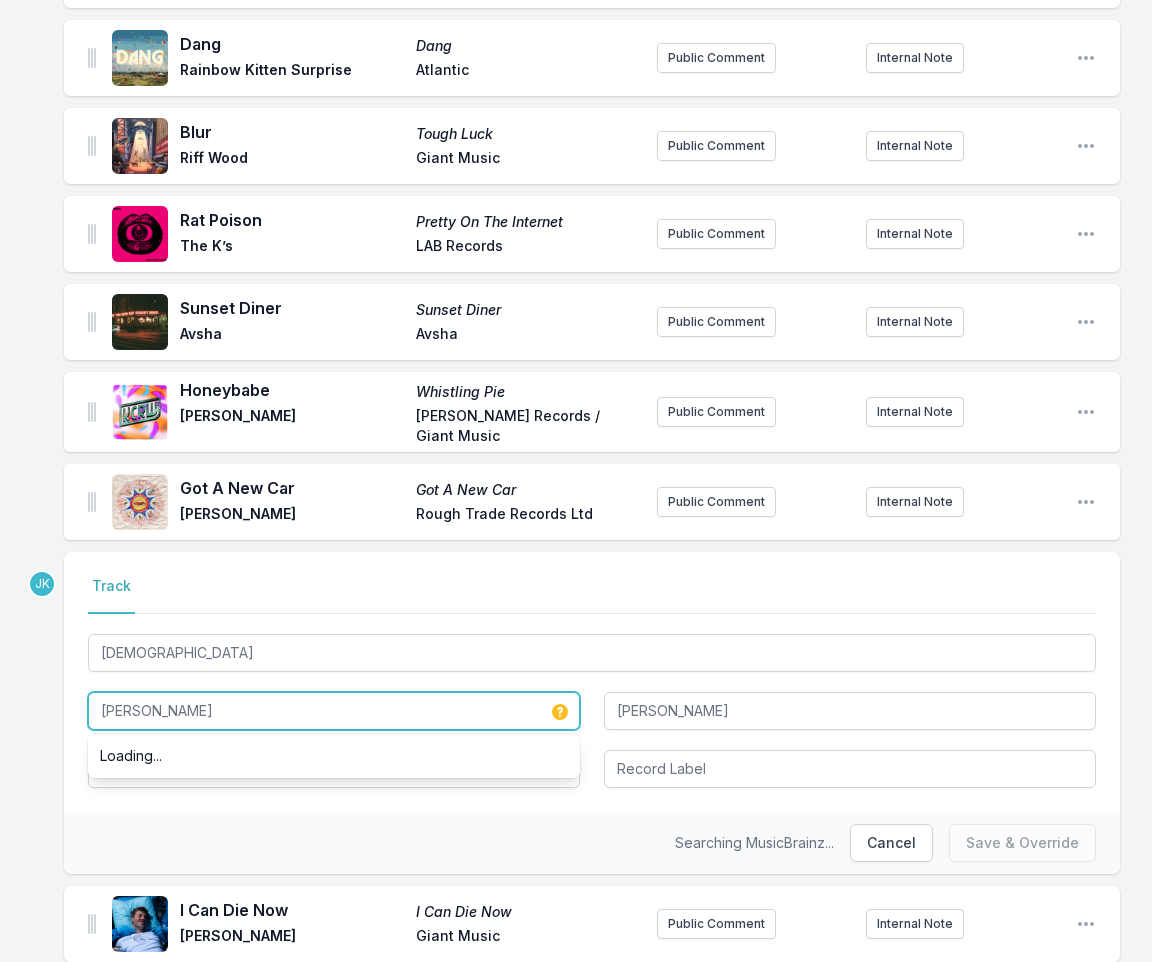 click on "[PERSON_NAME]" at bounding box center (334, 711) 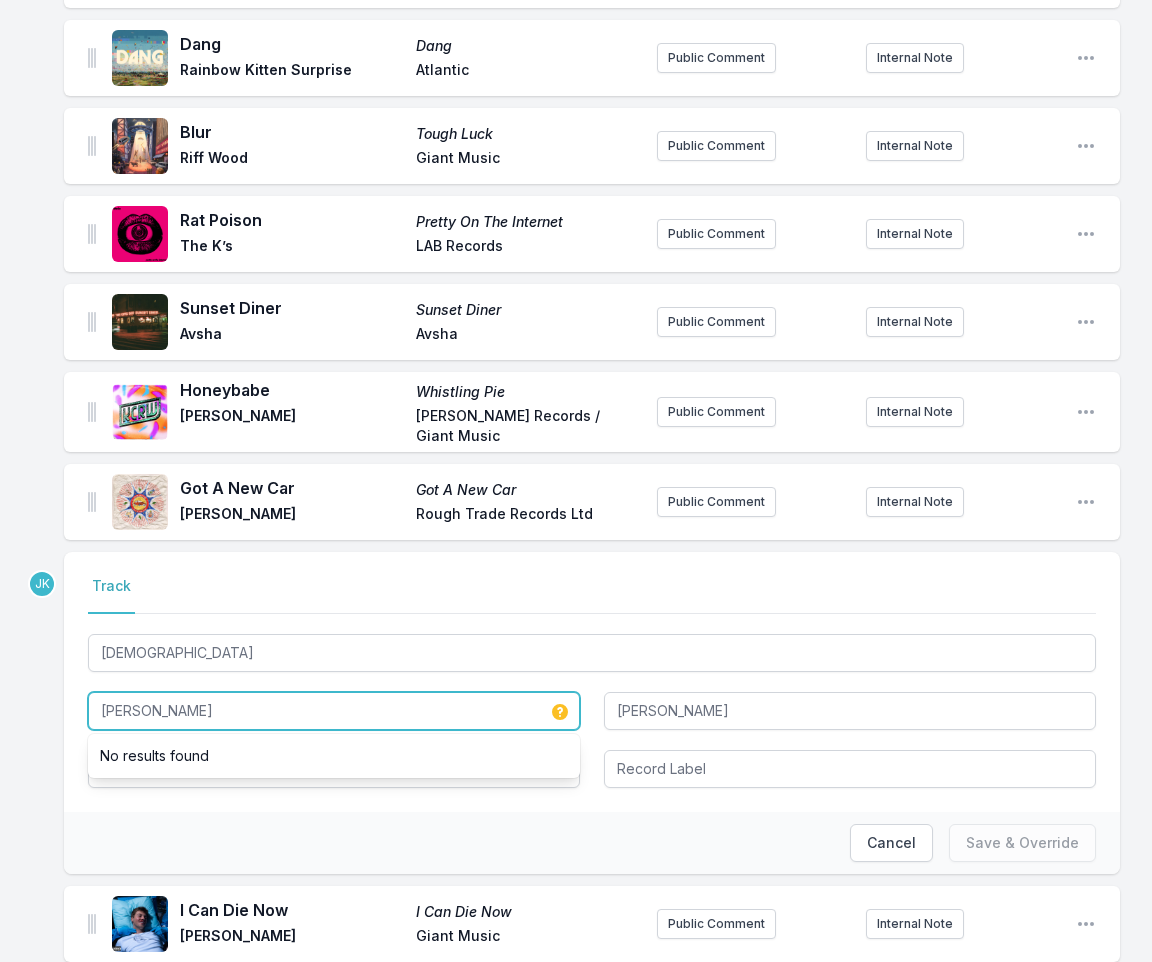 click on "[PERSON_NAME]" at bounding box center [334, 711] 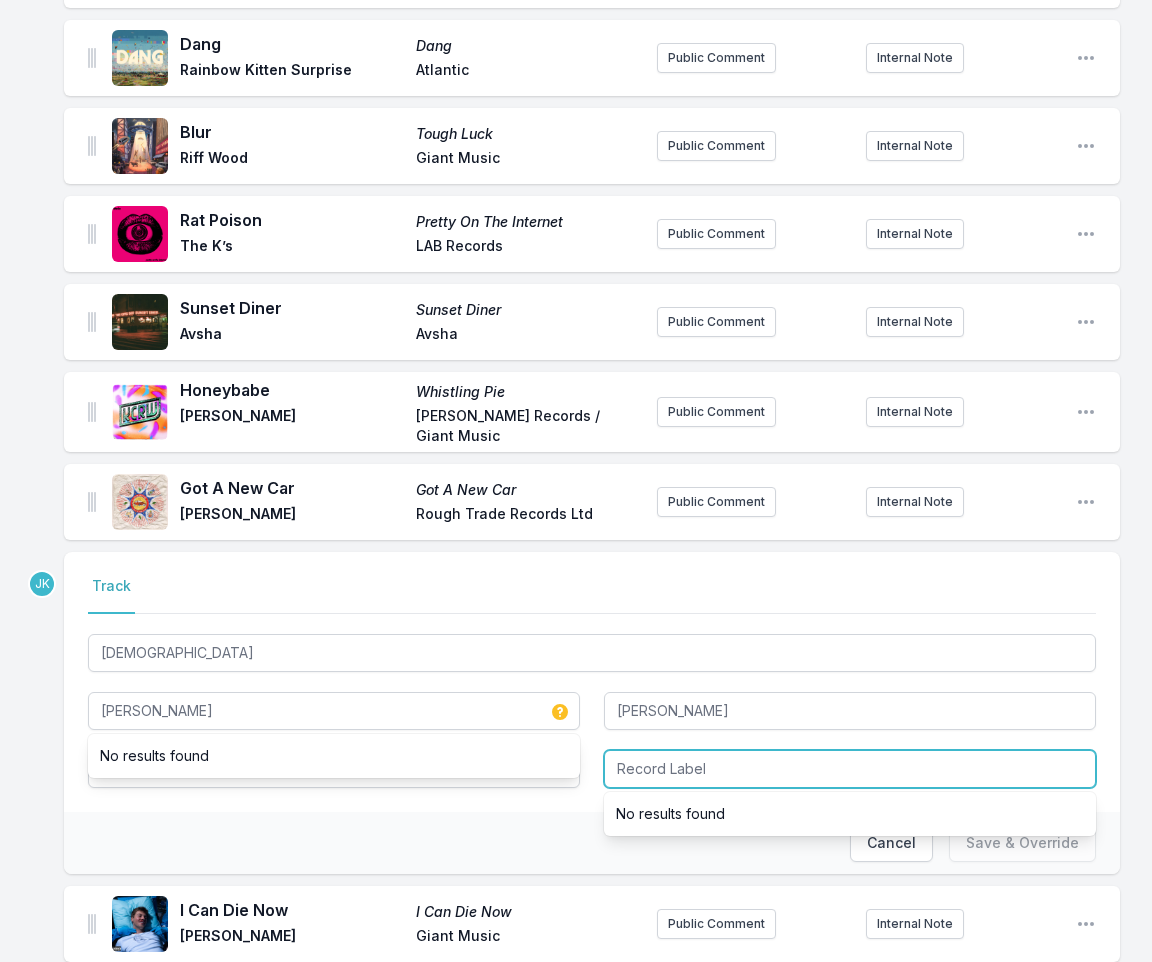 click at bounding box center (850, 769) 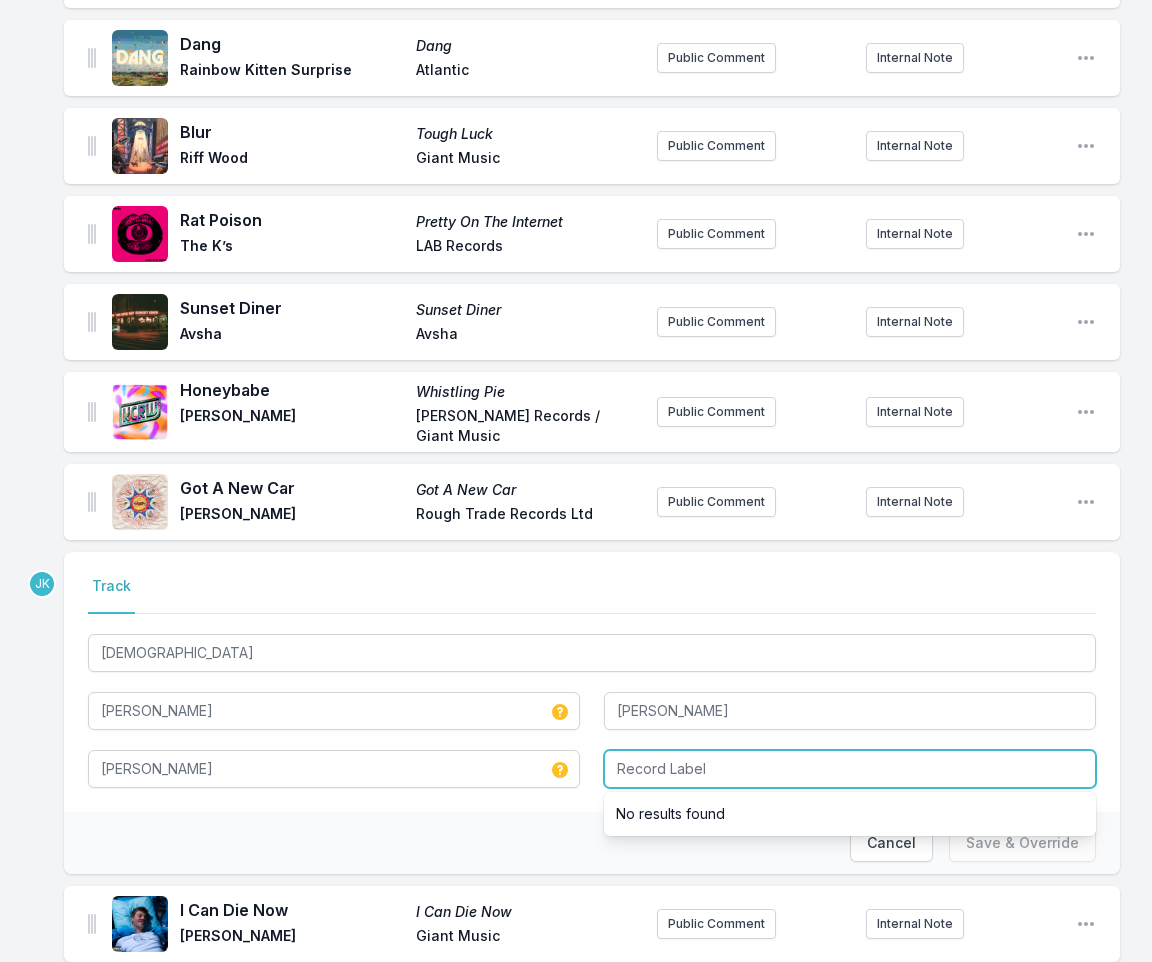 paste on "Capitol CMG, Inc." 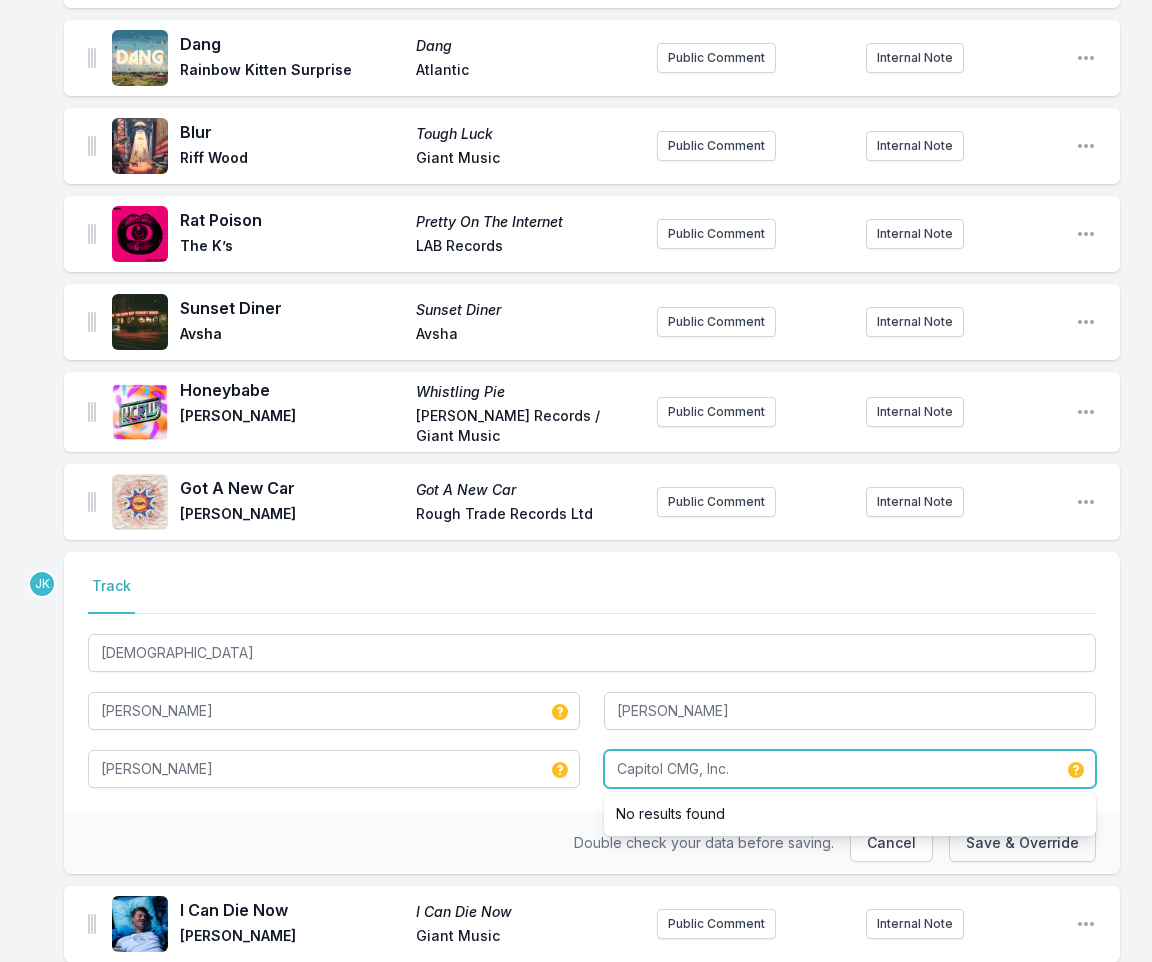 type on "Capitol CMG, Inc." 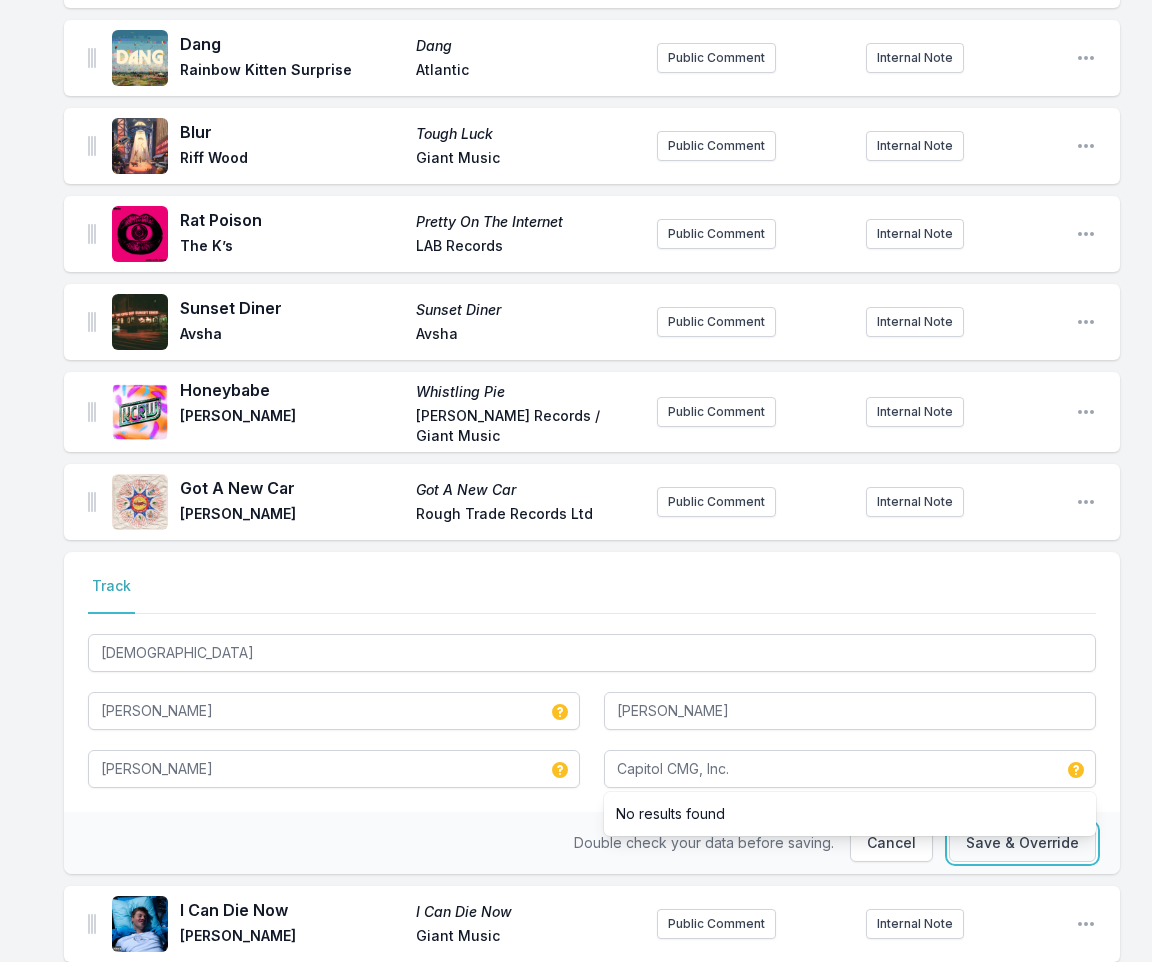 click on "Save & Override" at bounding box center [1022, 843] 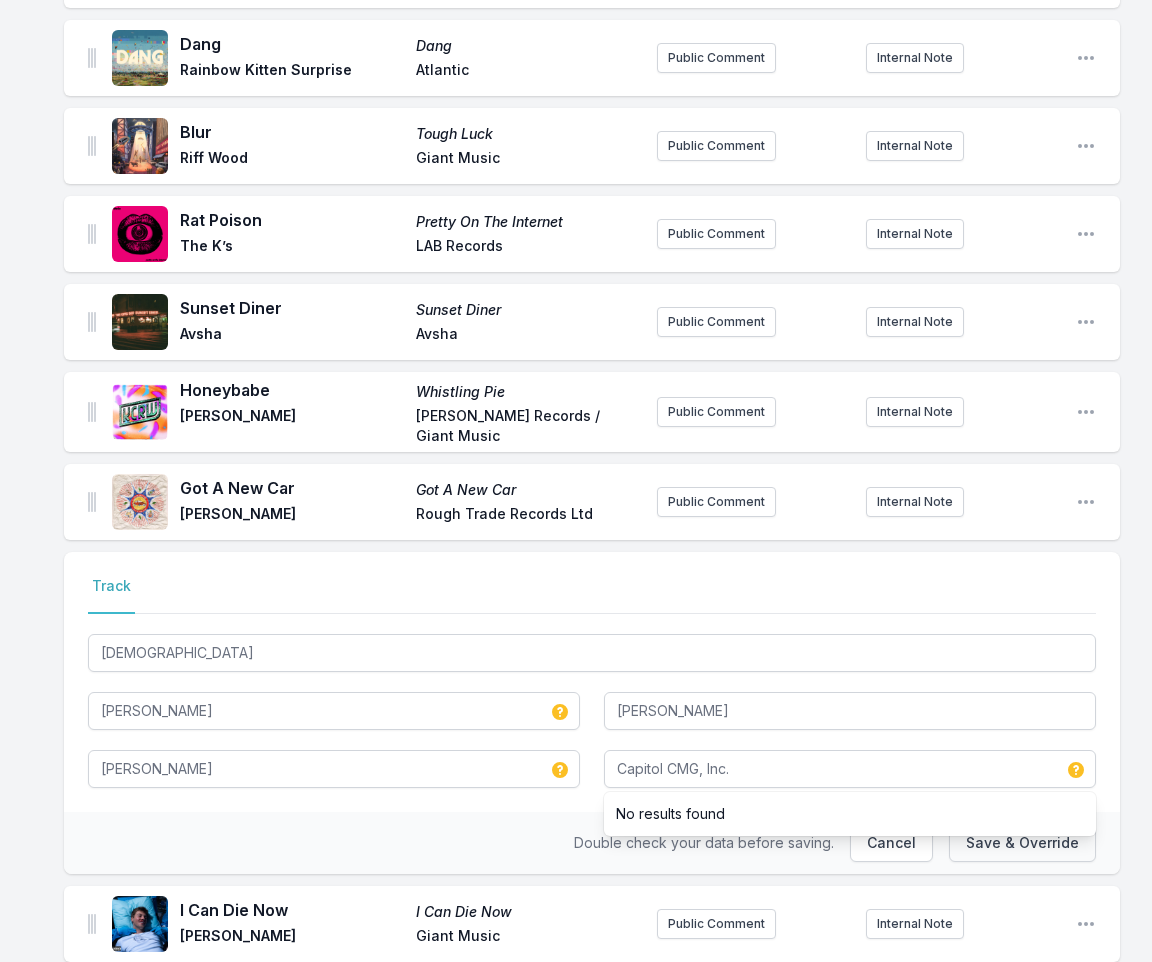 type 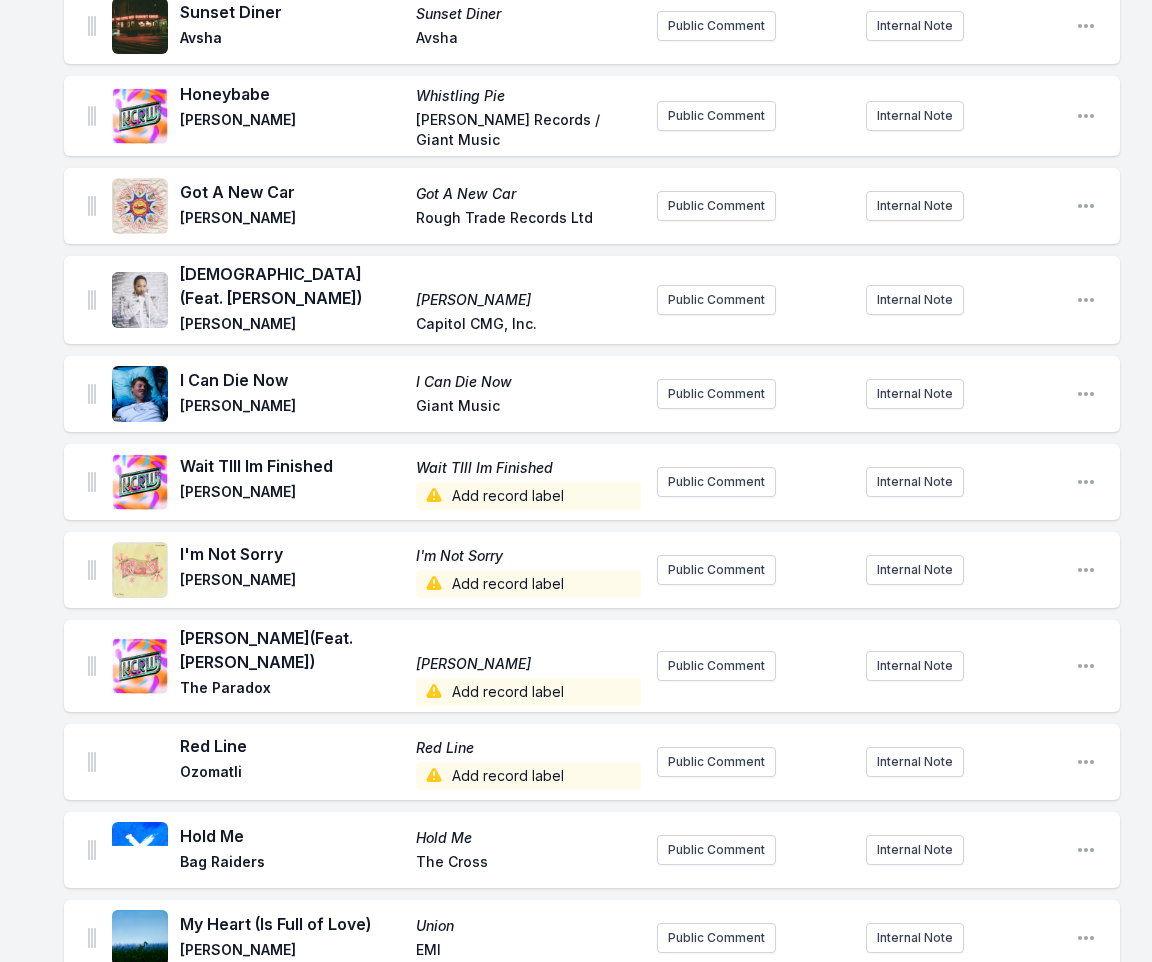 scroll, scrollTop: 2000, scrollLeft: 0, axis: vertical 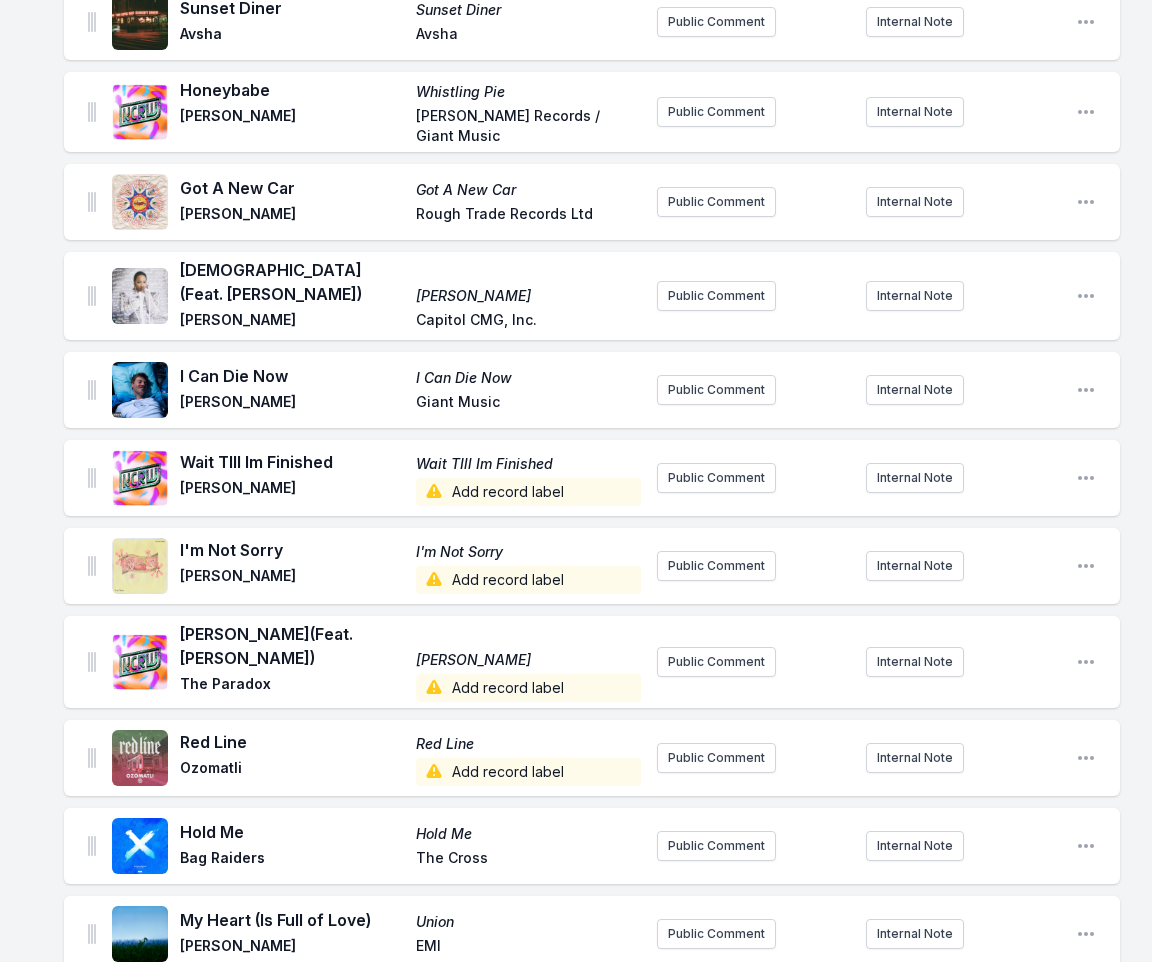 click on "Add record label" at bounding box center [528, 492] 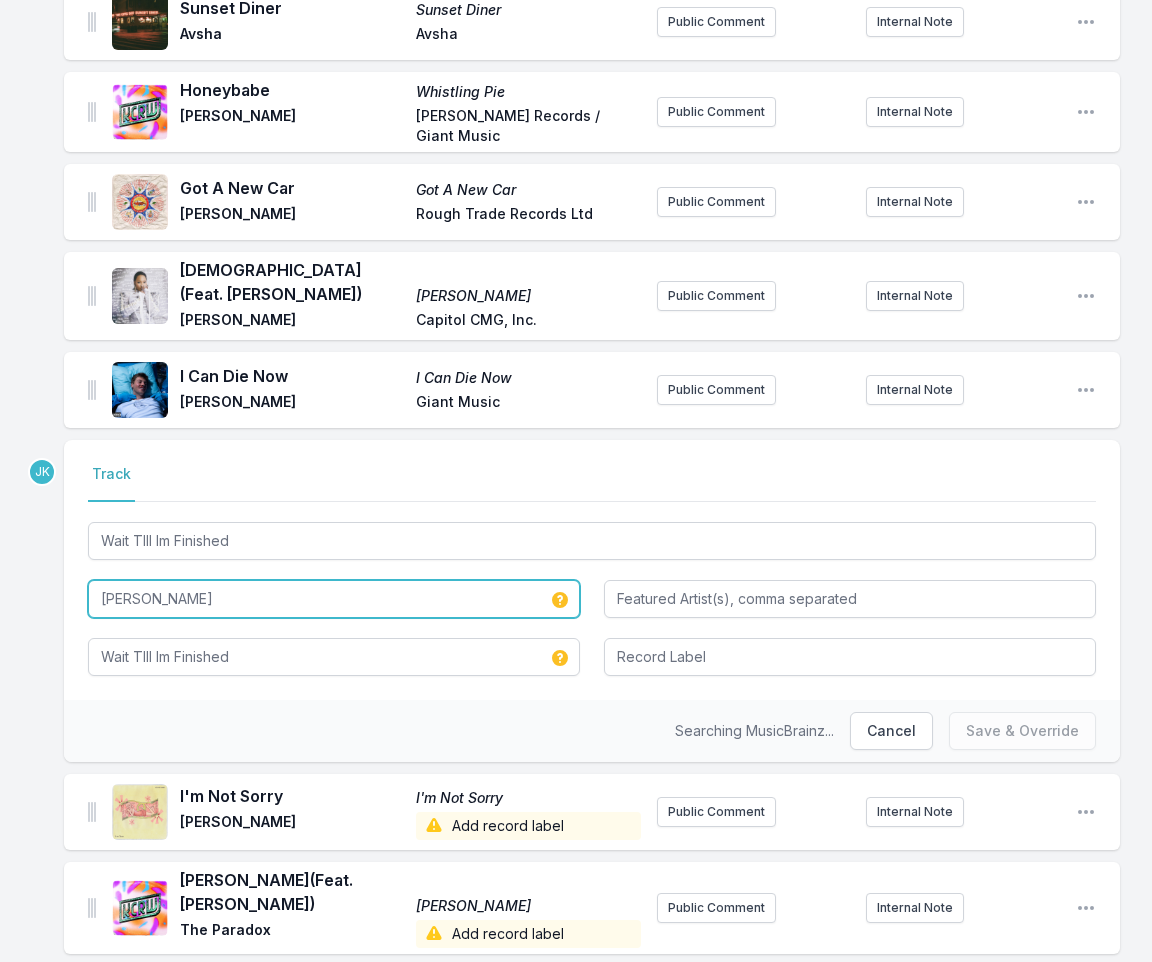 click on "[PERSON_NAME]" at bounding box center (334, 599) 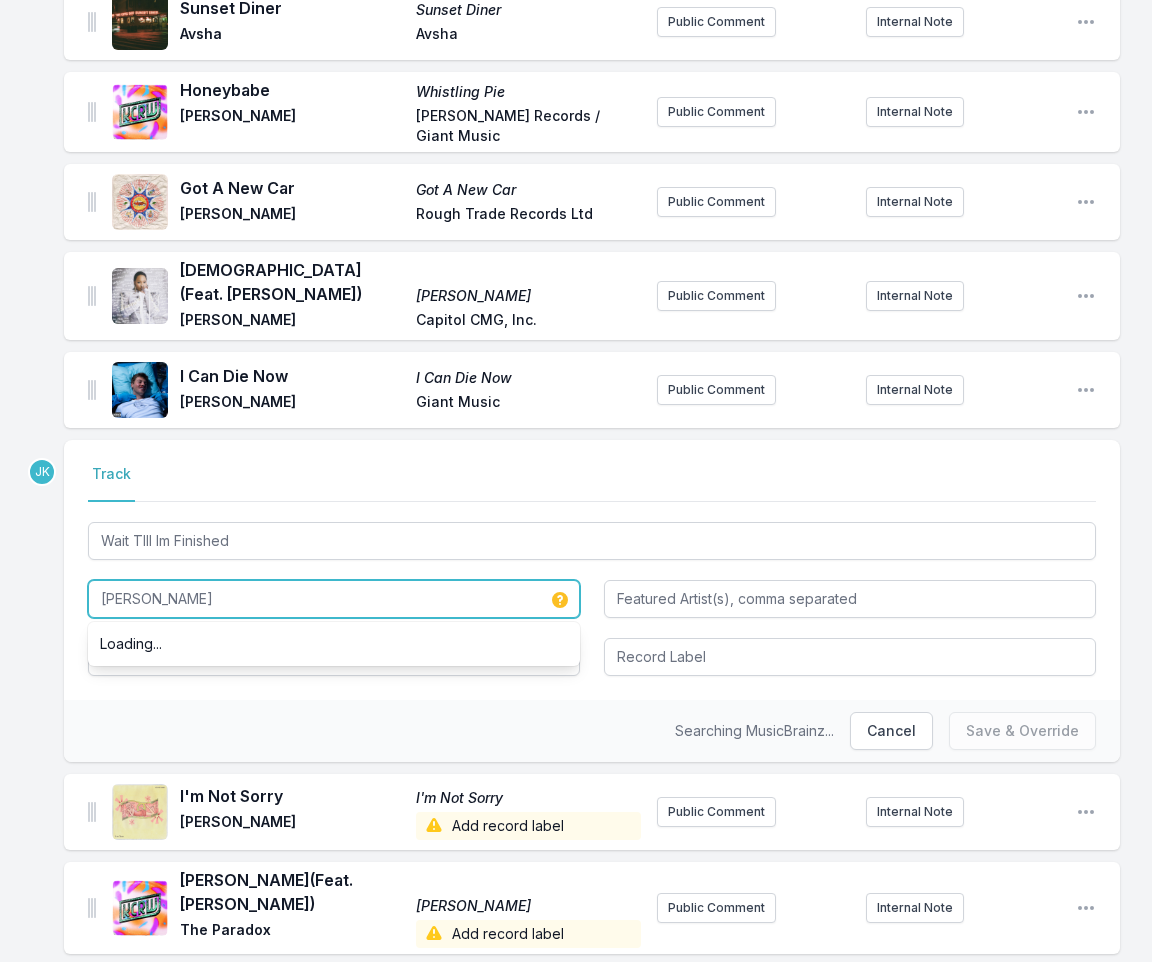 click on "[PERSON_NAME]" at bounding box center (334, 599) 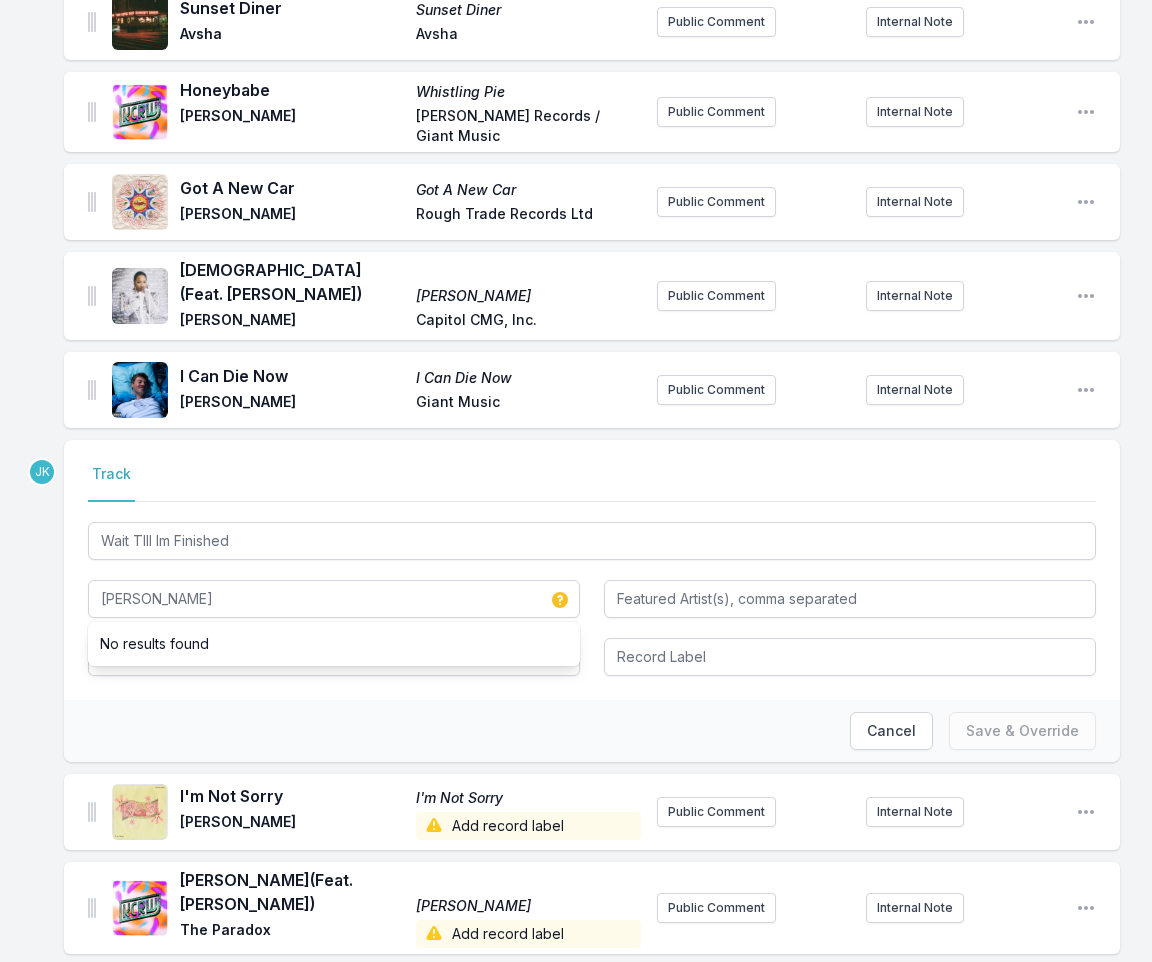 click on "Add record label" at bounding box center (528, 826) 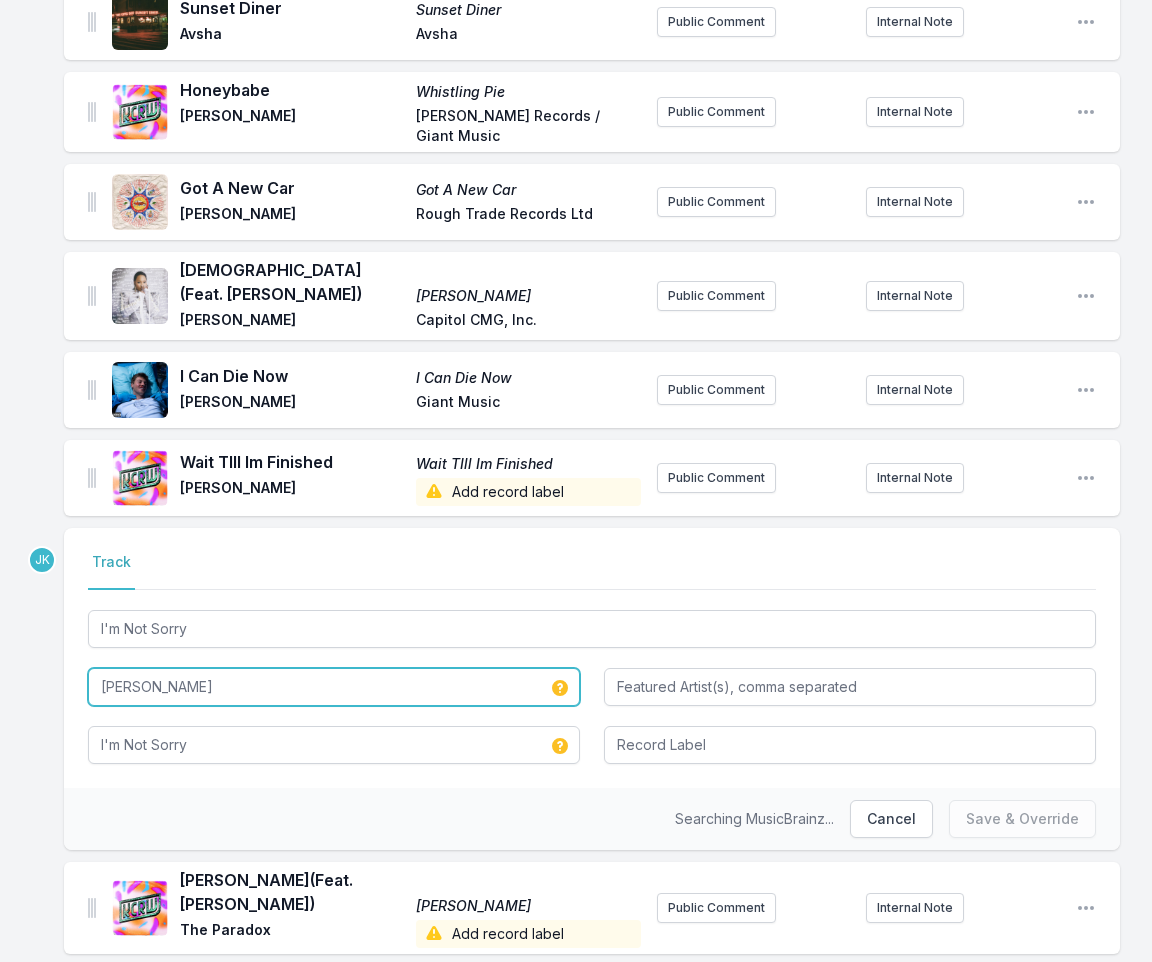 click on "[PERSON_NAME]" at bounding box center [334, 687] 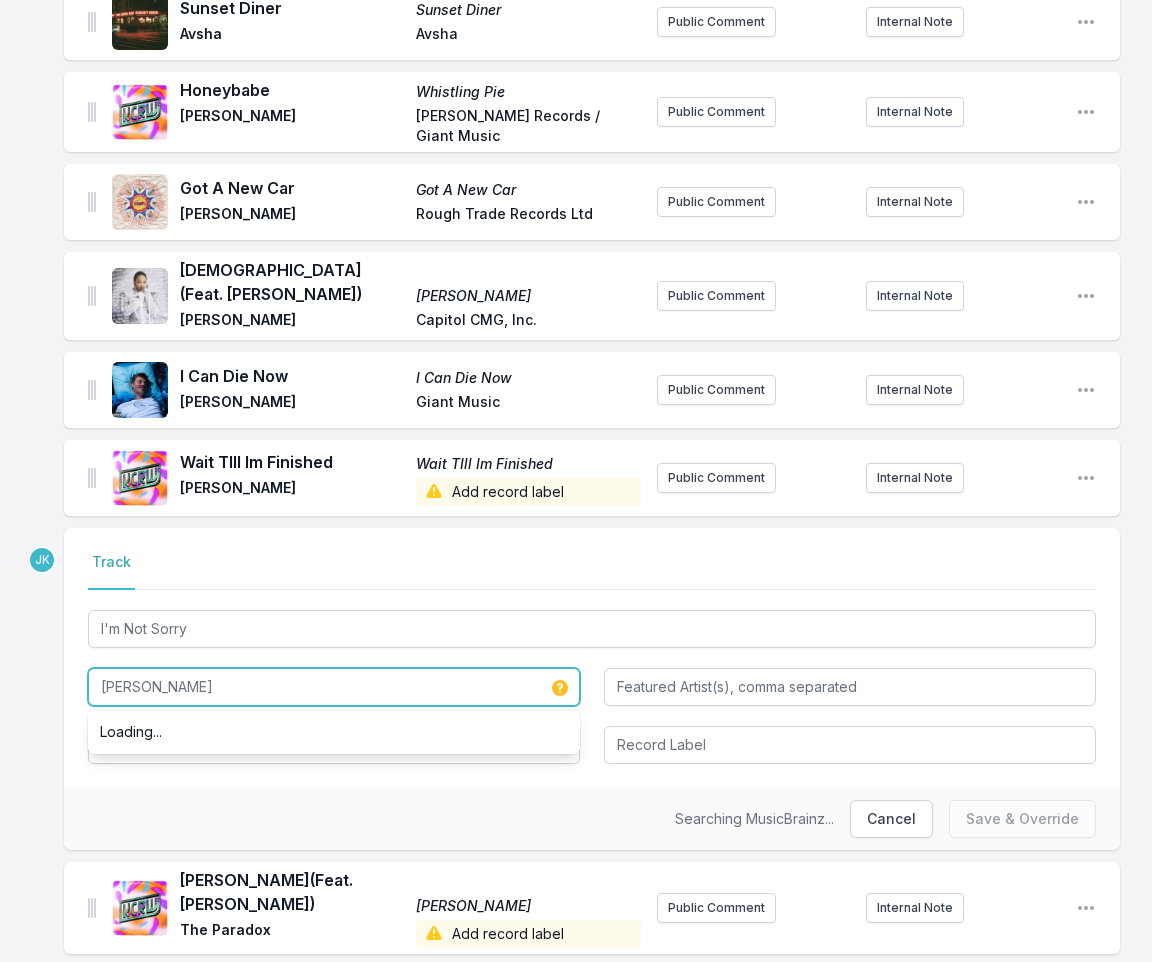 click on "[PERSON_NAME]" at bounding box center (334, 687) 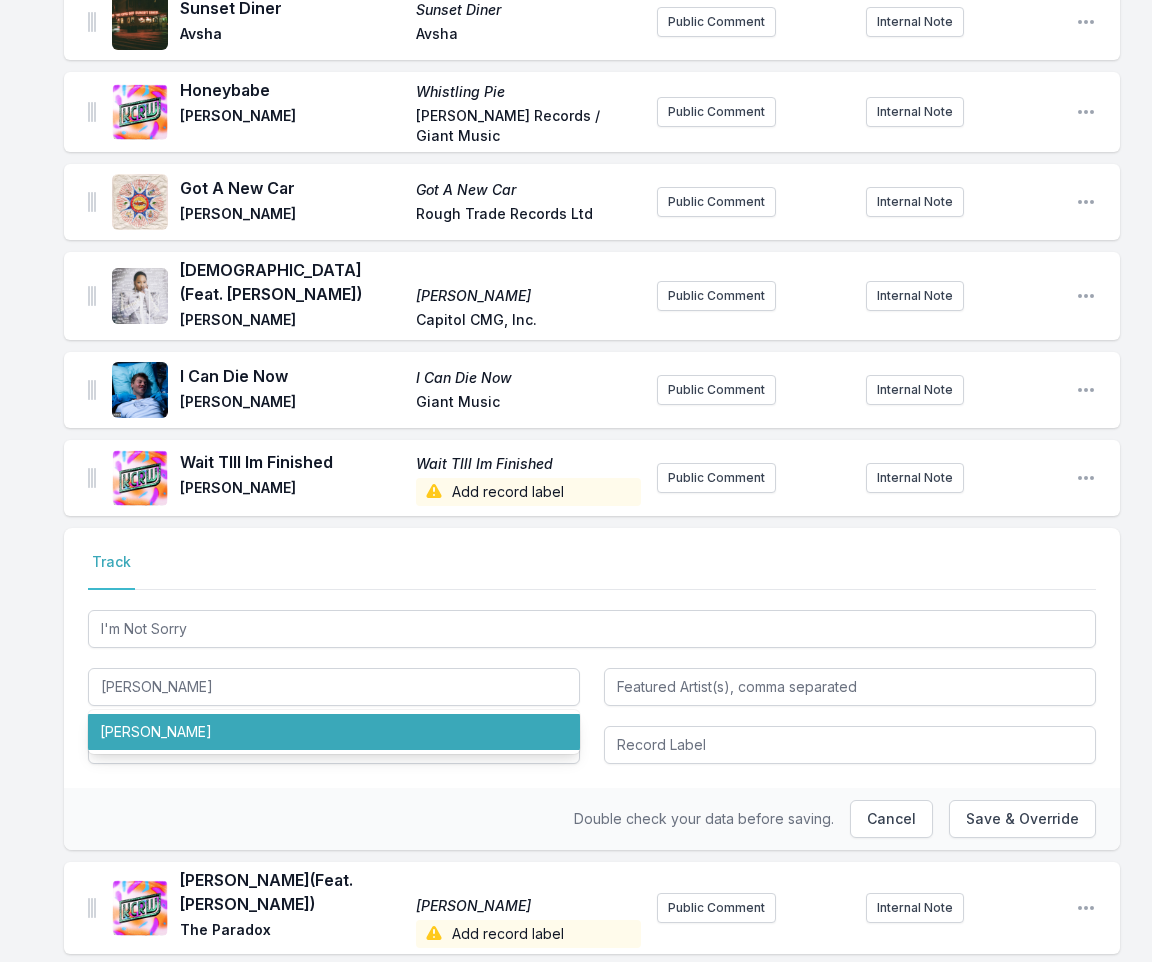 drag, startPoint x: 9, startPoint y: 647, endPoint x: 53, endPoint y: 642, distance: 44.28318 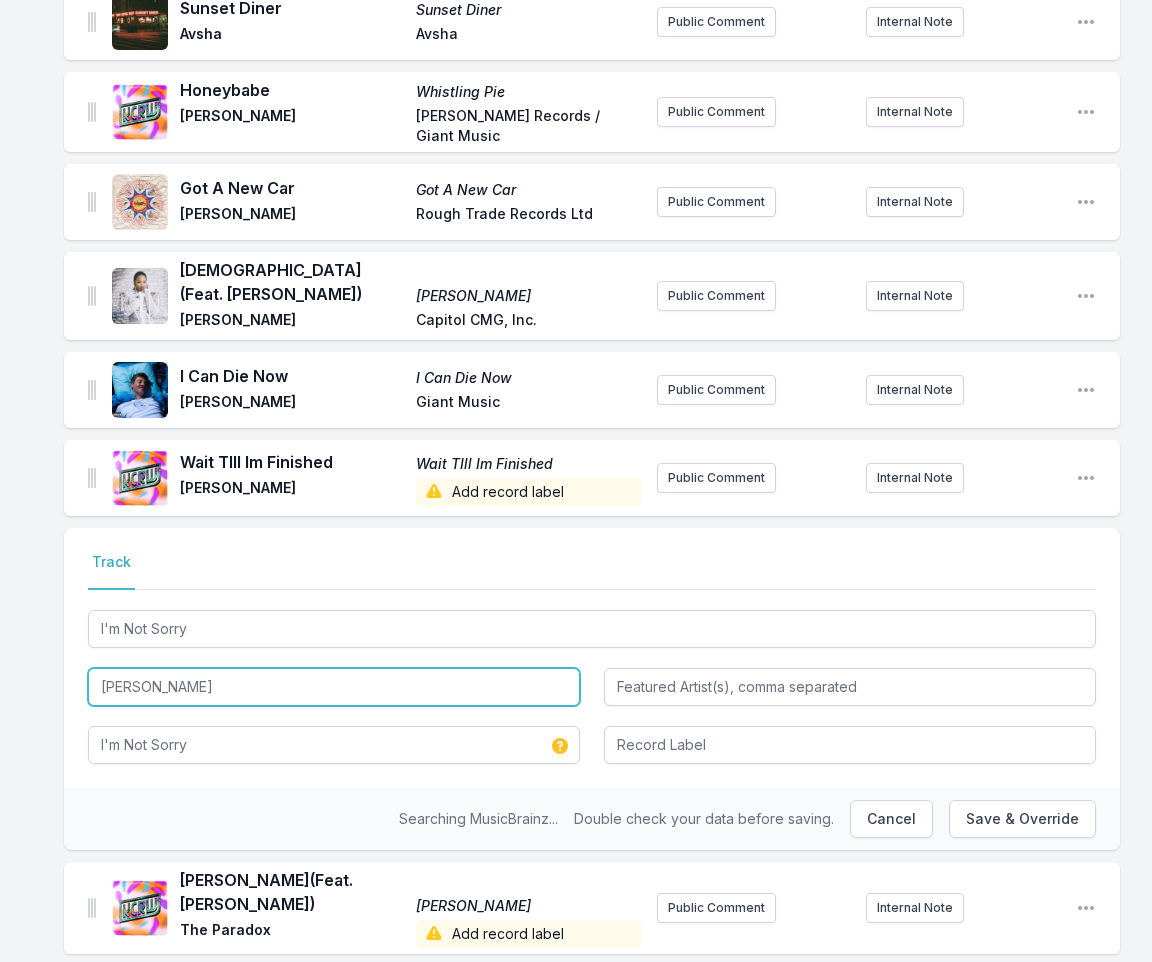 click on "[PERSON_NAME]" at bounding box center (334, 687) 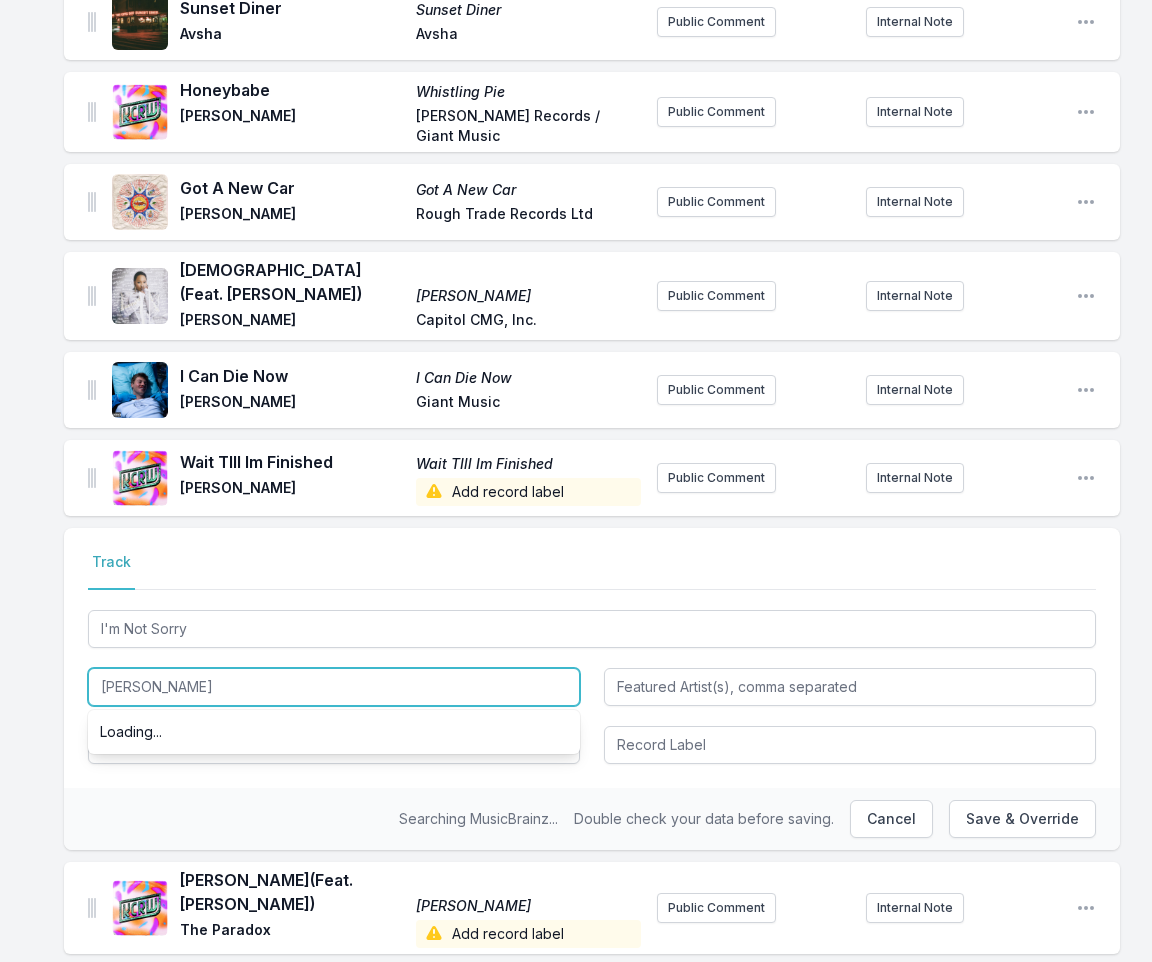 click on "[PERSON_NAME]" at bounding box center [334, 687] 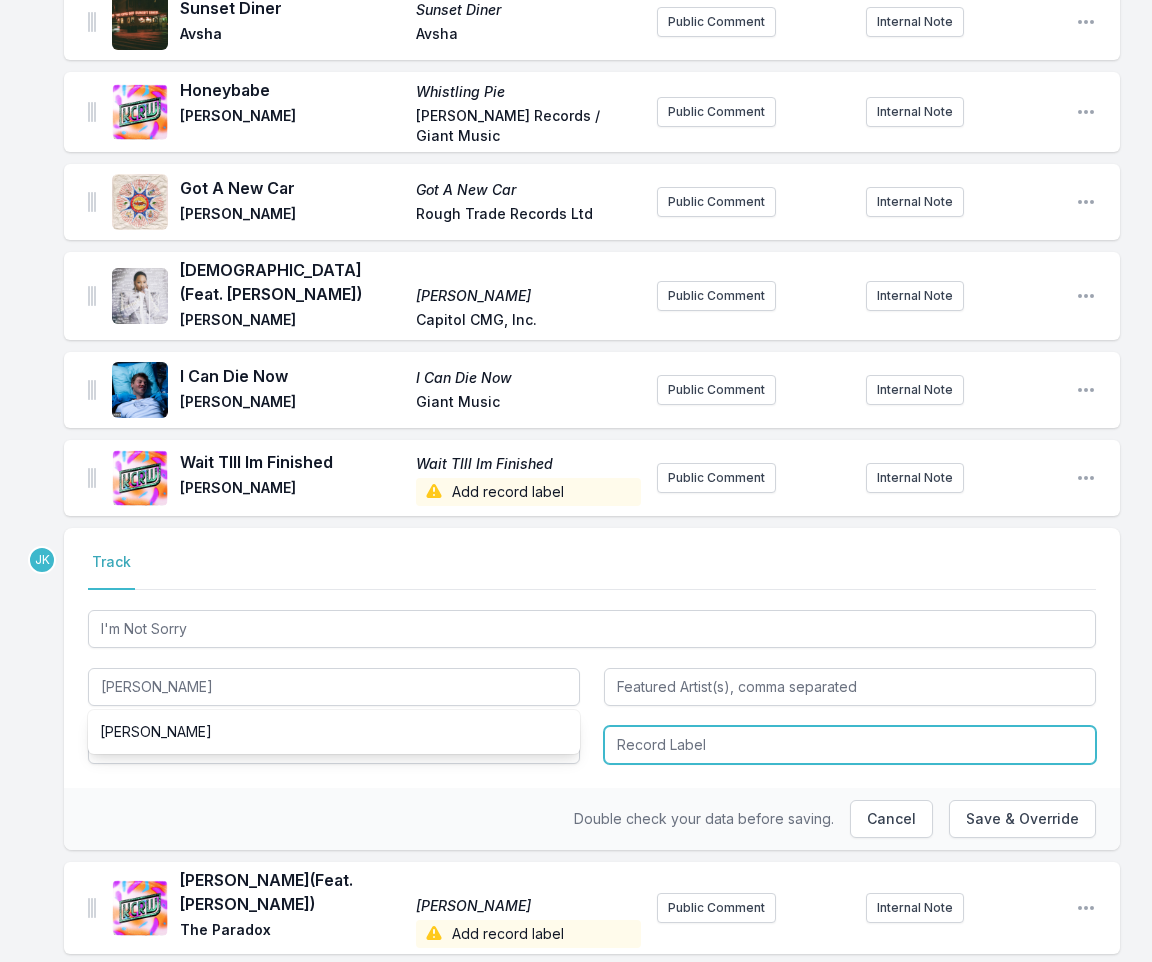 click at bounding box center (850, 745) 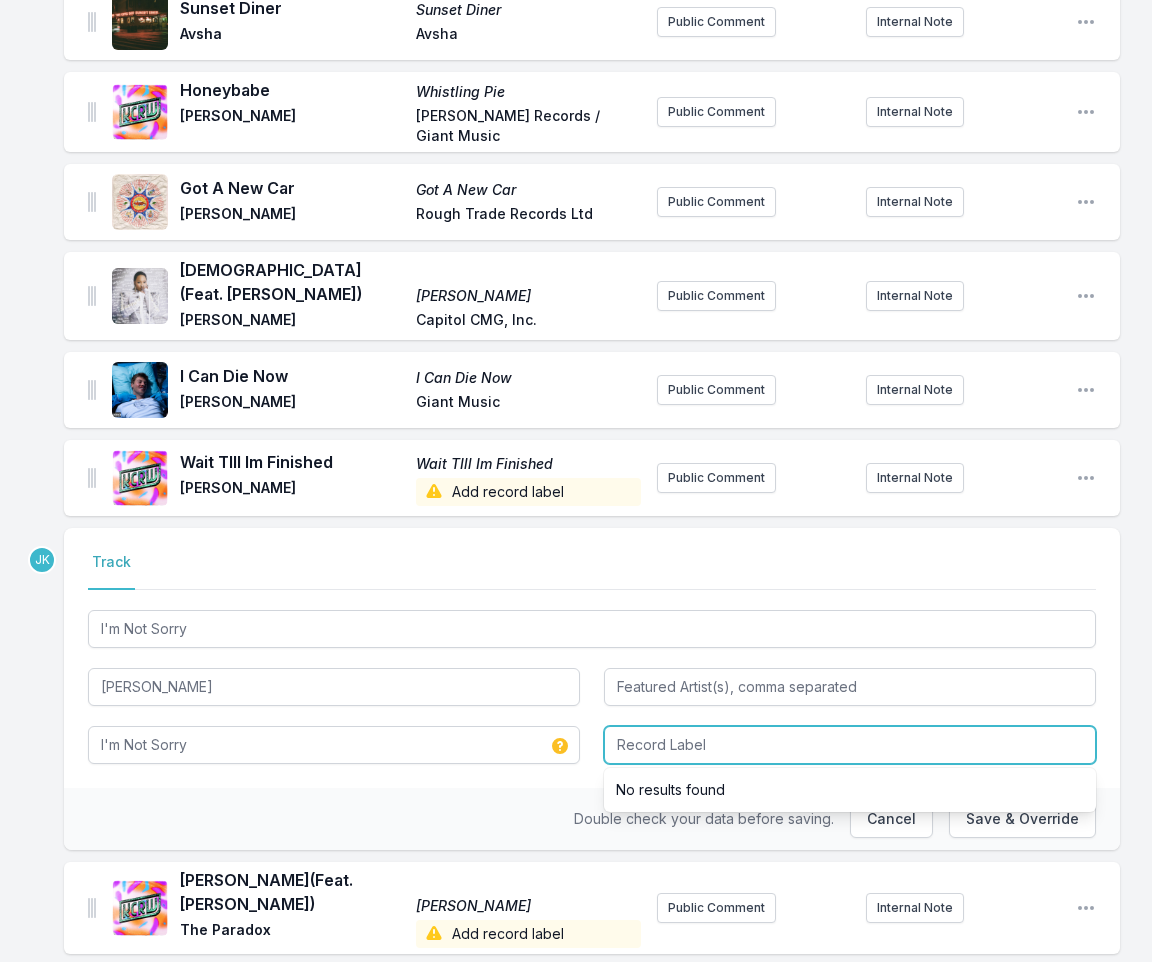paste on "[PERSON_NAME] / Believe" 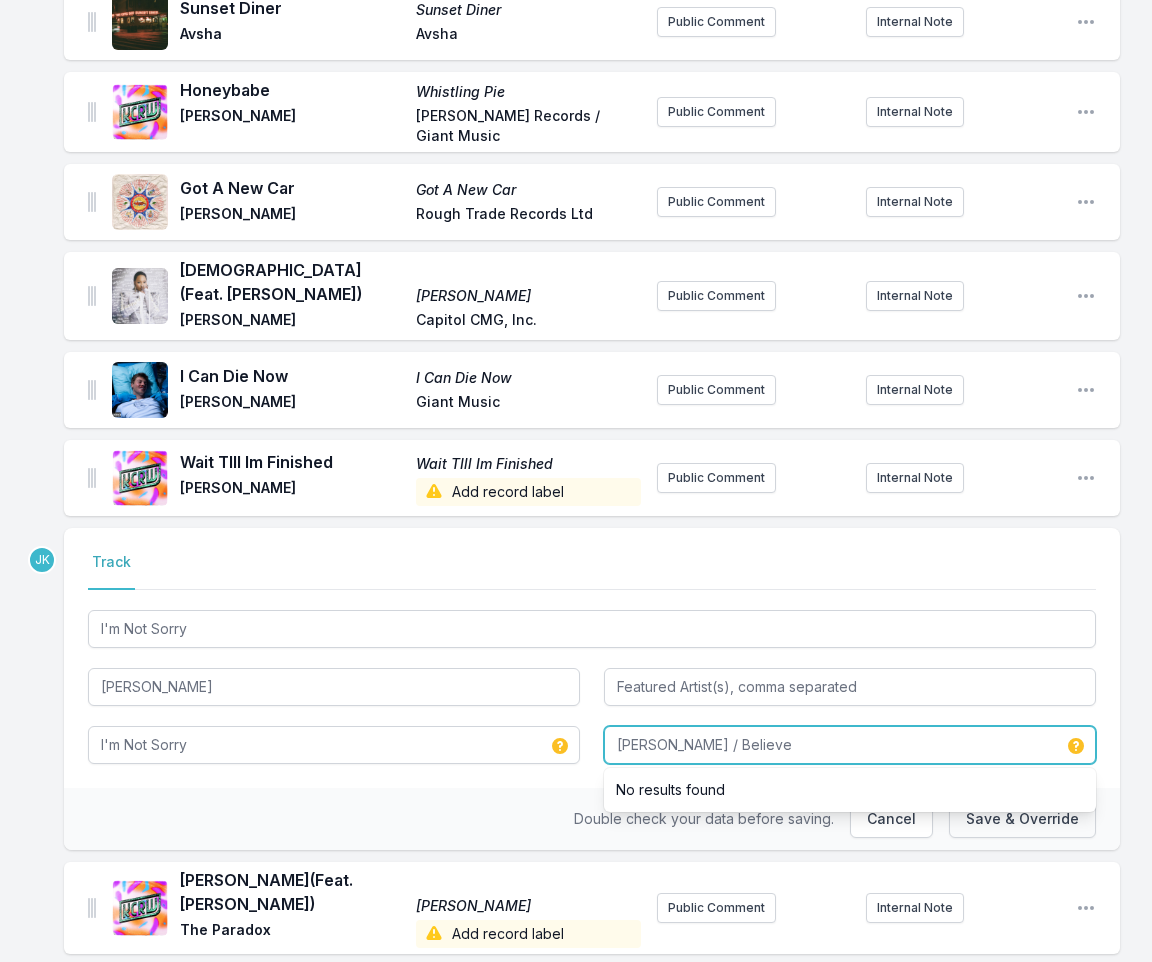 type on "[PERSON_NAME] / Believe" 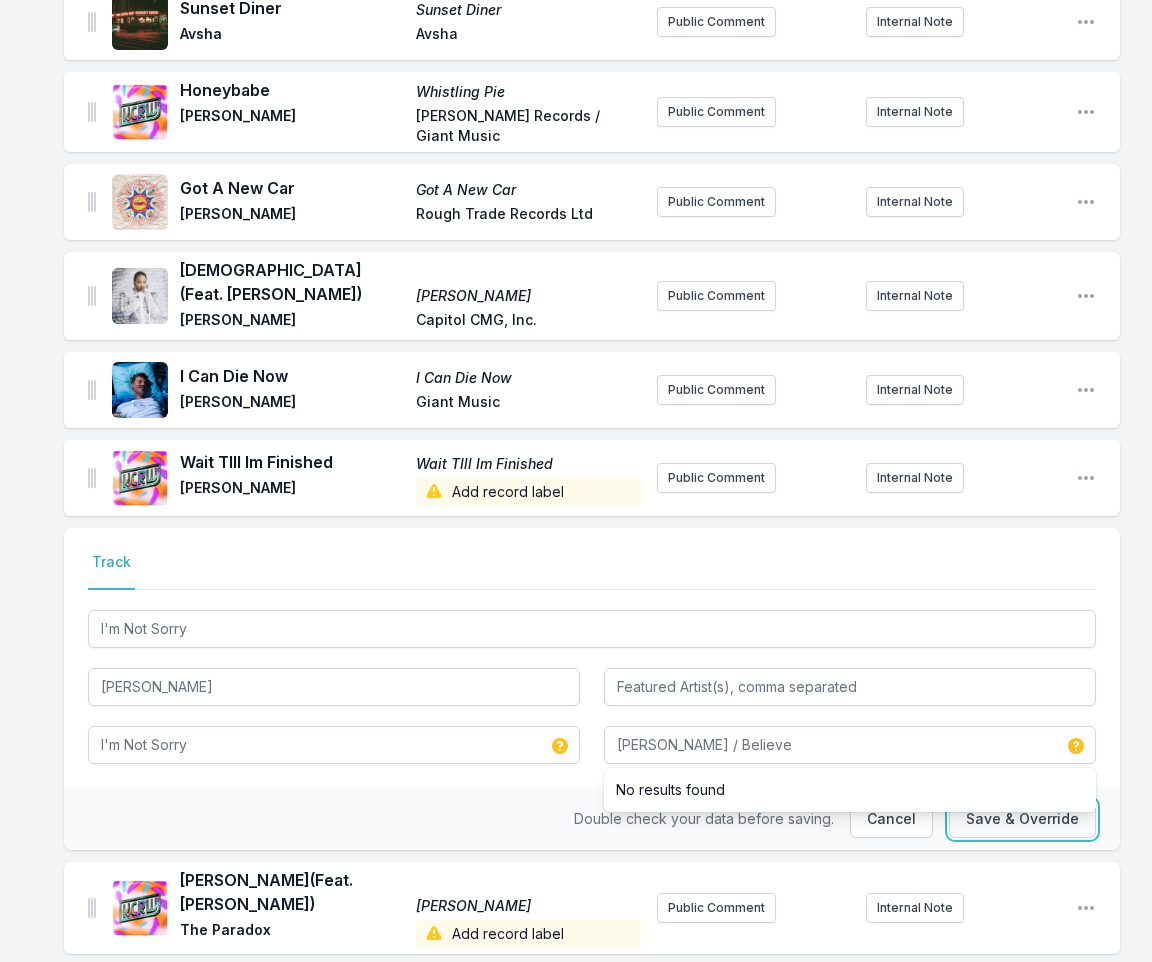 click on "Save & Override" at bounding box center (1022, 819) 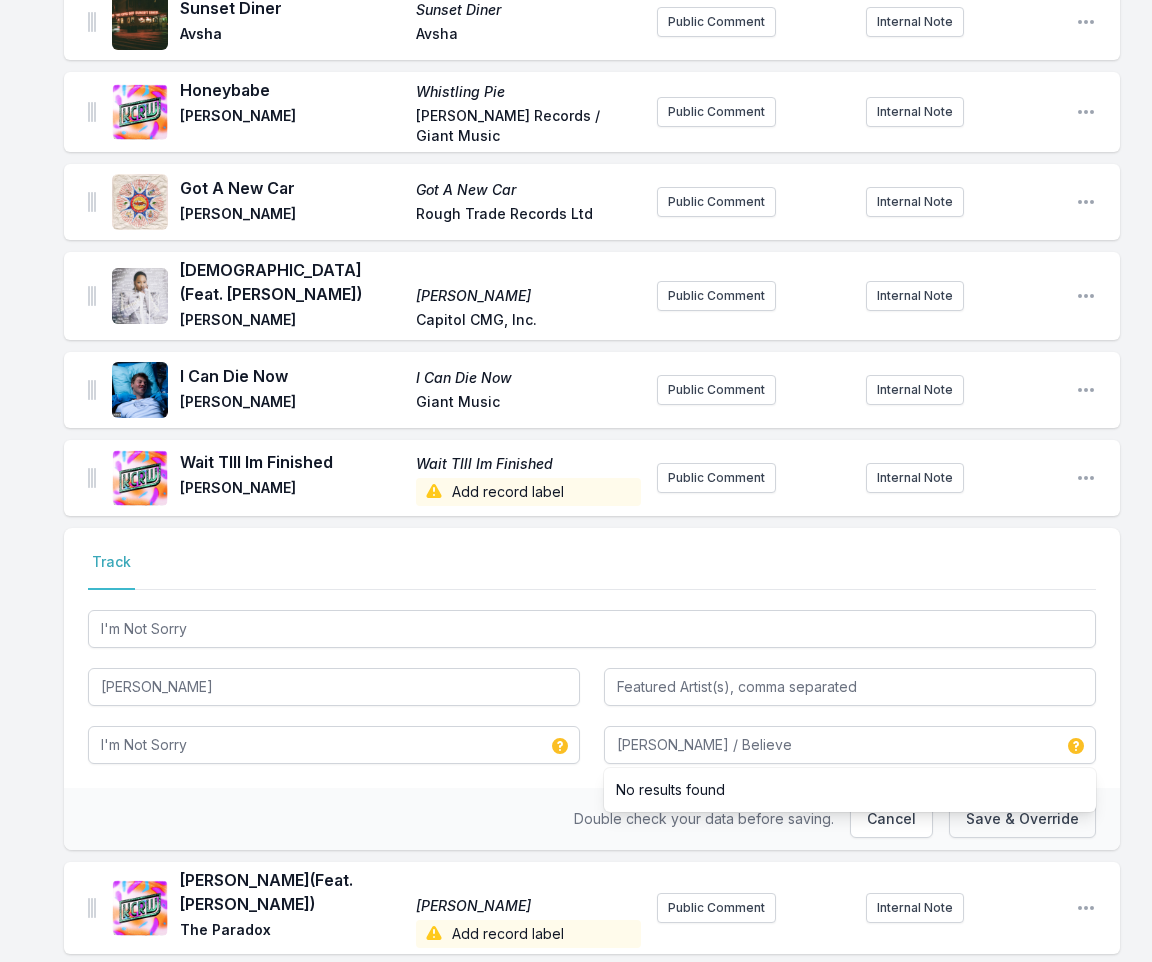 type 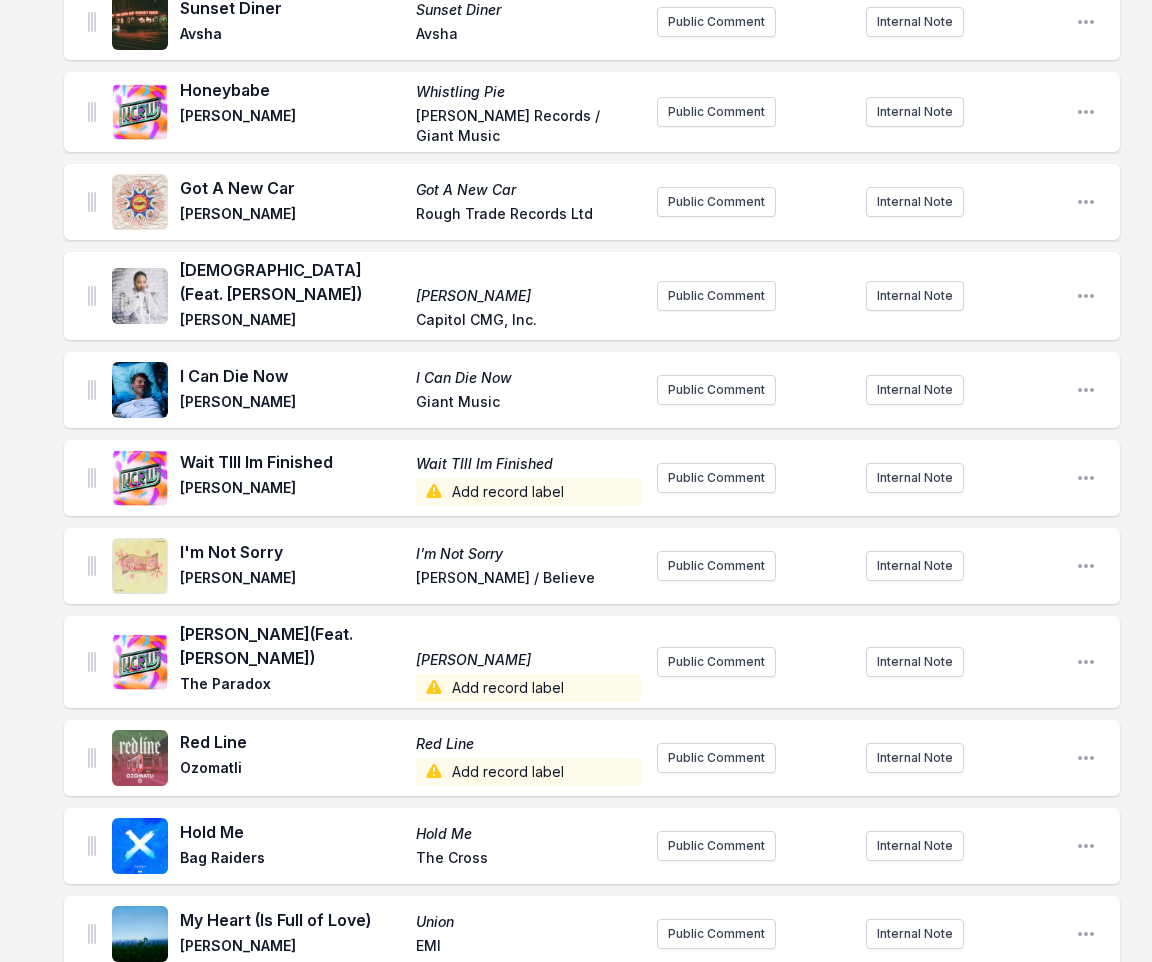 click on "Add record label" at bounding box center [528, 492] 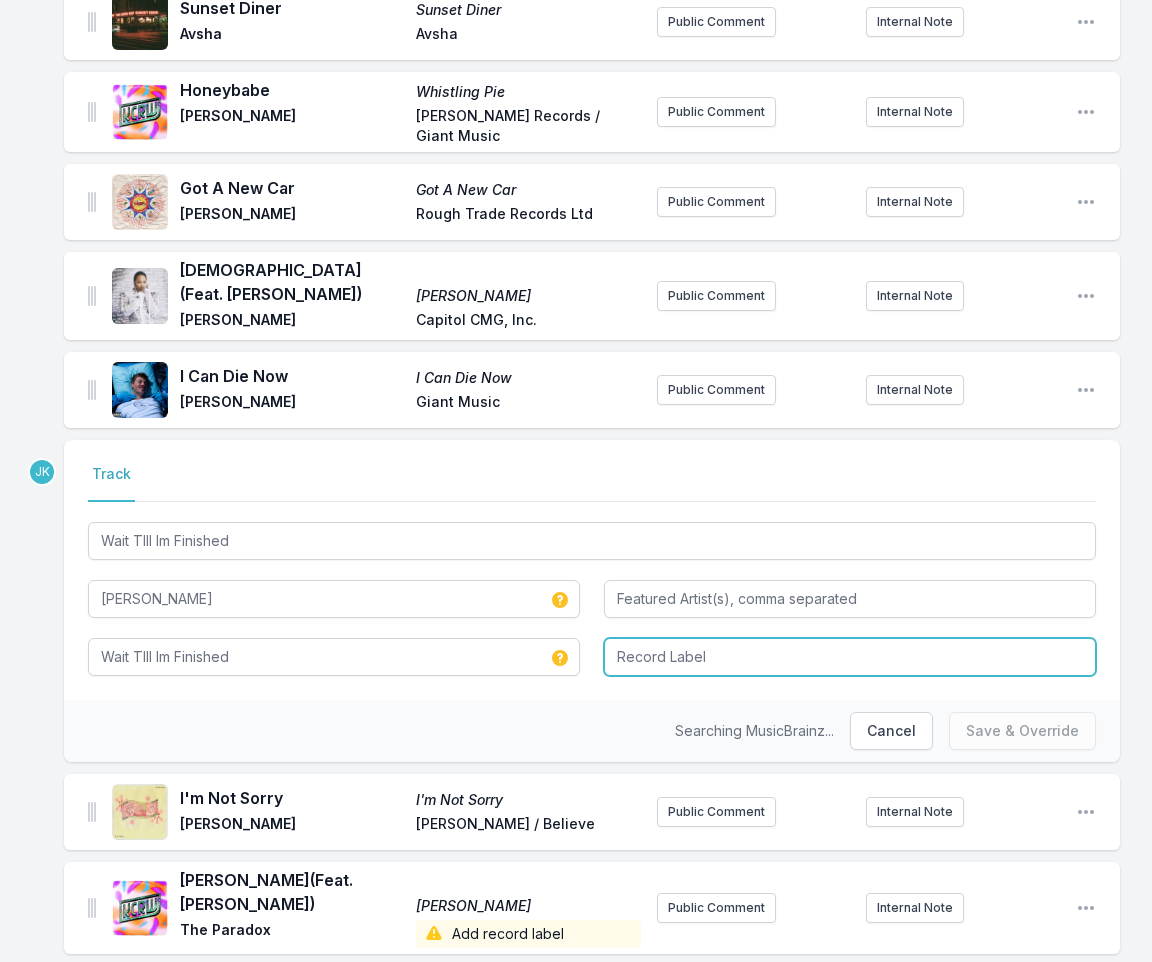 click at bounding box center [850, 657] 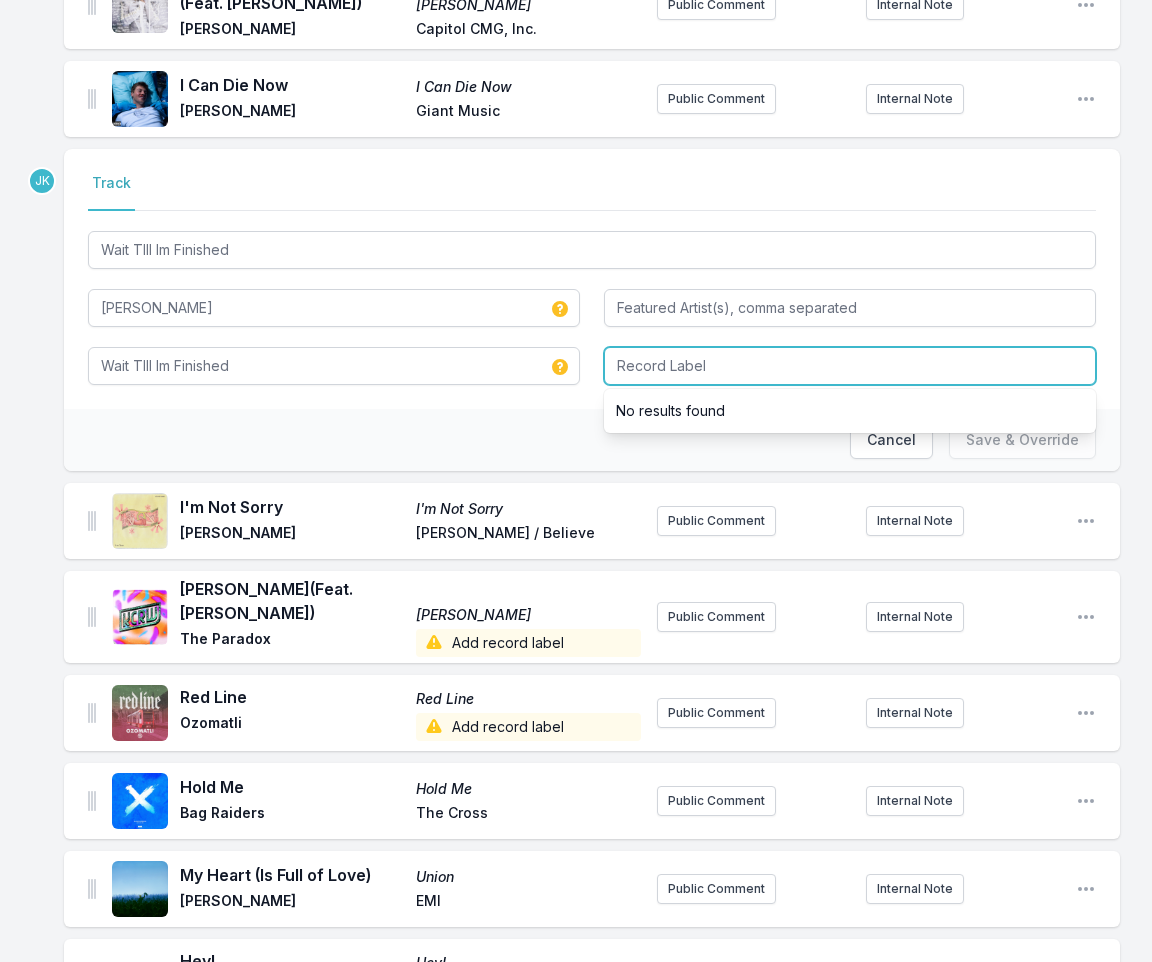 scroll, scrollTop: 2300, scrollLeft: 0, axis: vertical 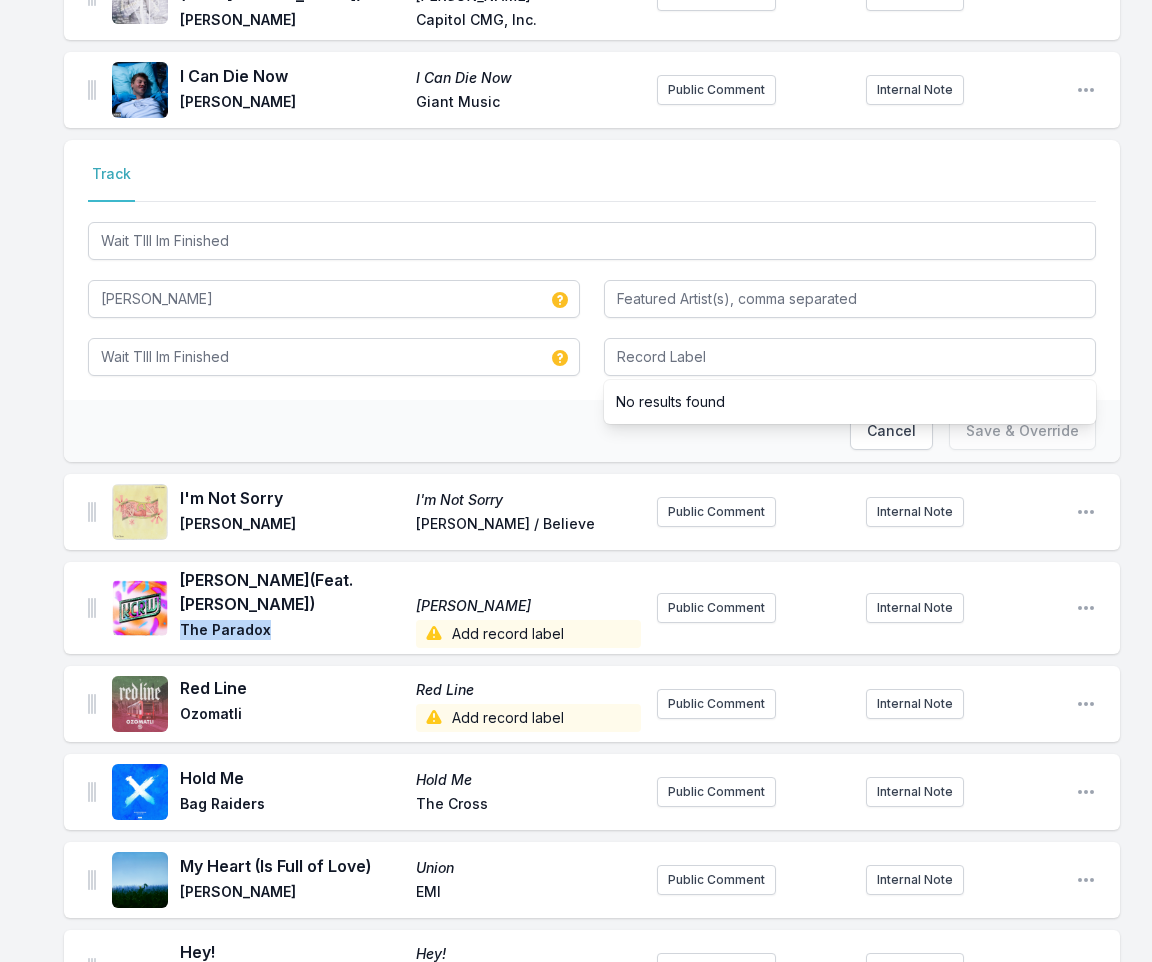 drag, startPoint x: 251, startPoint y: 576, endPoint x: 183, endPoint y: 572, distance: 68.117546 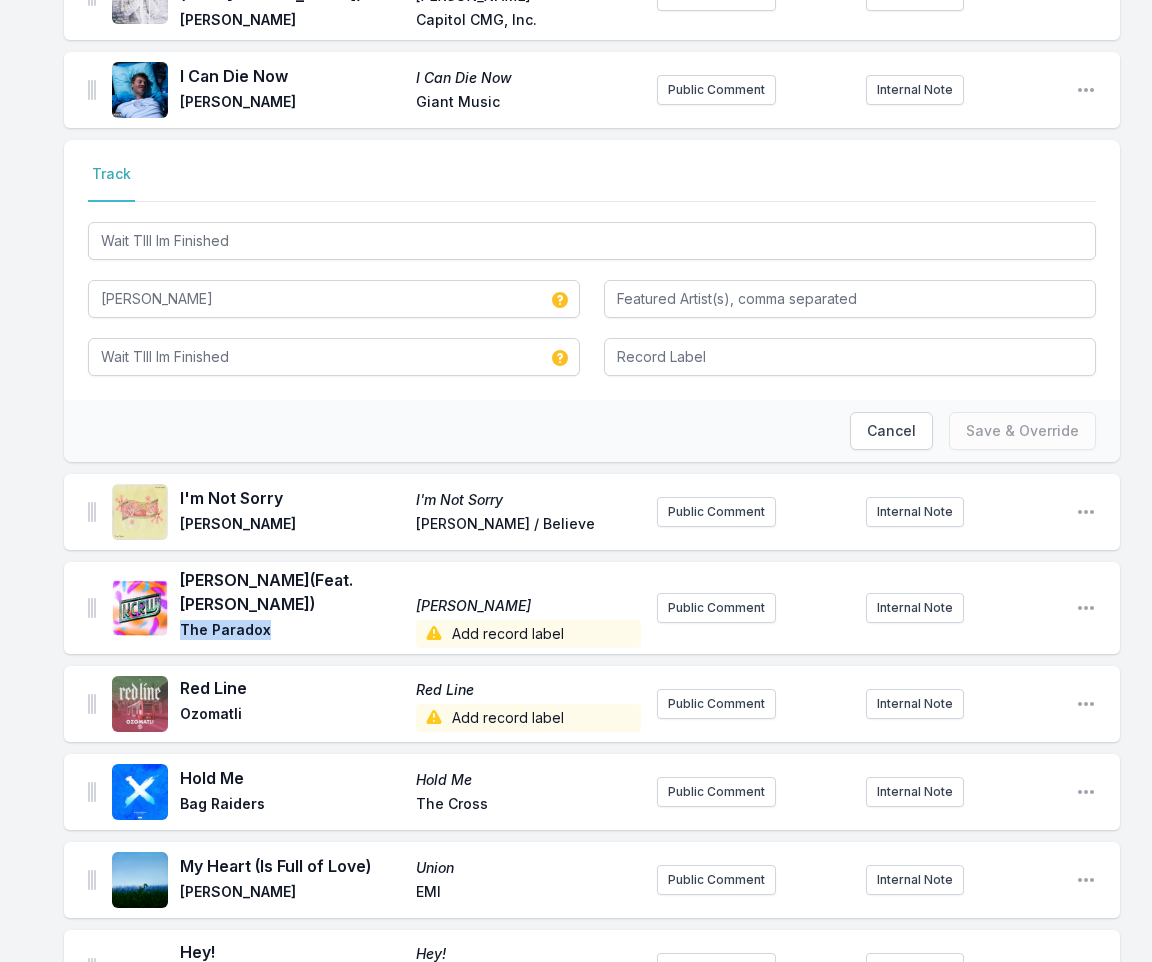 copy on "The Paradox" 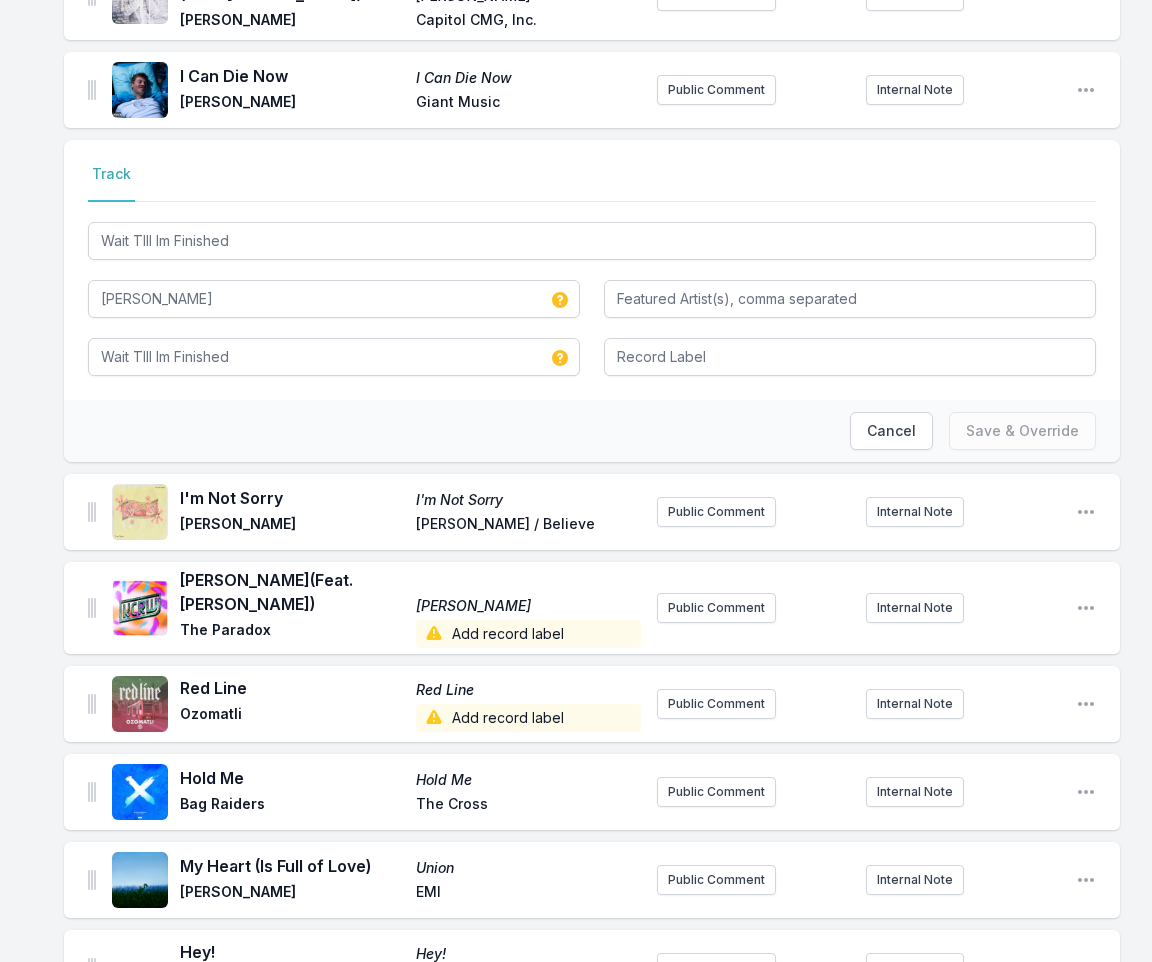 click on "Add record label" at bounding box center [528, 634] 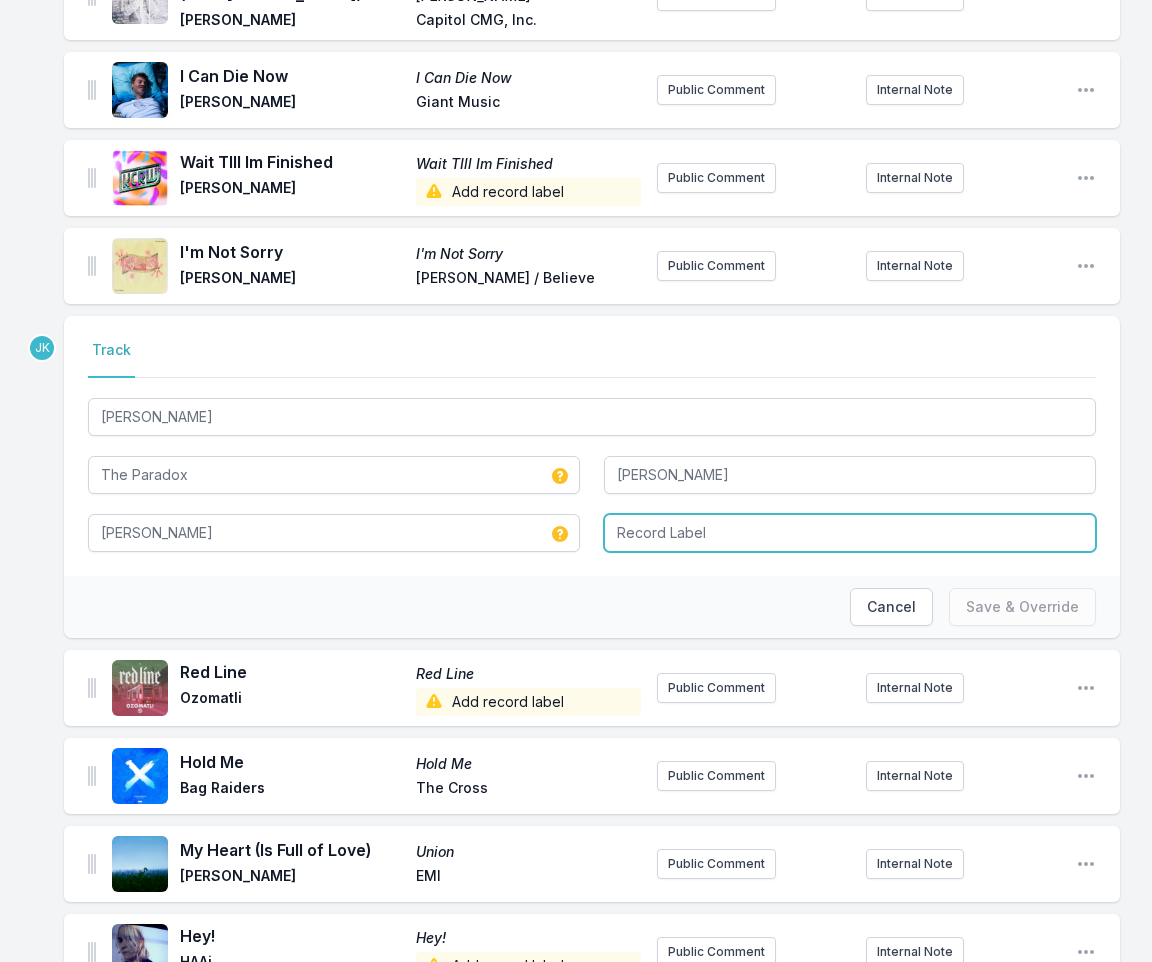 click at bounding box center [850, 533] 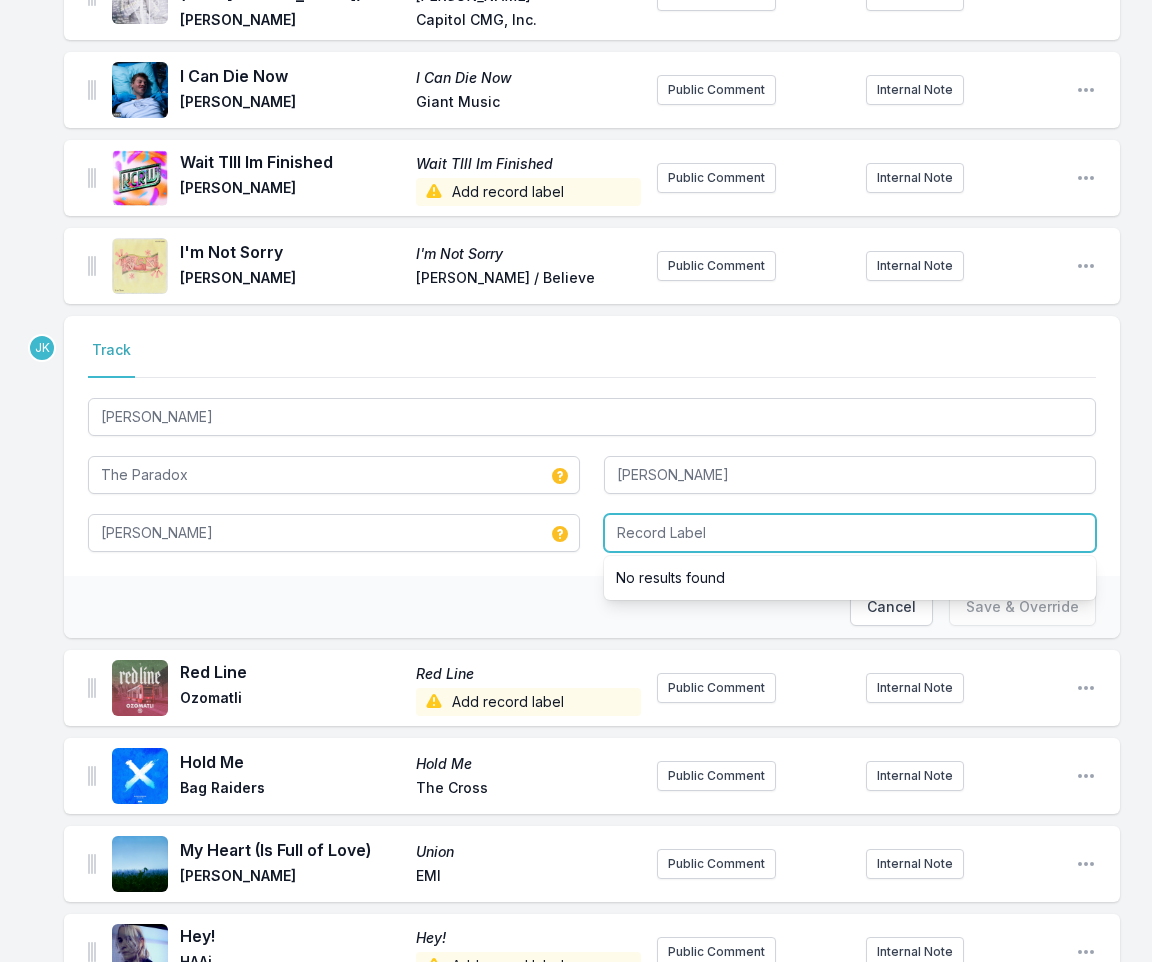 paste on "Hundred Days Records" 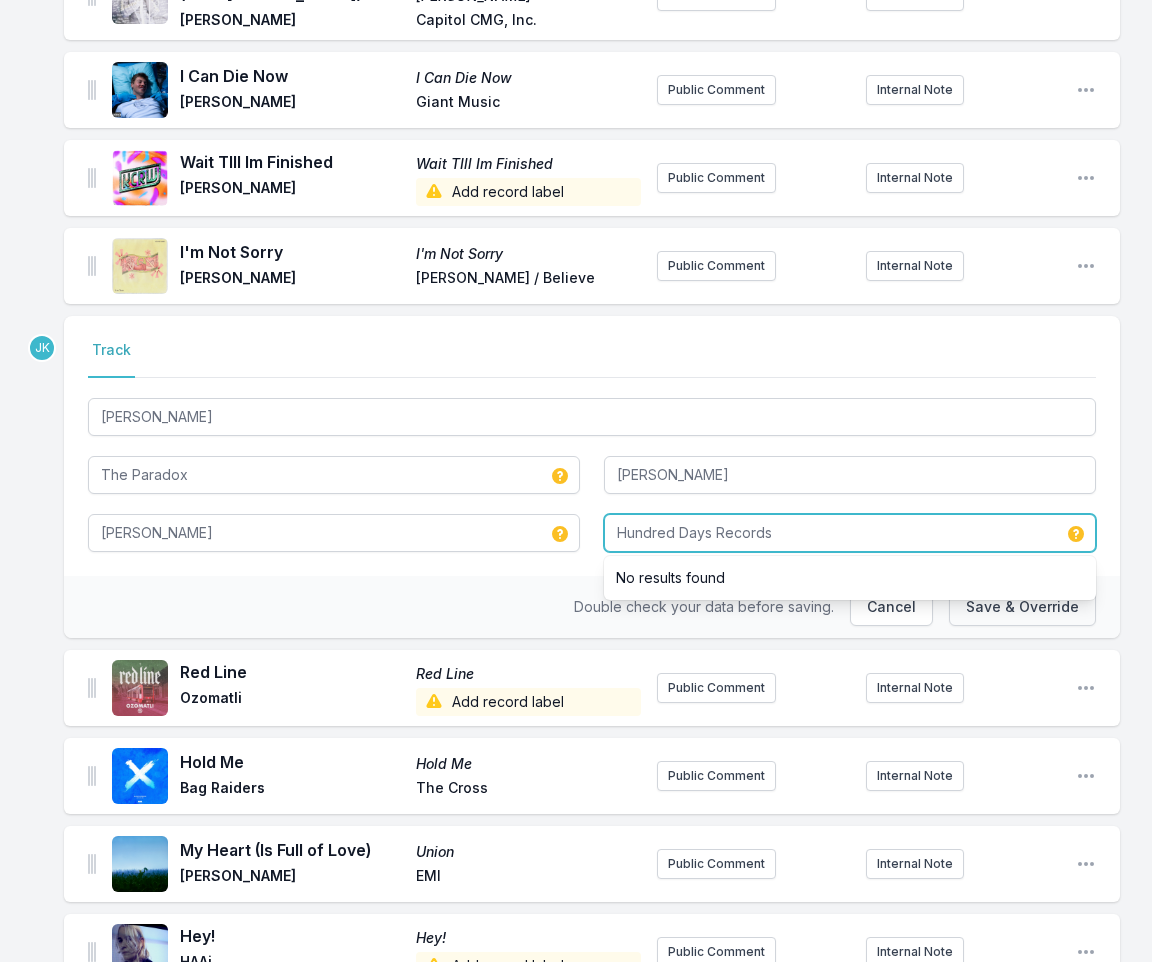 type on "Hundred Days Records" 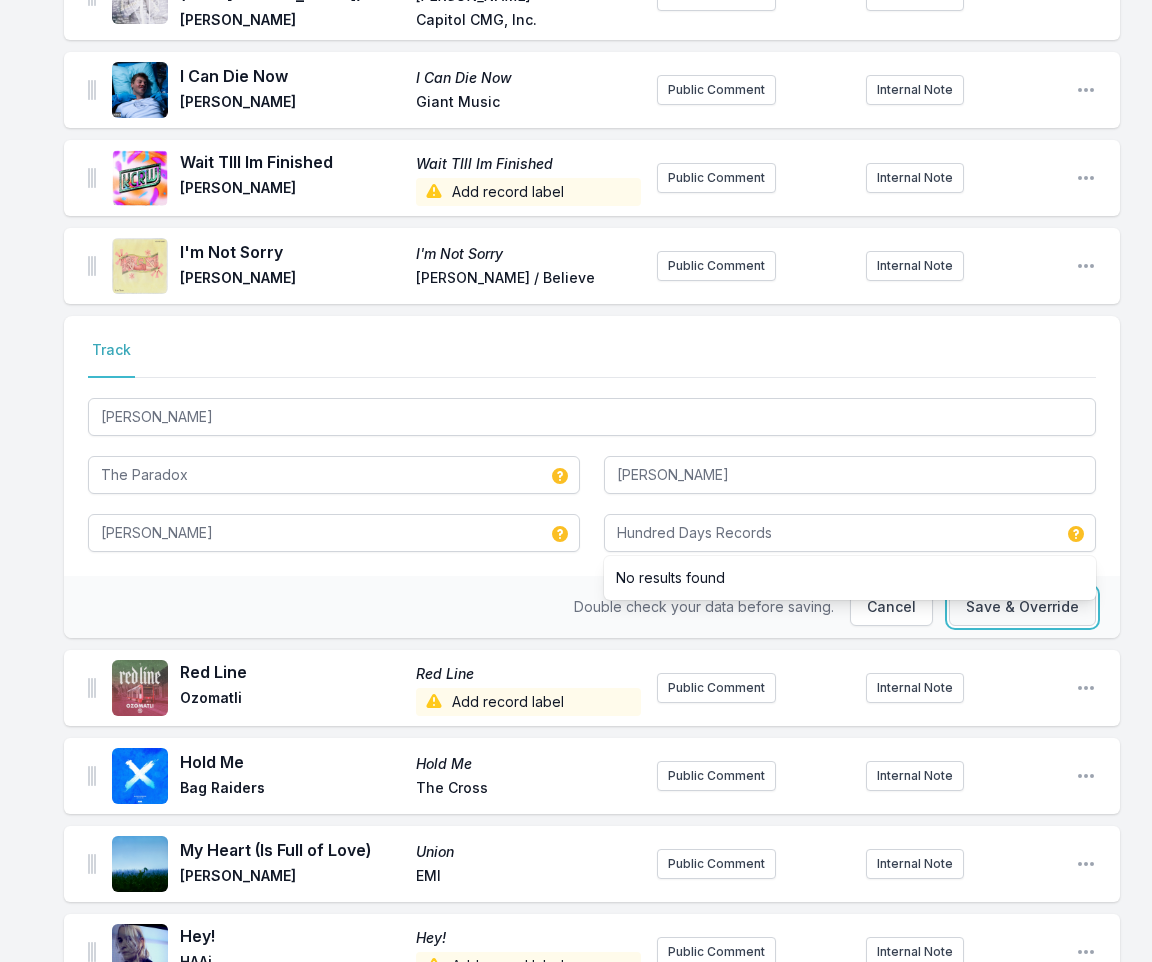 click on "Save & Override" at bounding box center [1022, 607] 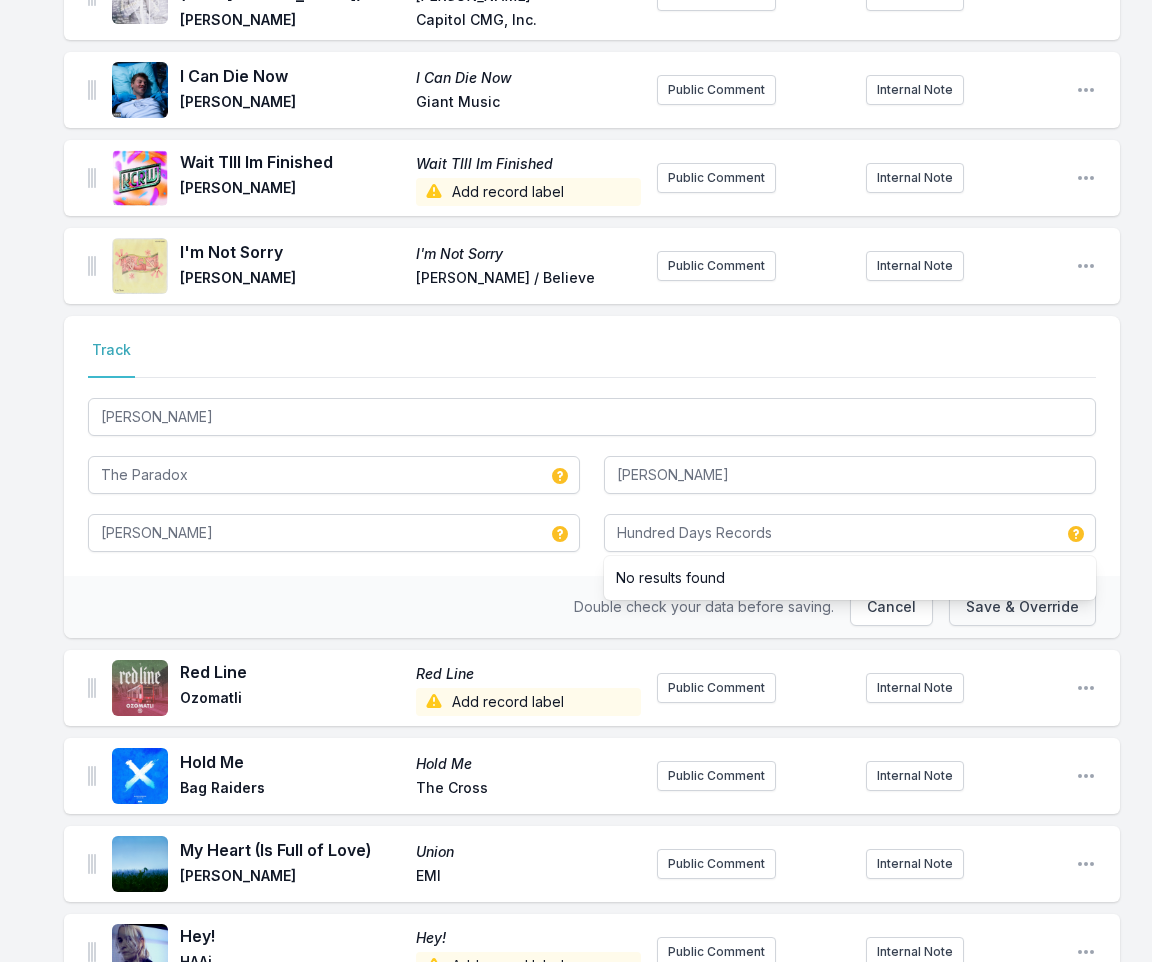 type 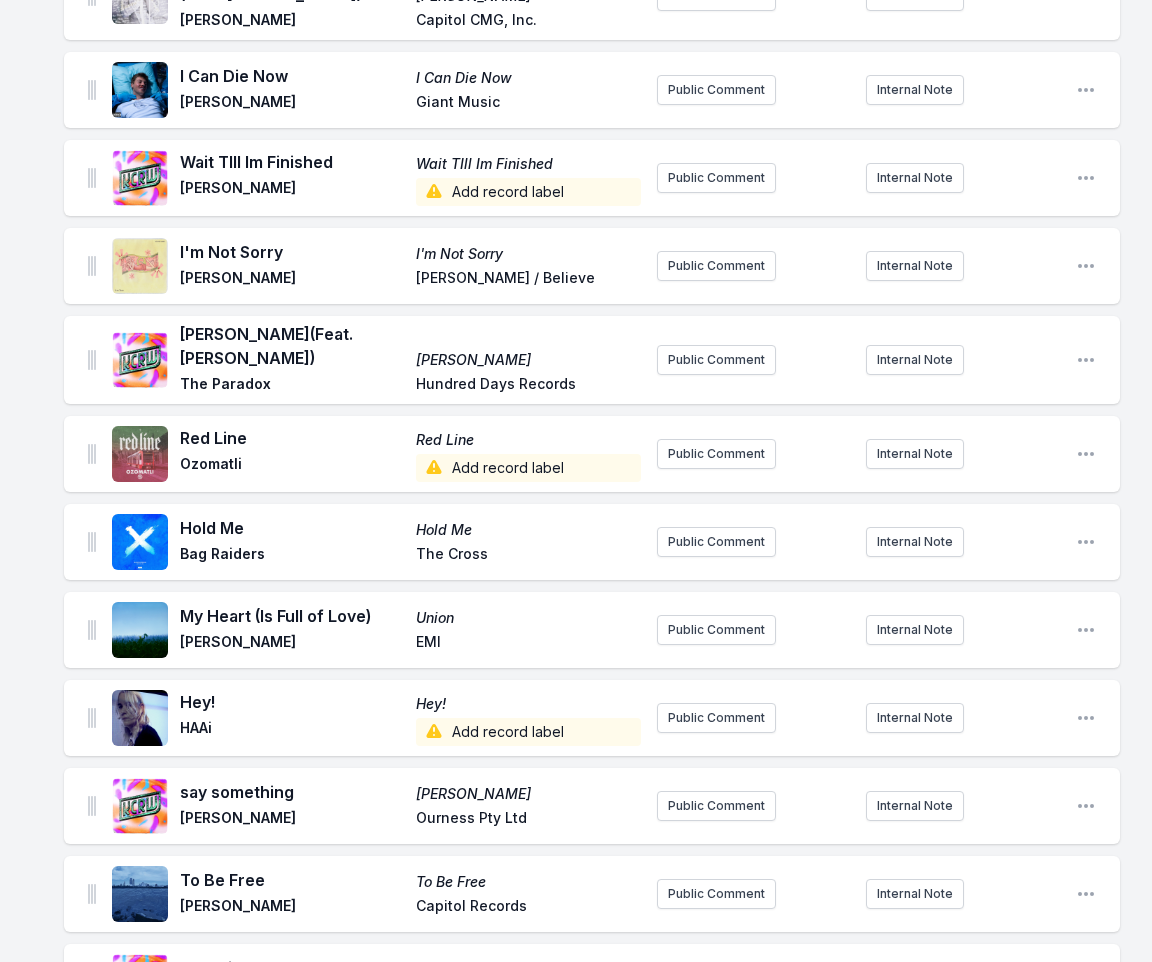 click on "Add record label" at bounding box center [528, 468] 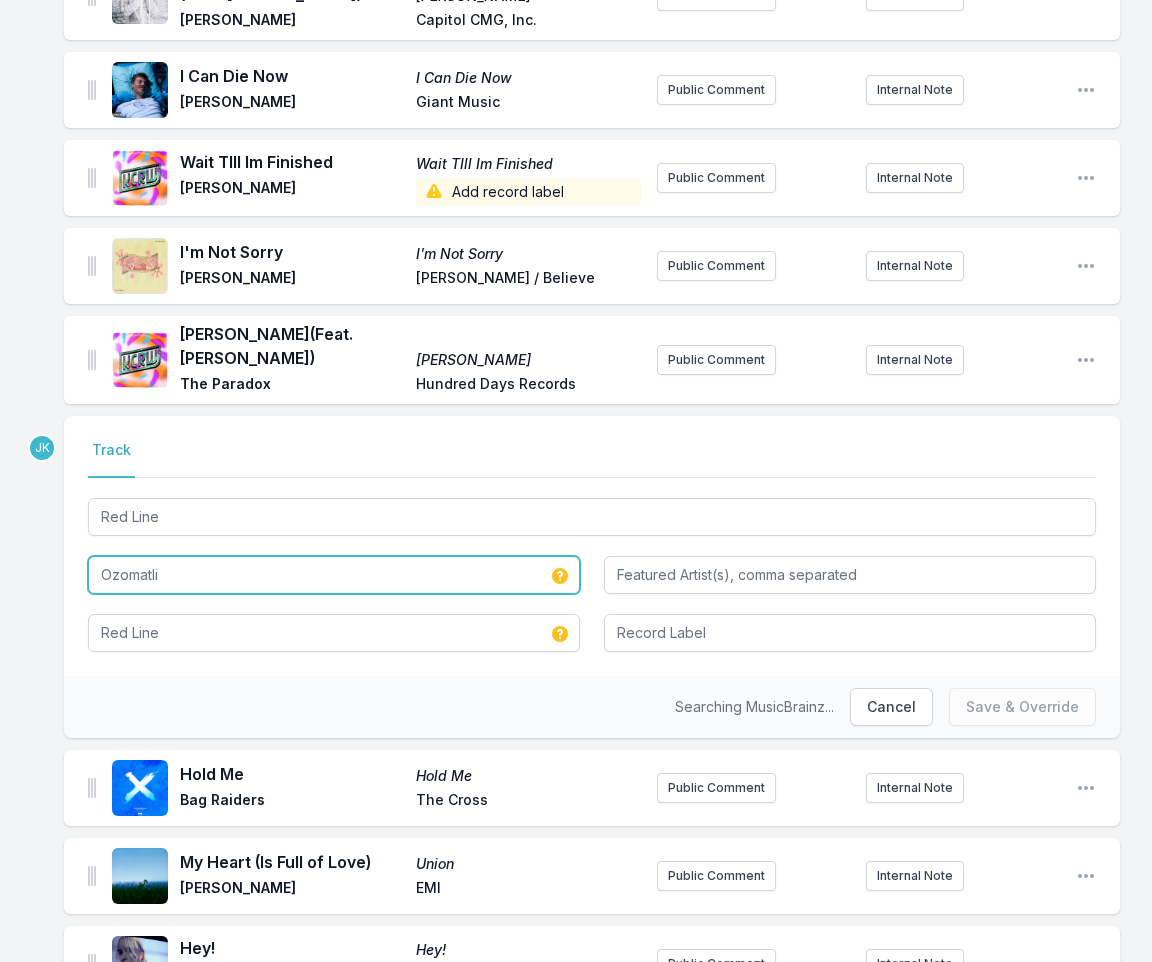 click on "Ozomatli" at bounding box center [334, 575] 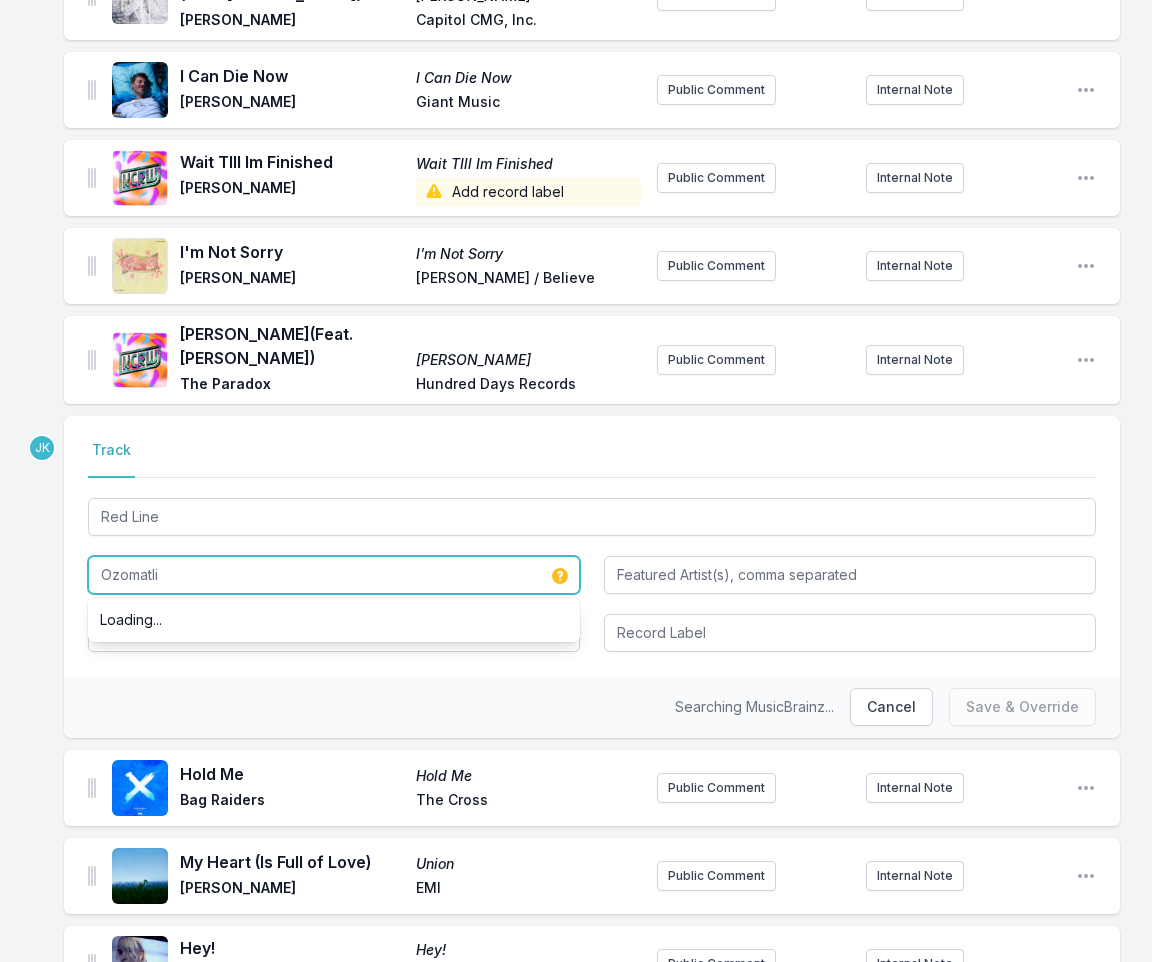 click on "Ozomatli" at bounding box center (334, 575) 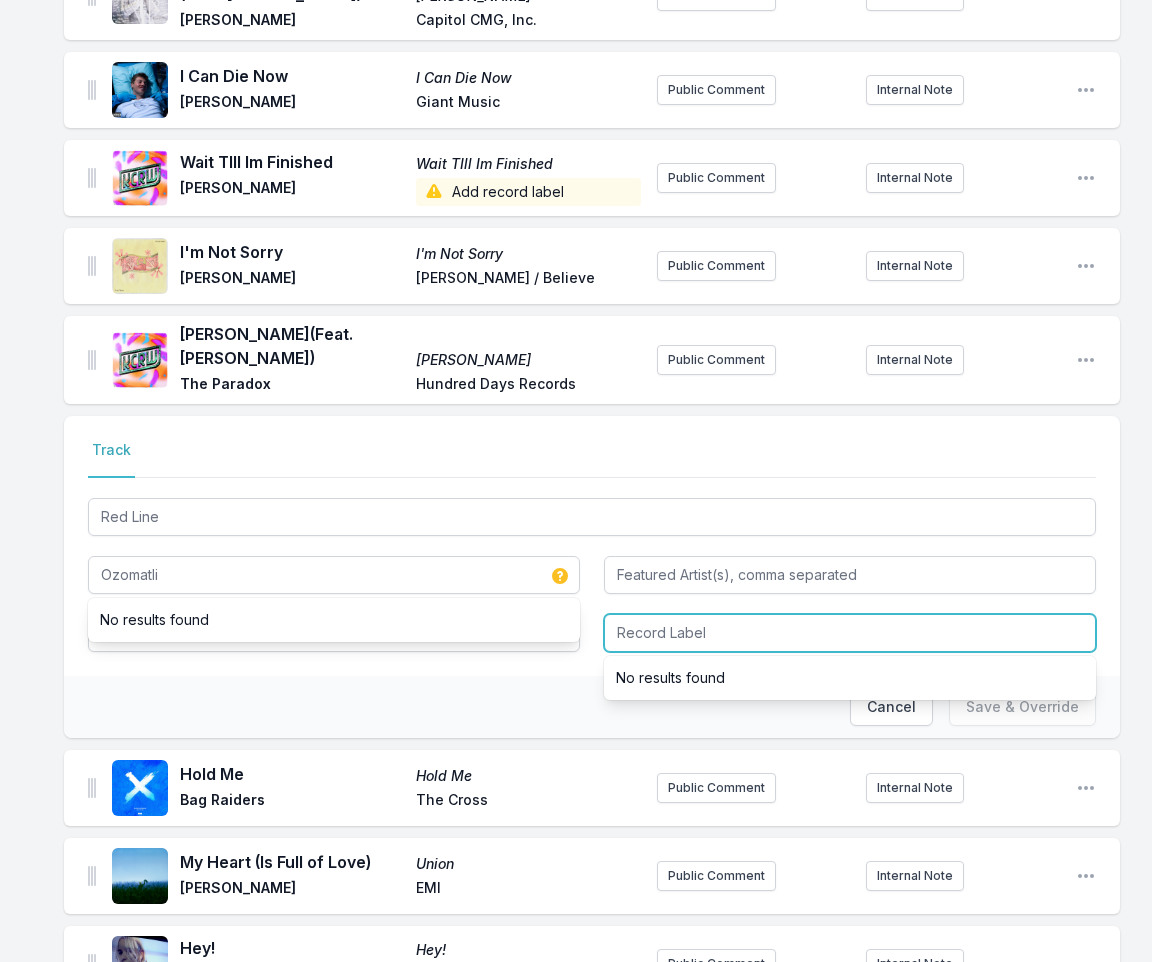 drag, startPoint x: 634, startPoint y: 572, endPoint x: 634, endPoint y: 591, distance: 19 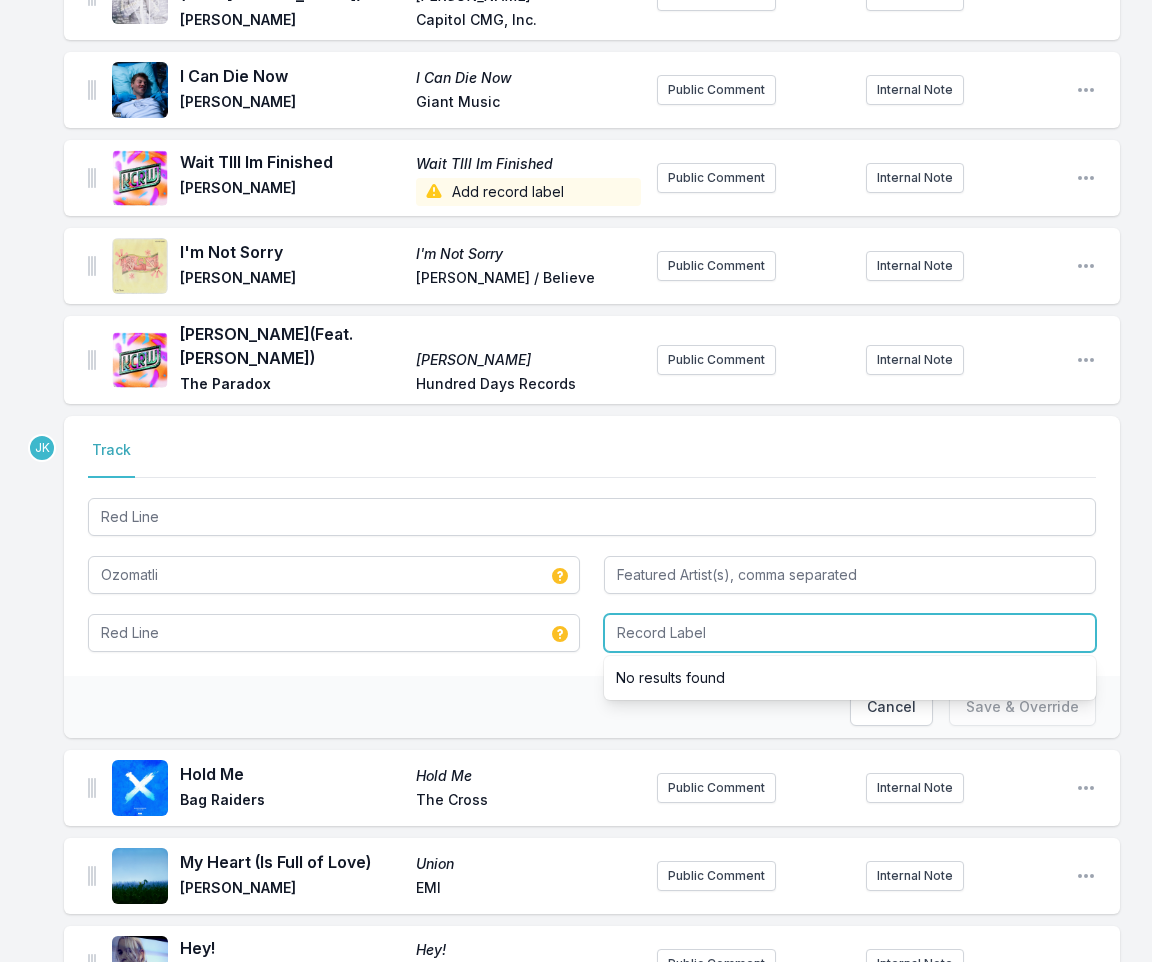 paste on "Blue Elan Records" 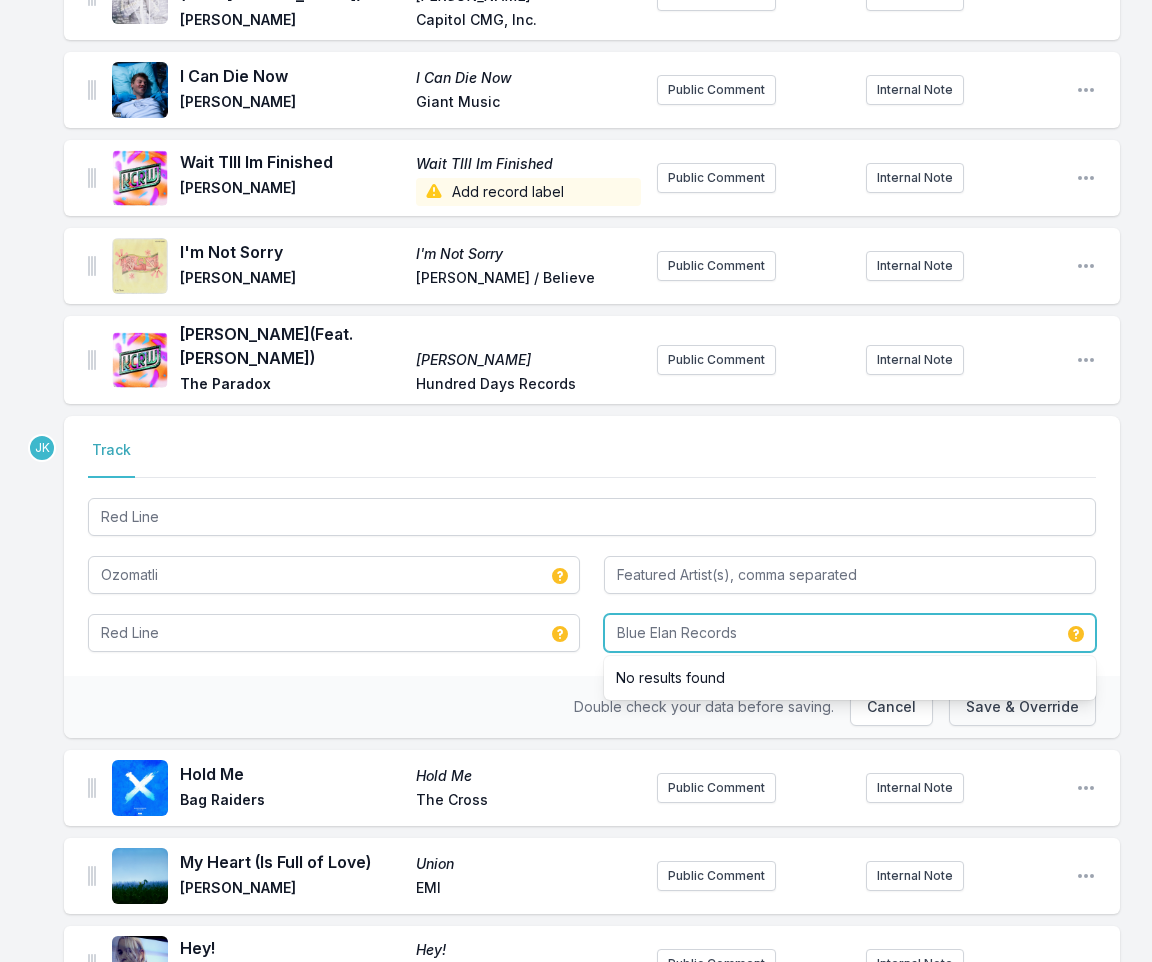 type on "Blue Elan Records" 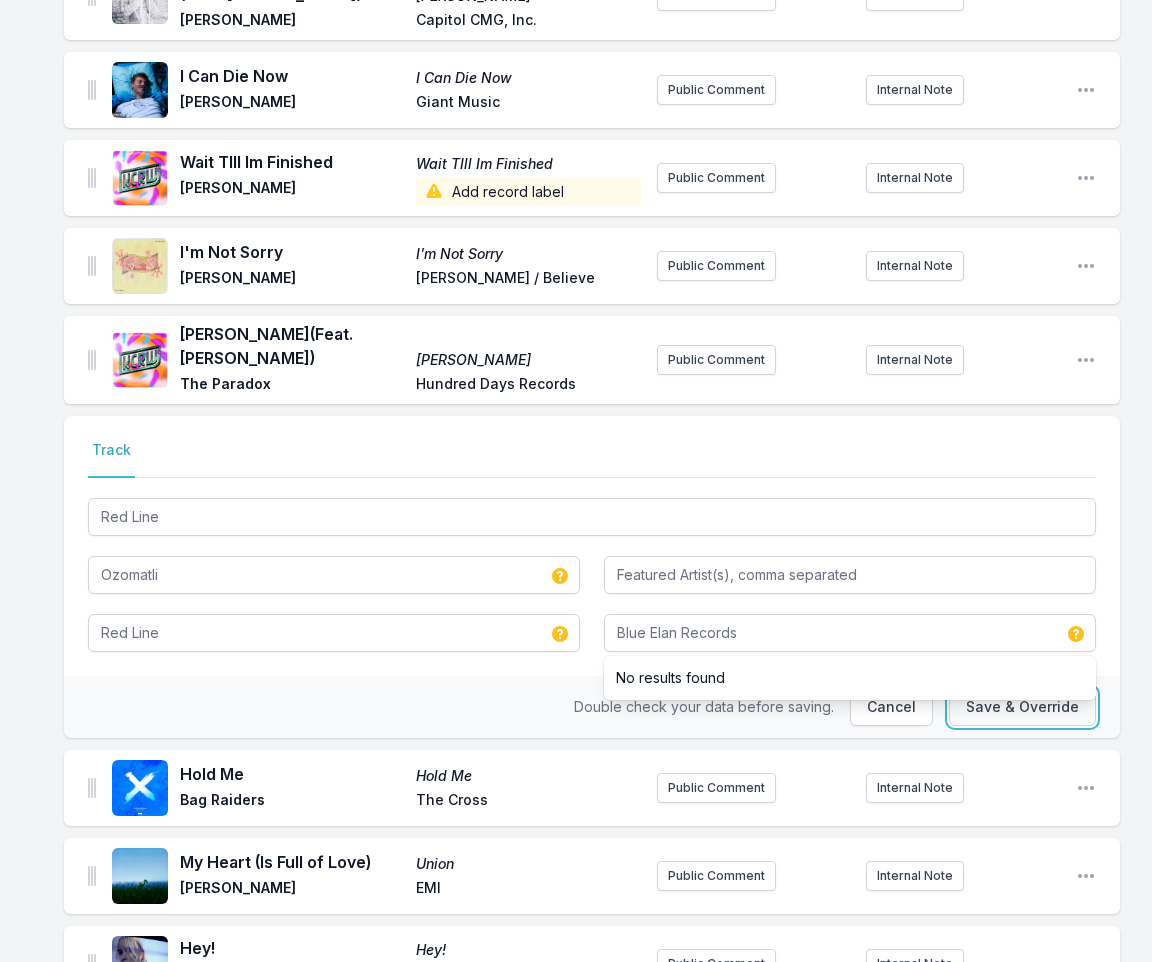 click on "Save & Override" at bounding box center (1022, 707) 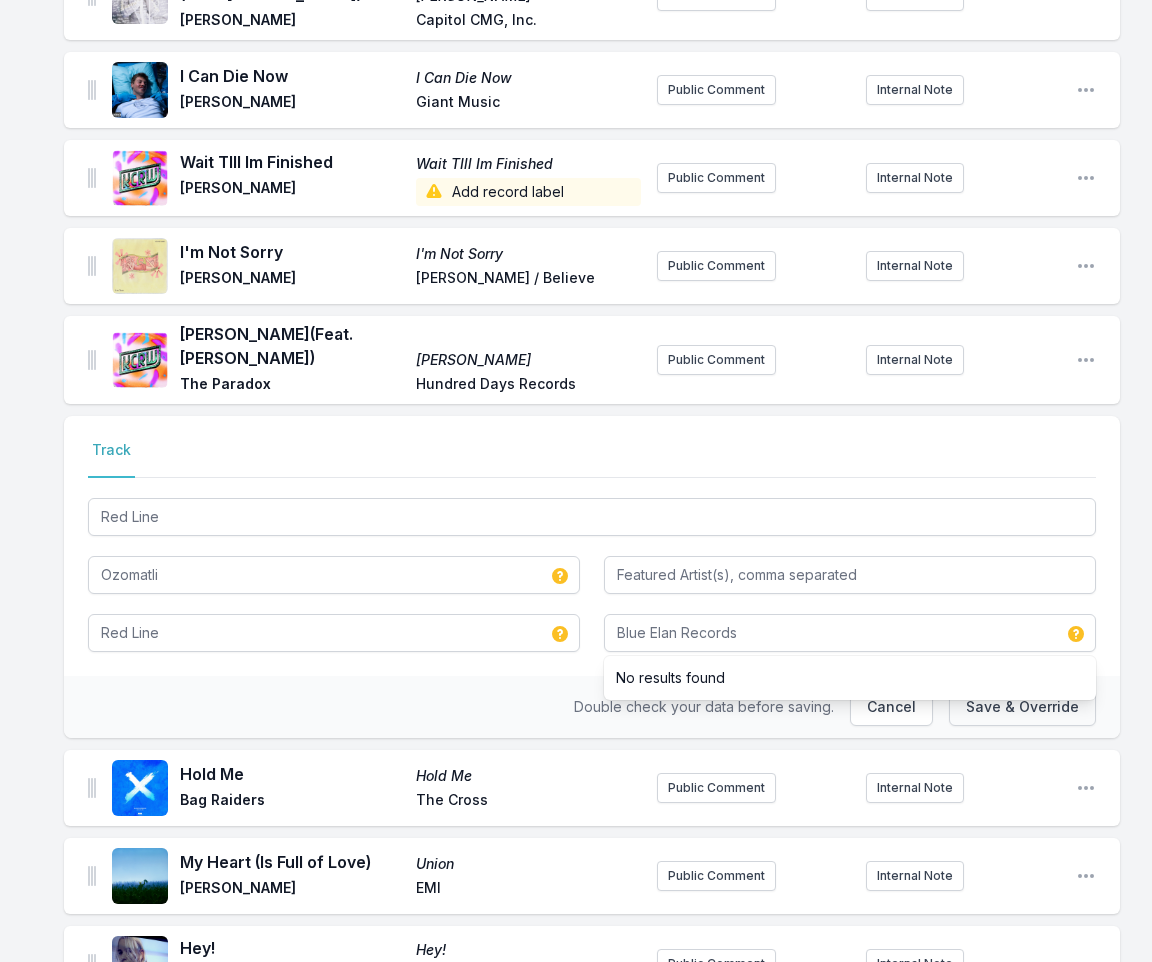type 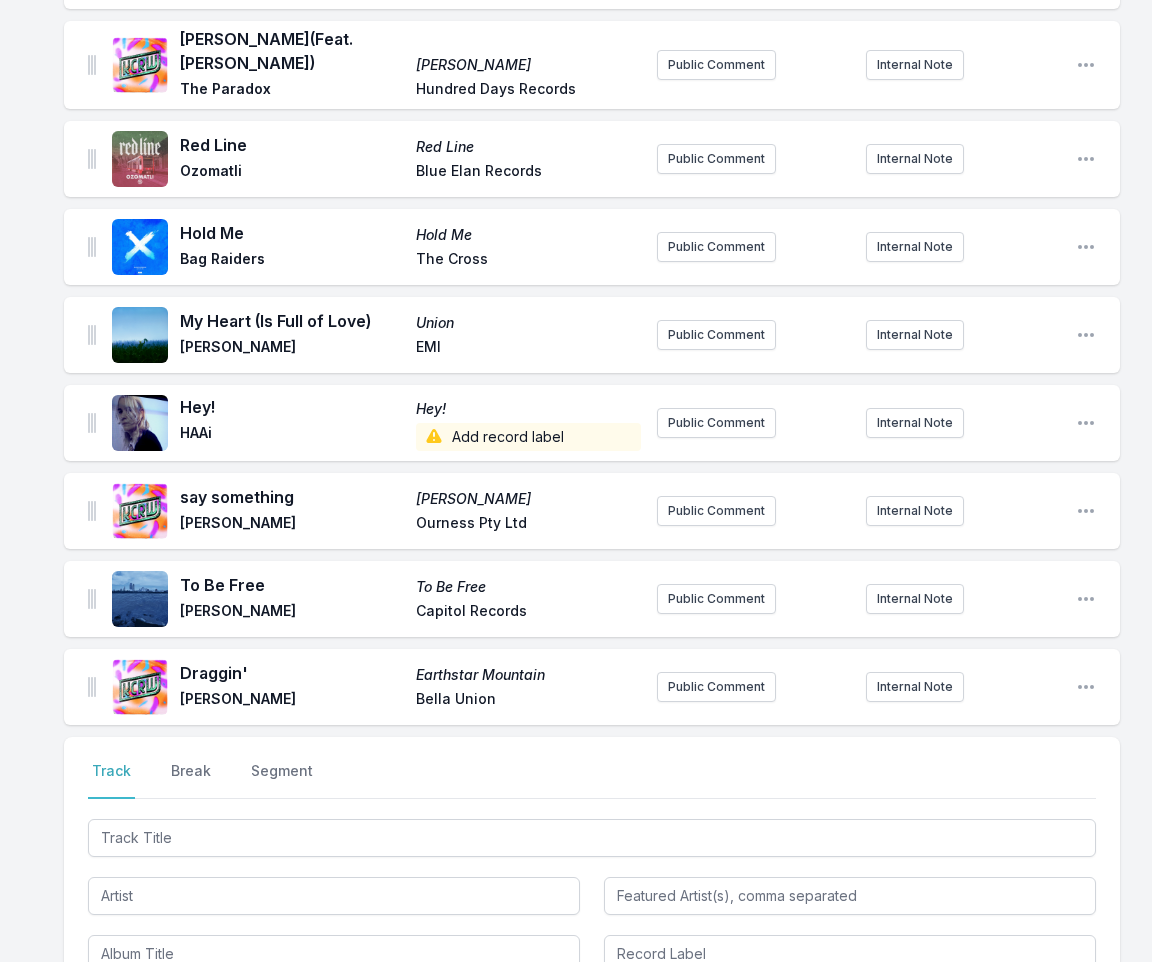 scroll, scrollTop: 2600, scrollLeft: 0, axis: vertical 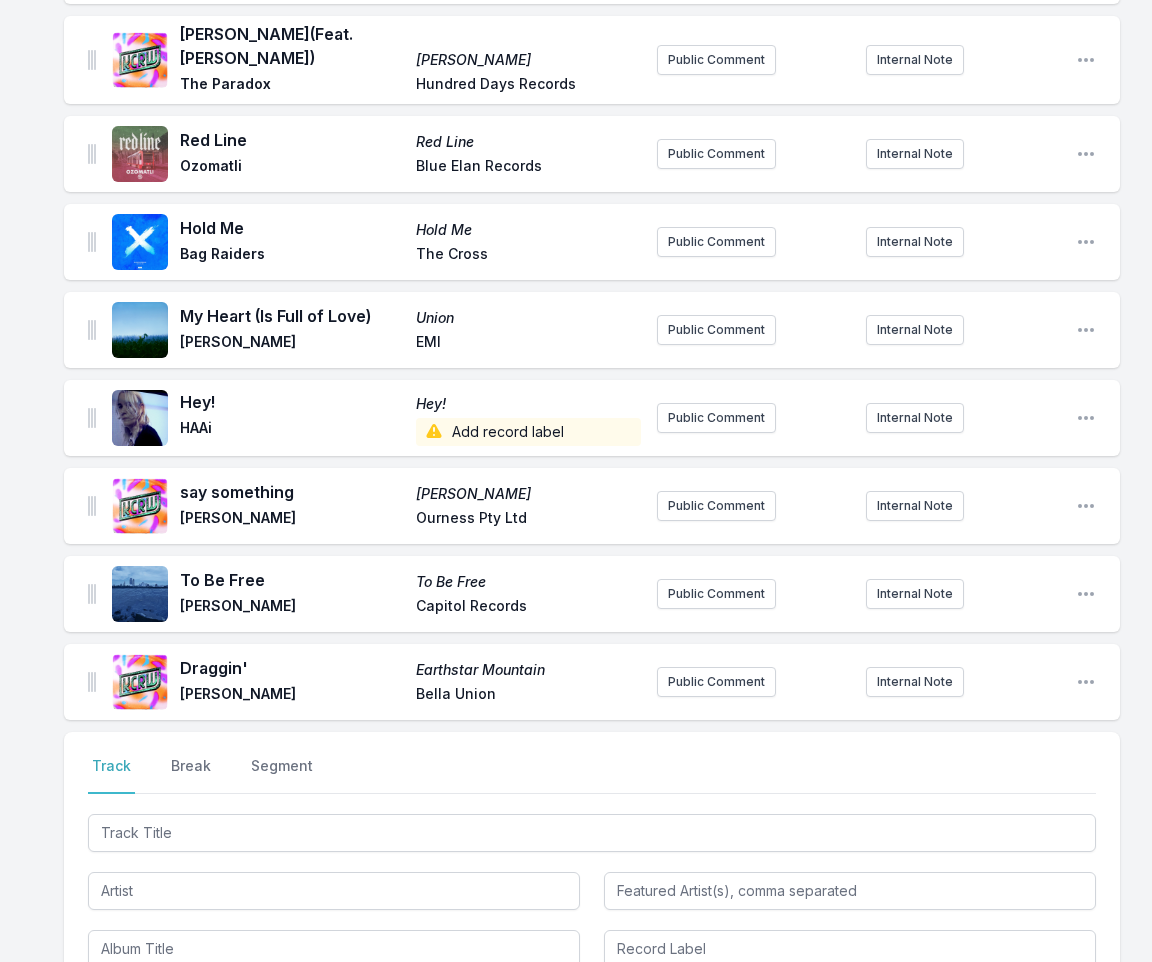 click on "Add record label" at bounding box center [528, 432] 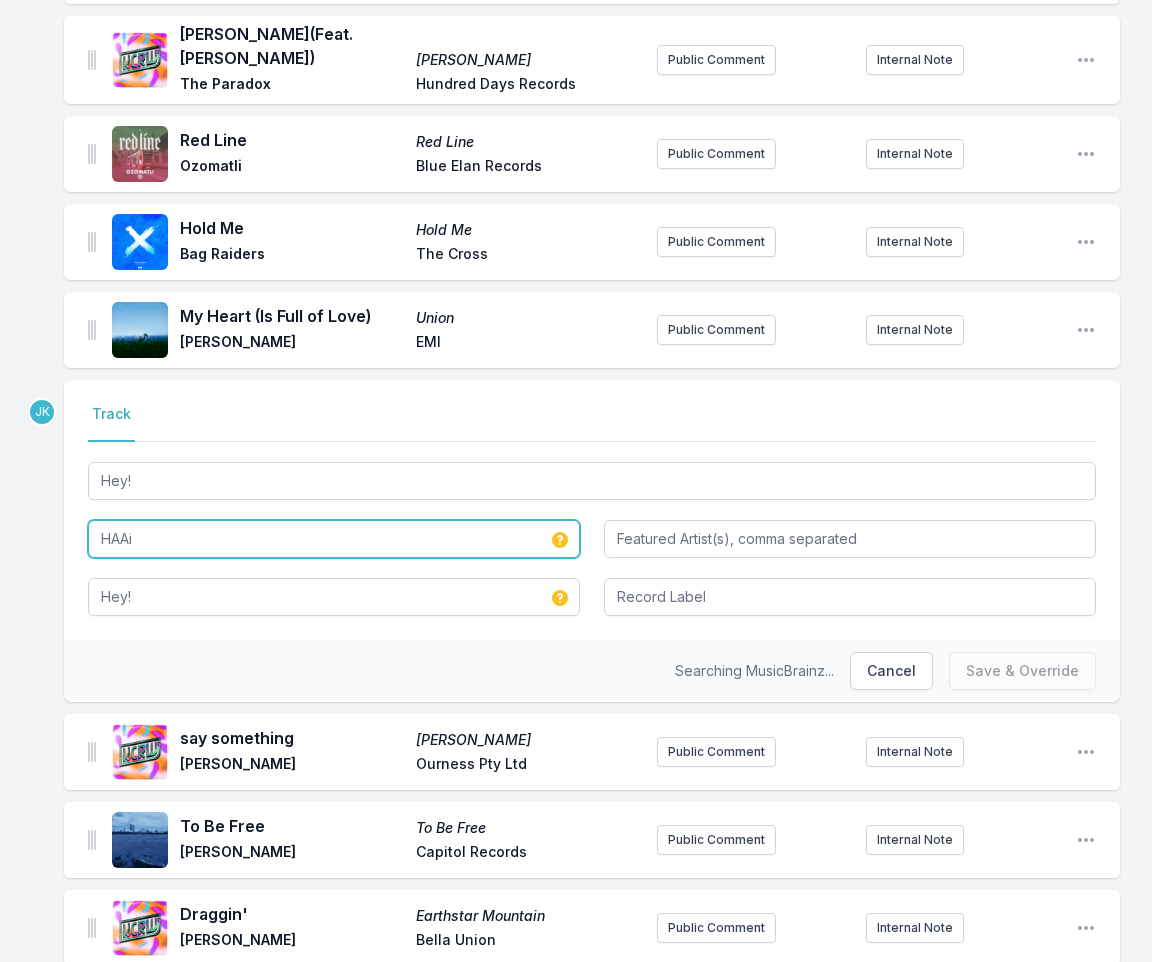 click on "HAAi" at bounding box center (334, 539) 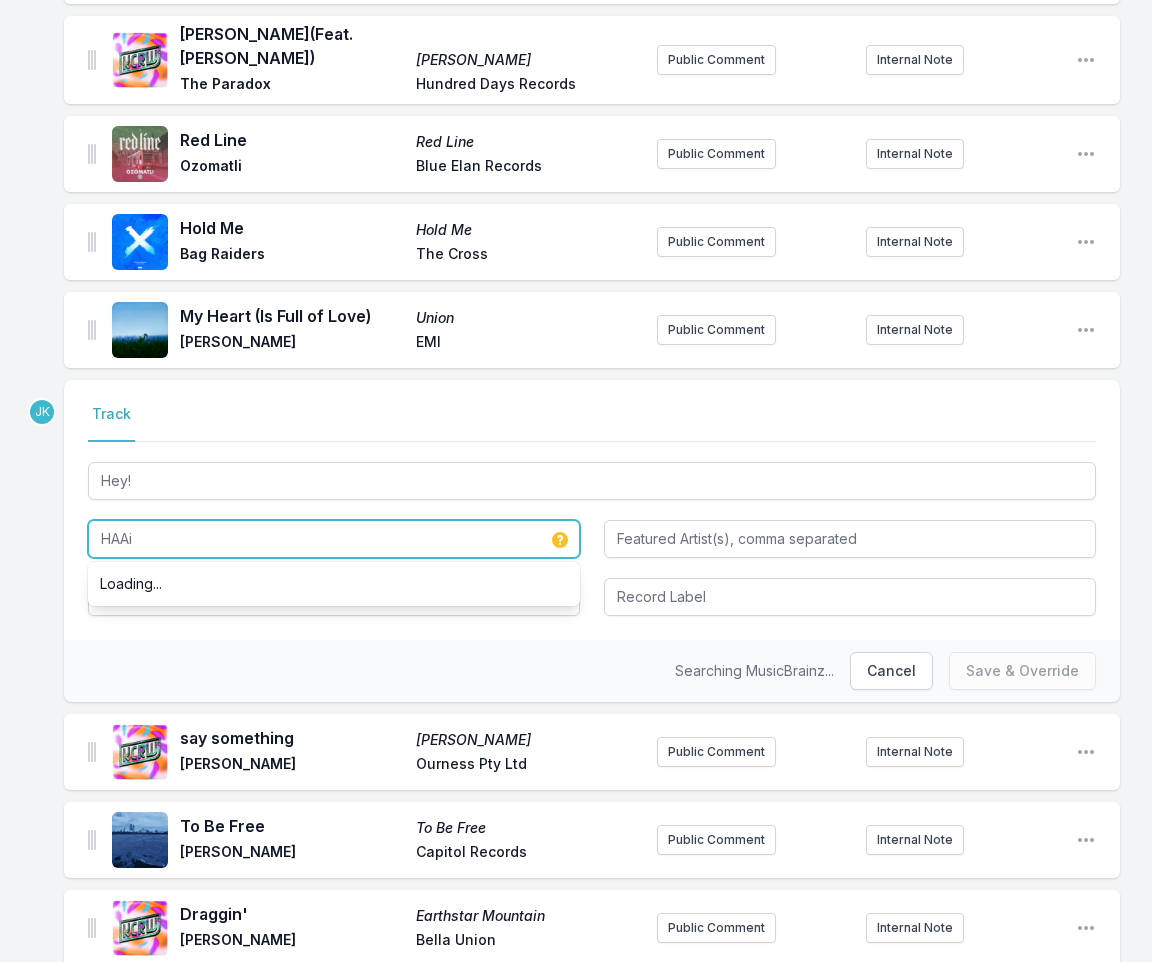 click on "HAAi" at bounding box center (334, 539) 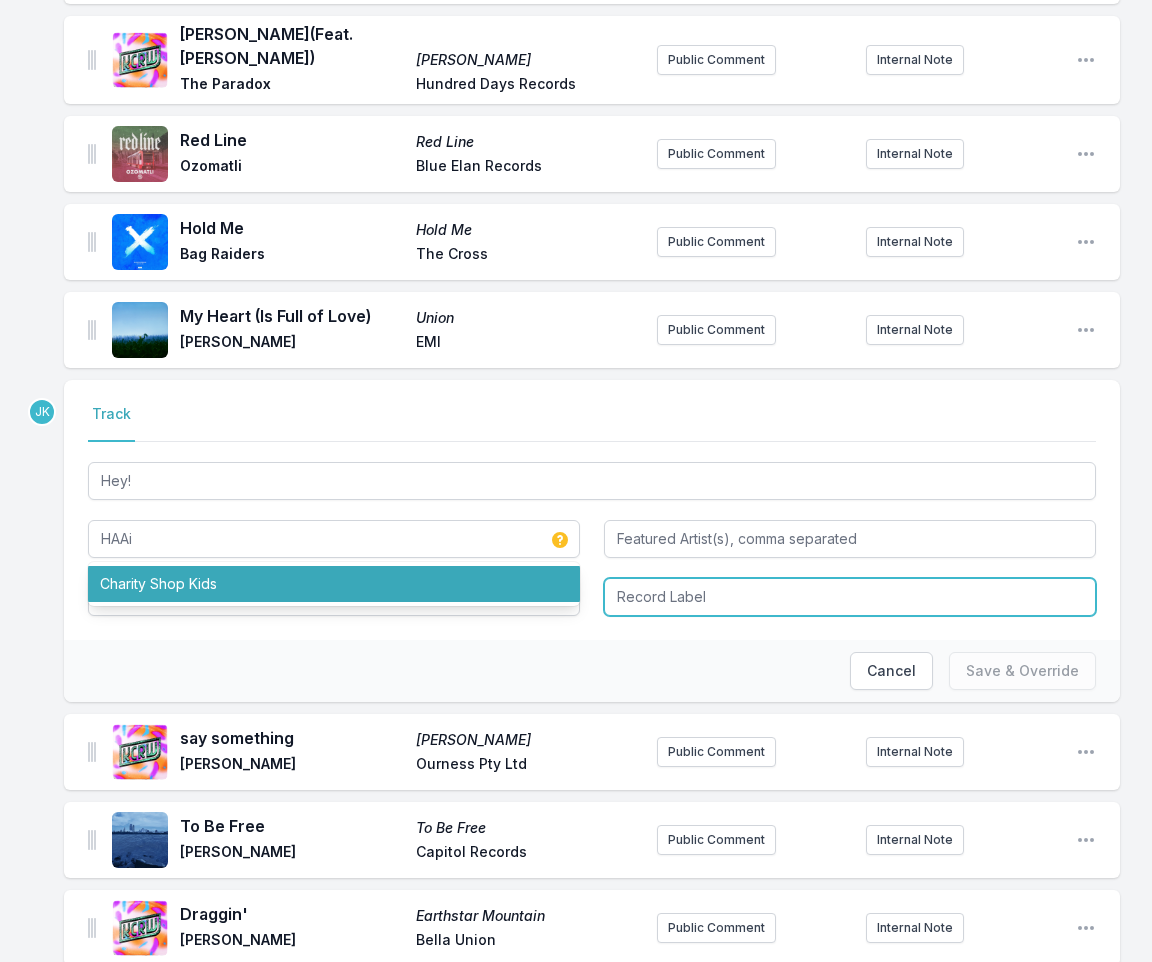 click at bounding box center [850, 597] 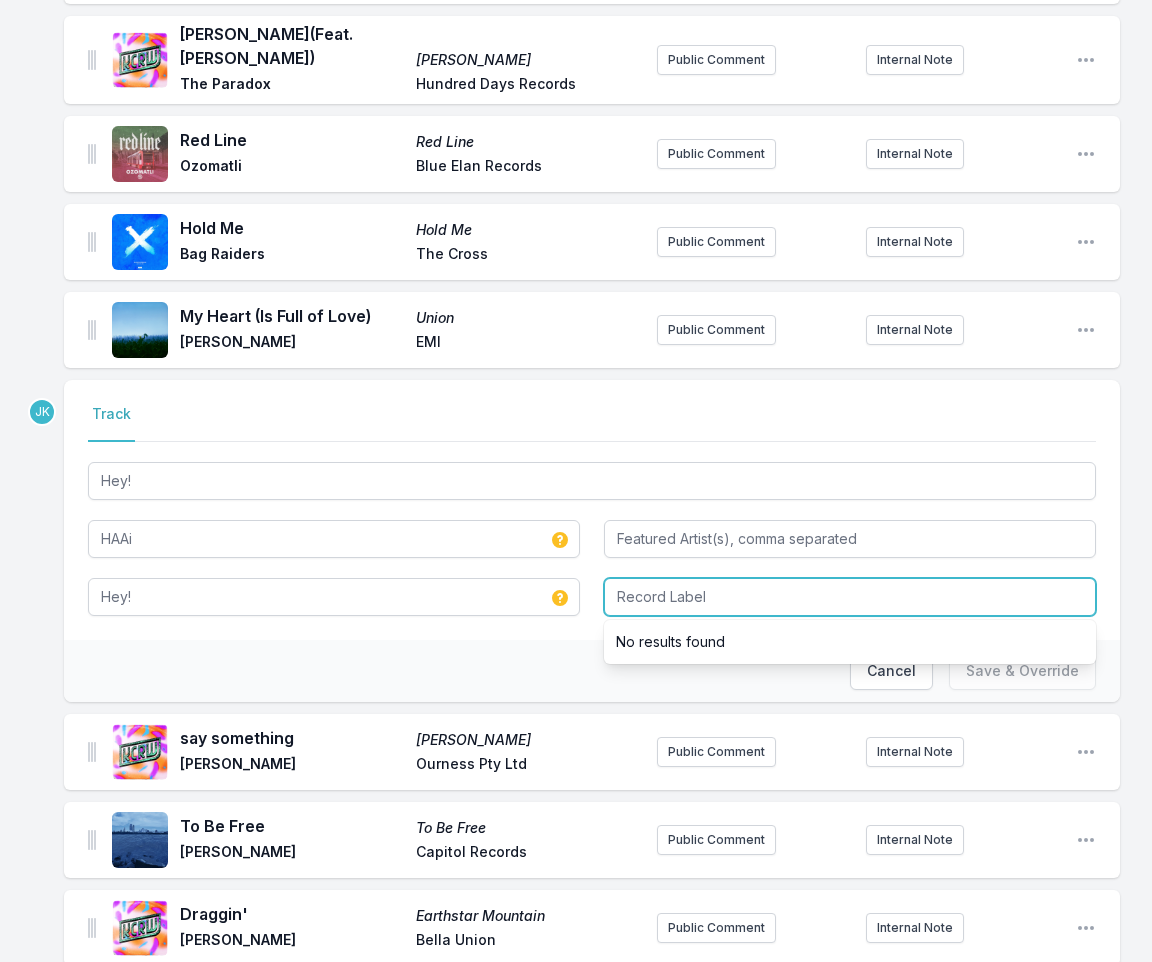 paste on "Mute Artists Ltd." 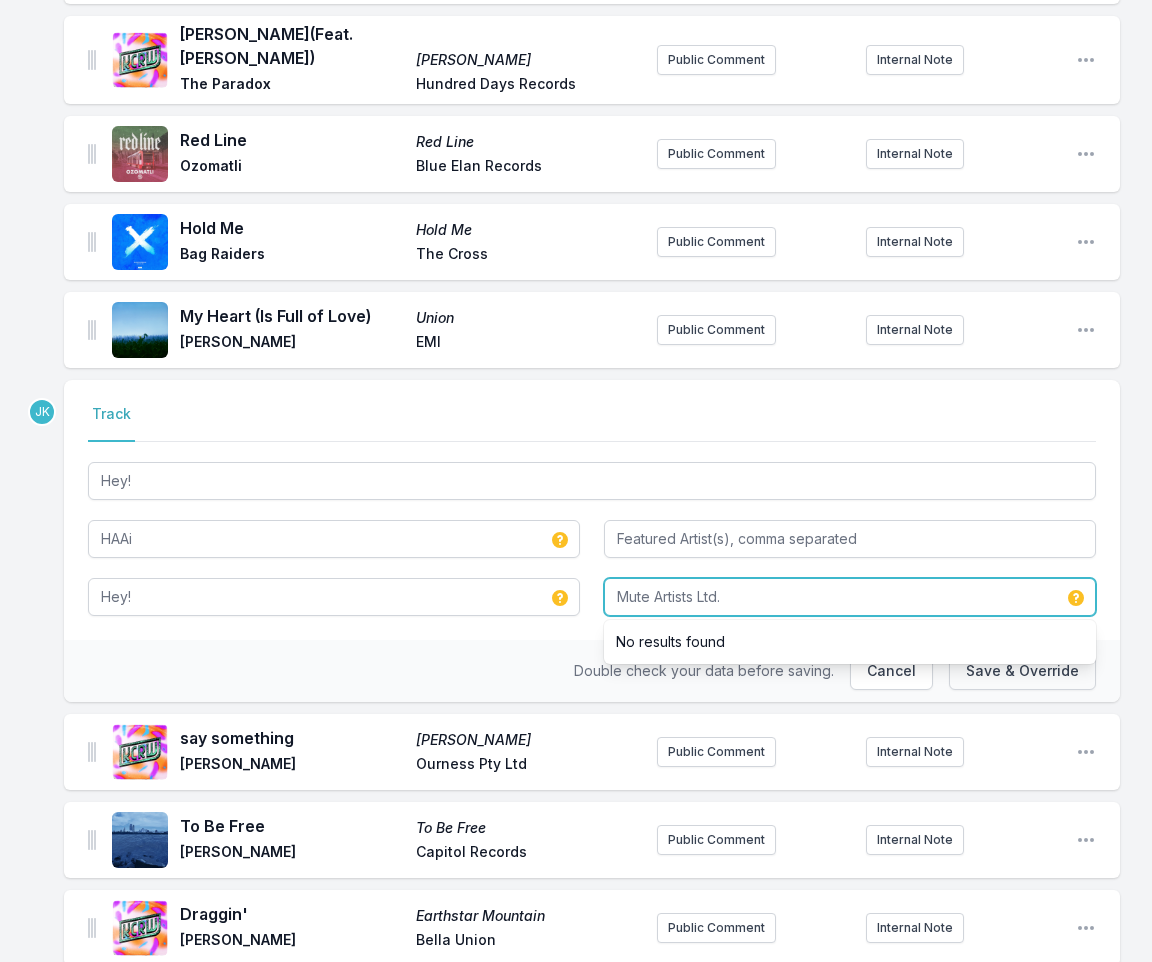 type on "Mute Artists Ltd." 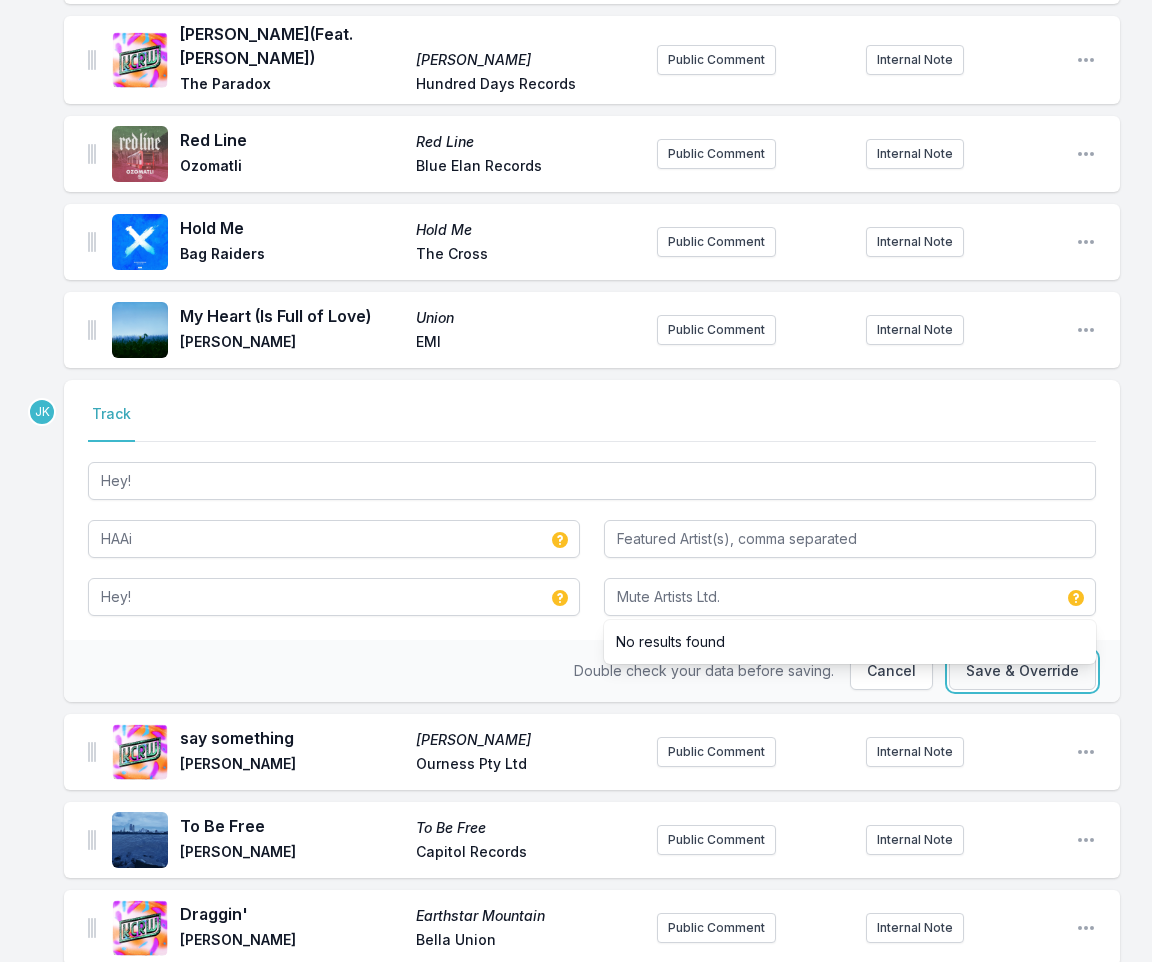 click on "Save & Override" at bounding box center (1022, 671) 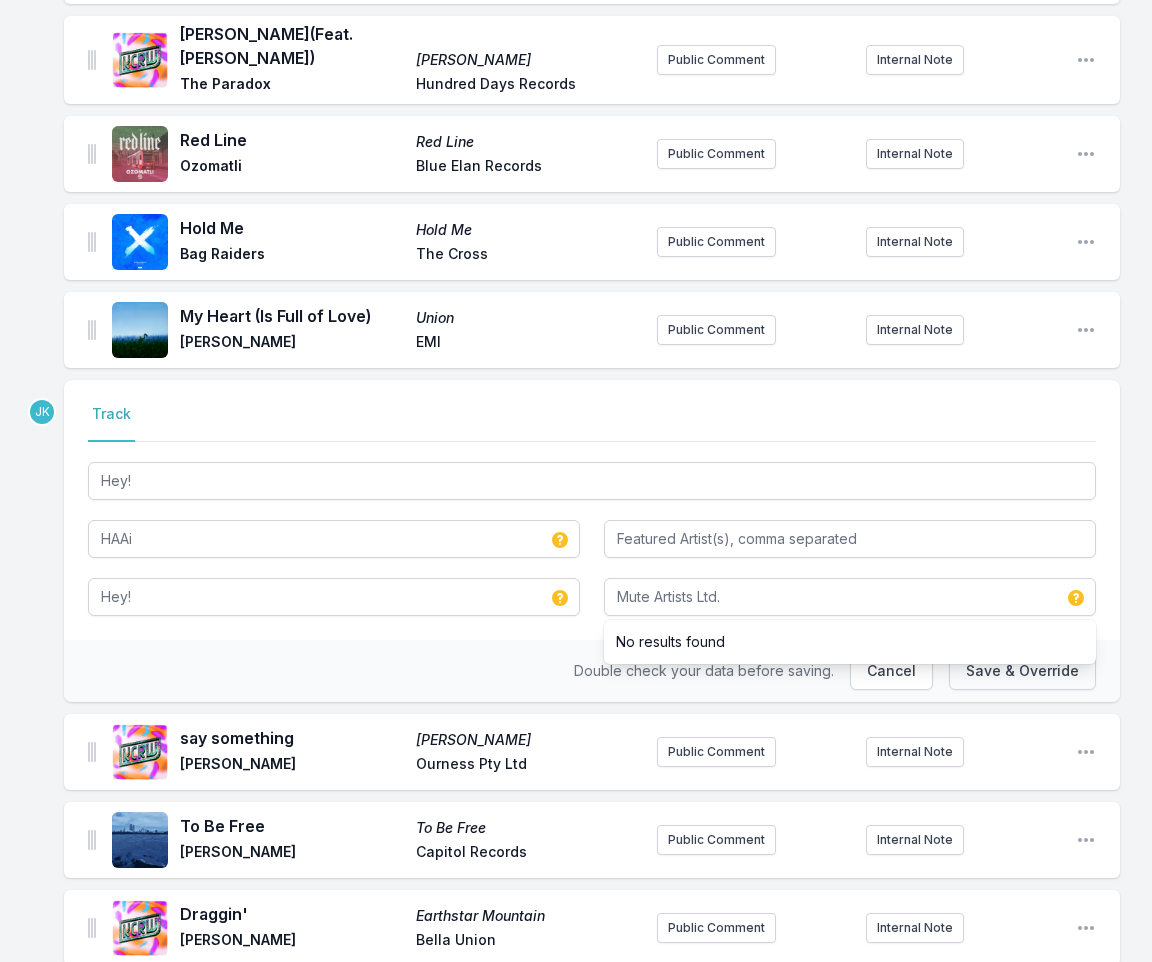 type 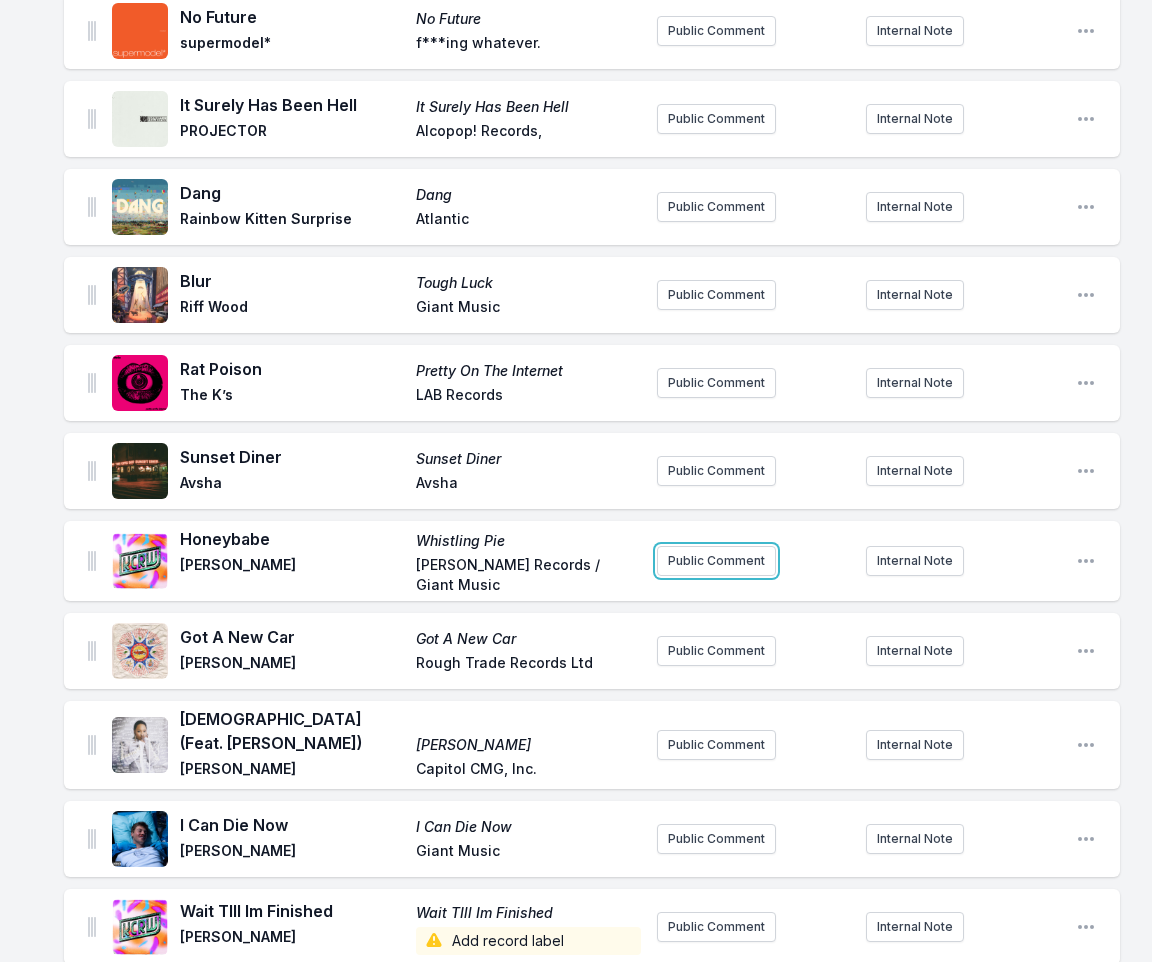 scroll, scrollTop: 1900, scrollLeft: 0, axis: vertical 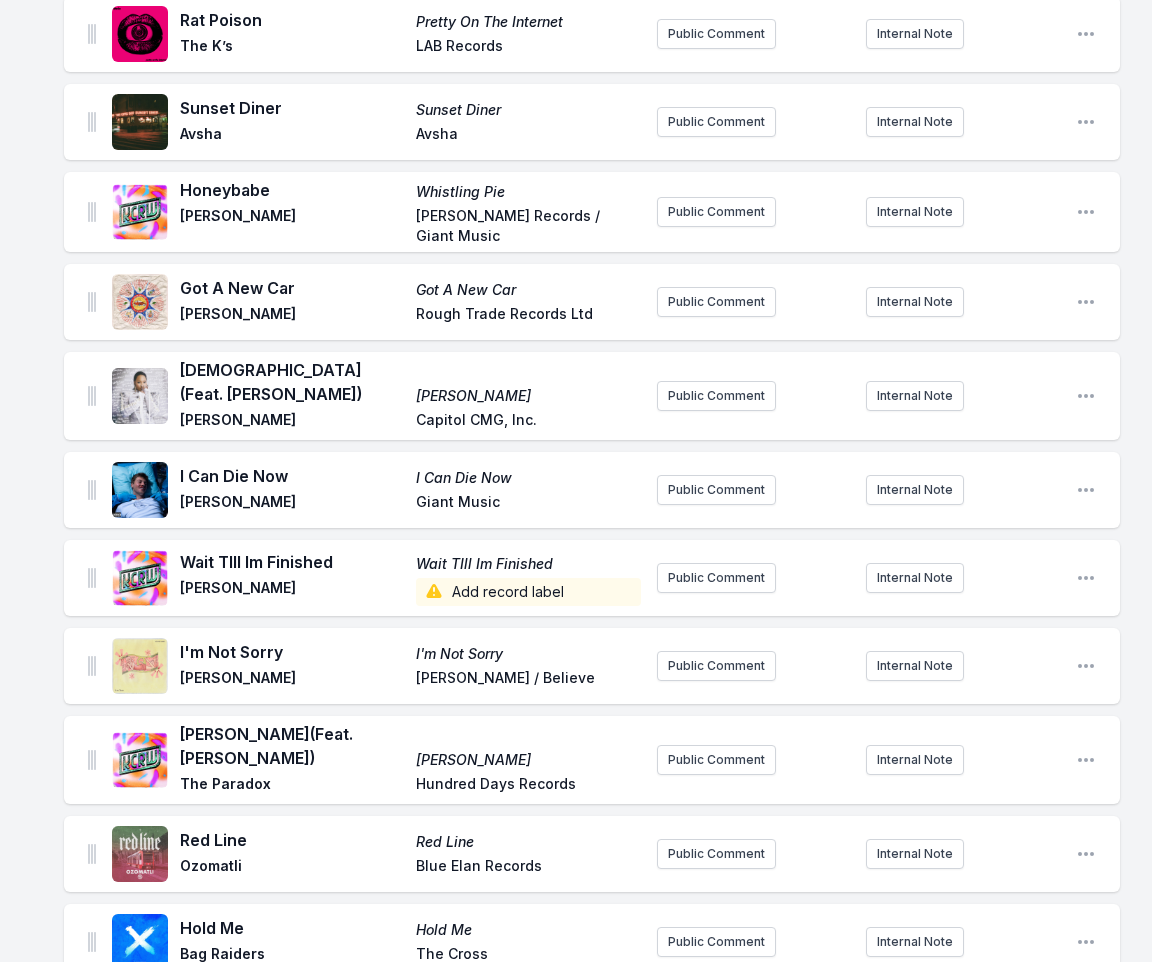 click on "Add record label" at bounding box center [528, 592] 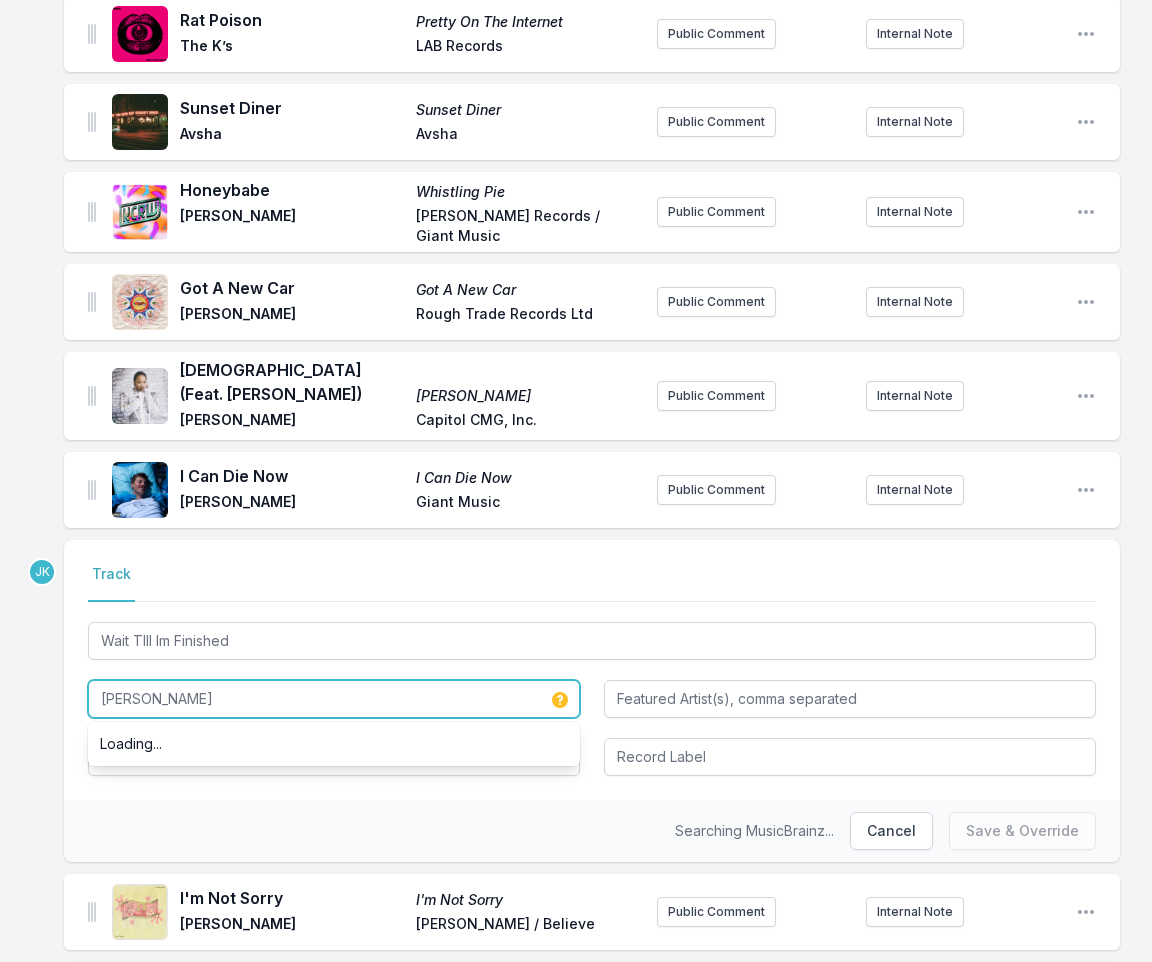 click on "[PERSON_NAME]" at bounding box center [334, 699] 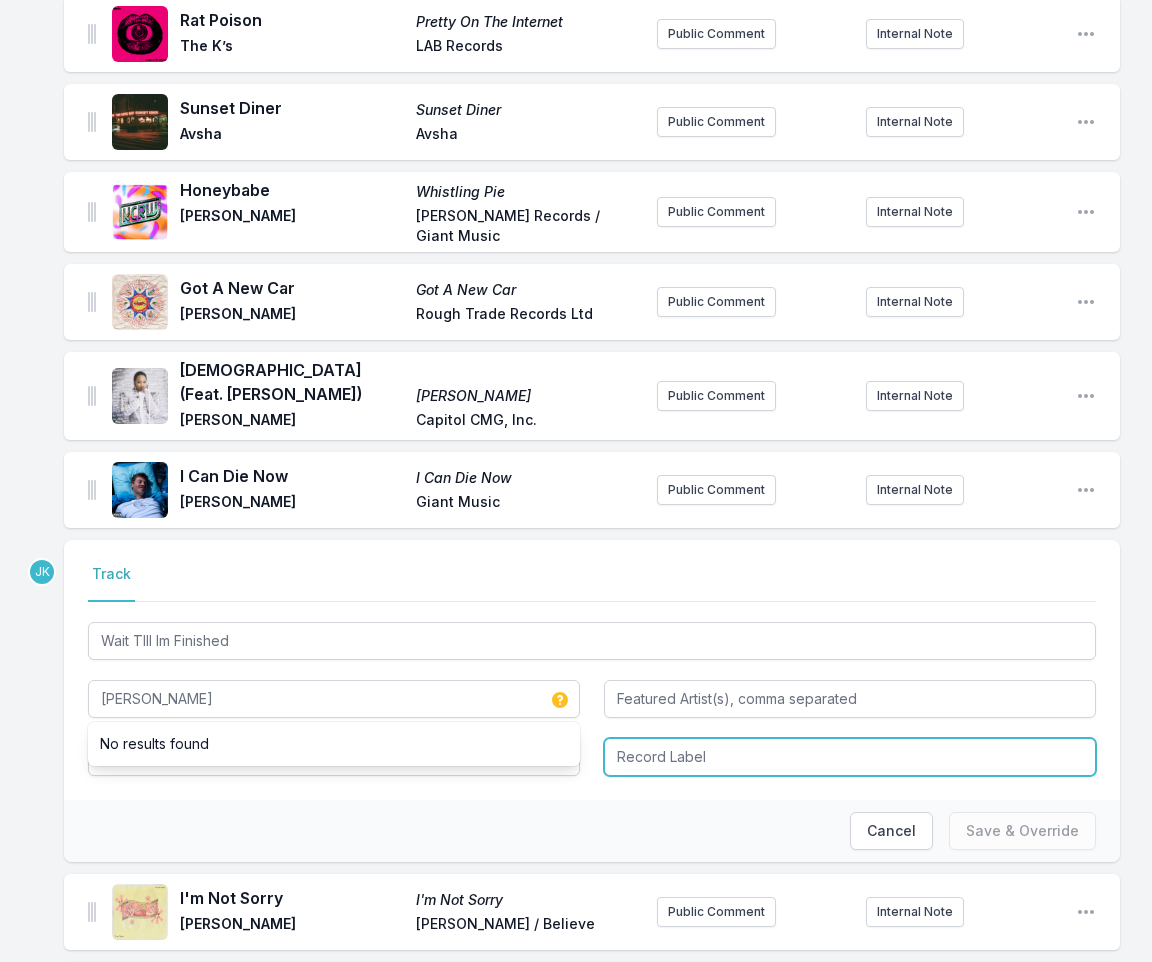 click at bounding box center [850, 757] 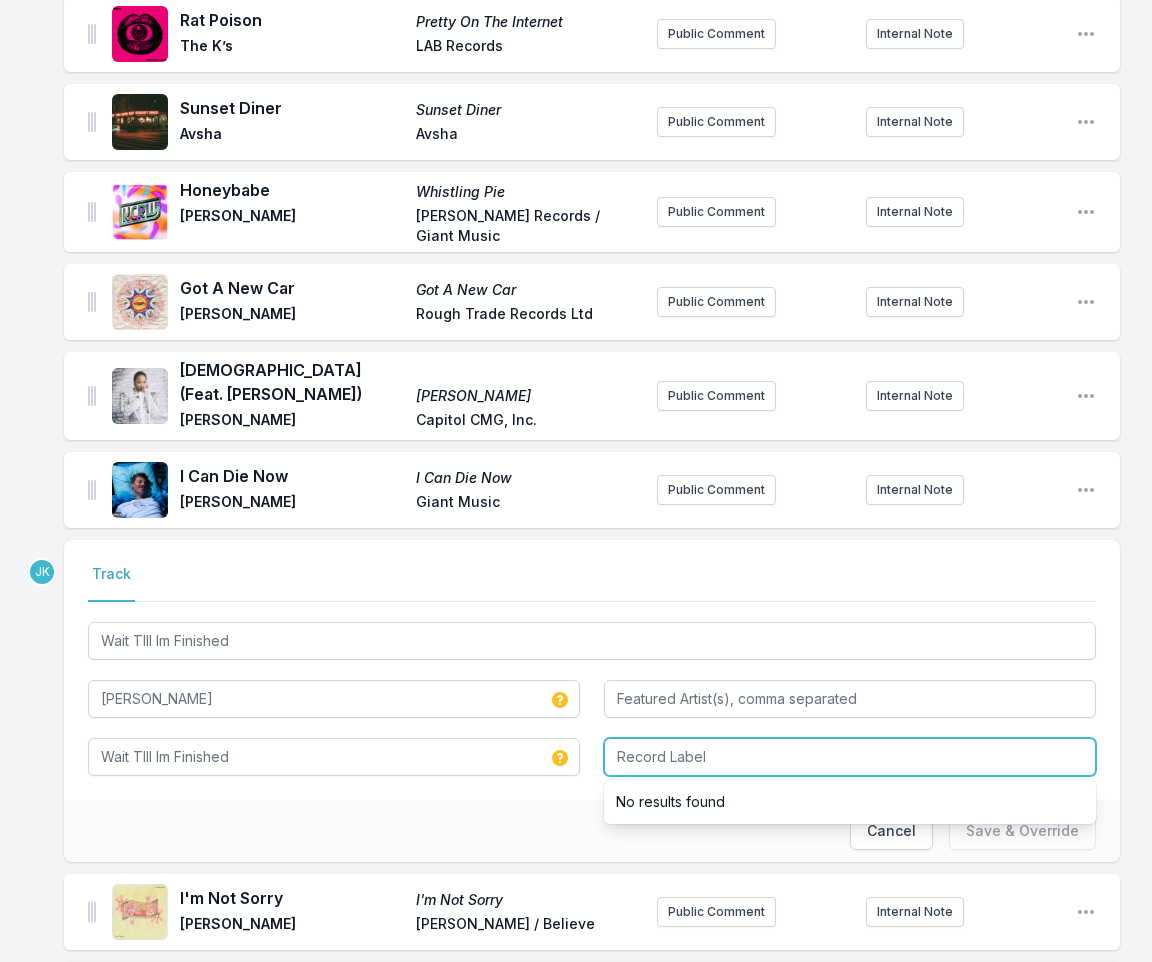 paste on "[PERSON_NAME]" 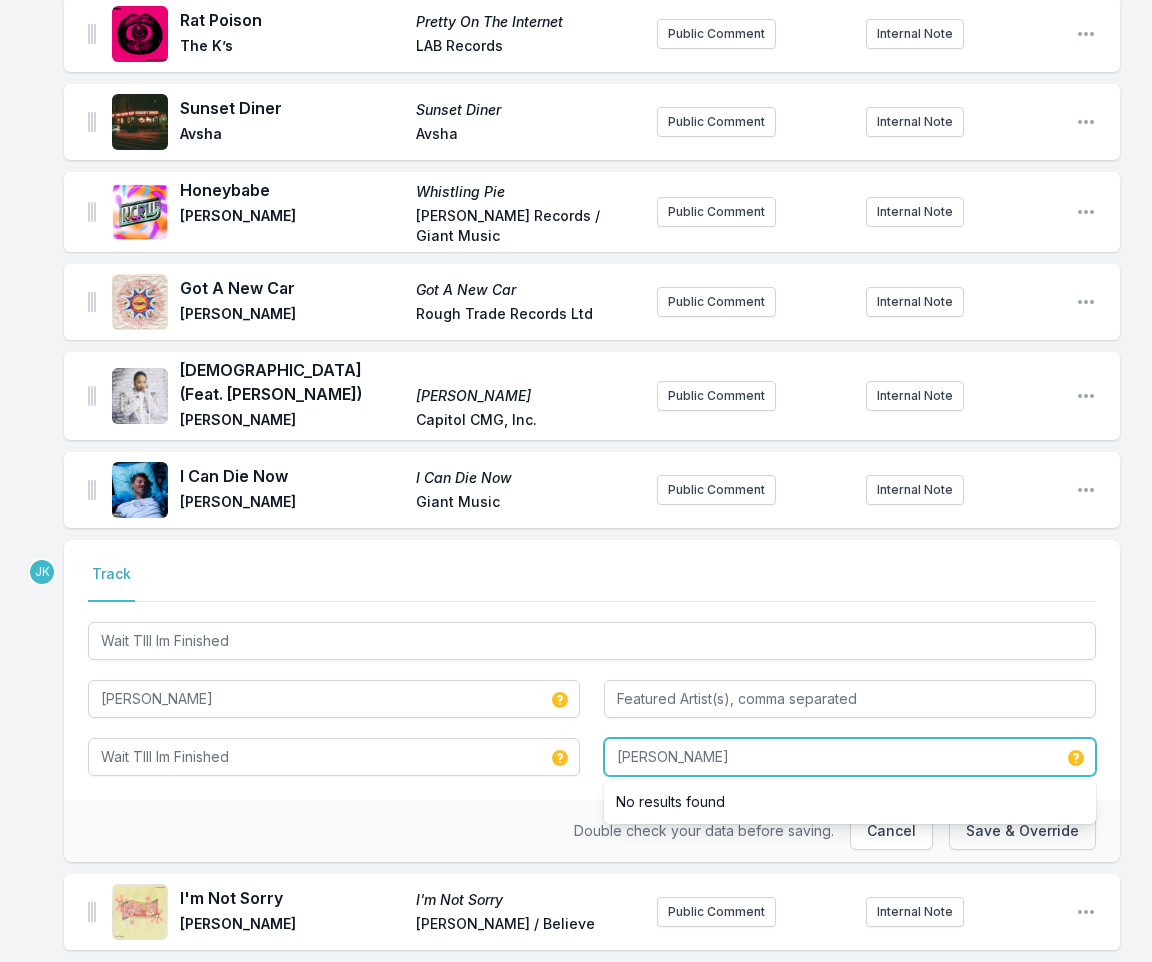 type on "[PERSON_NAME]" 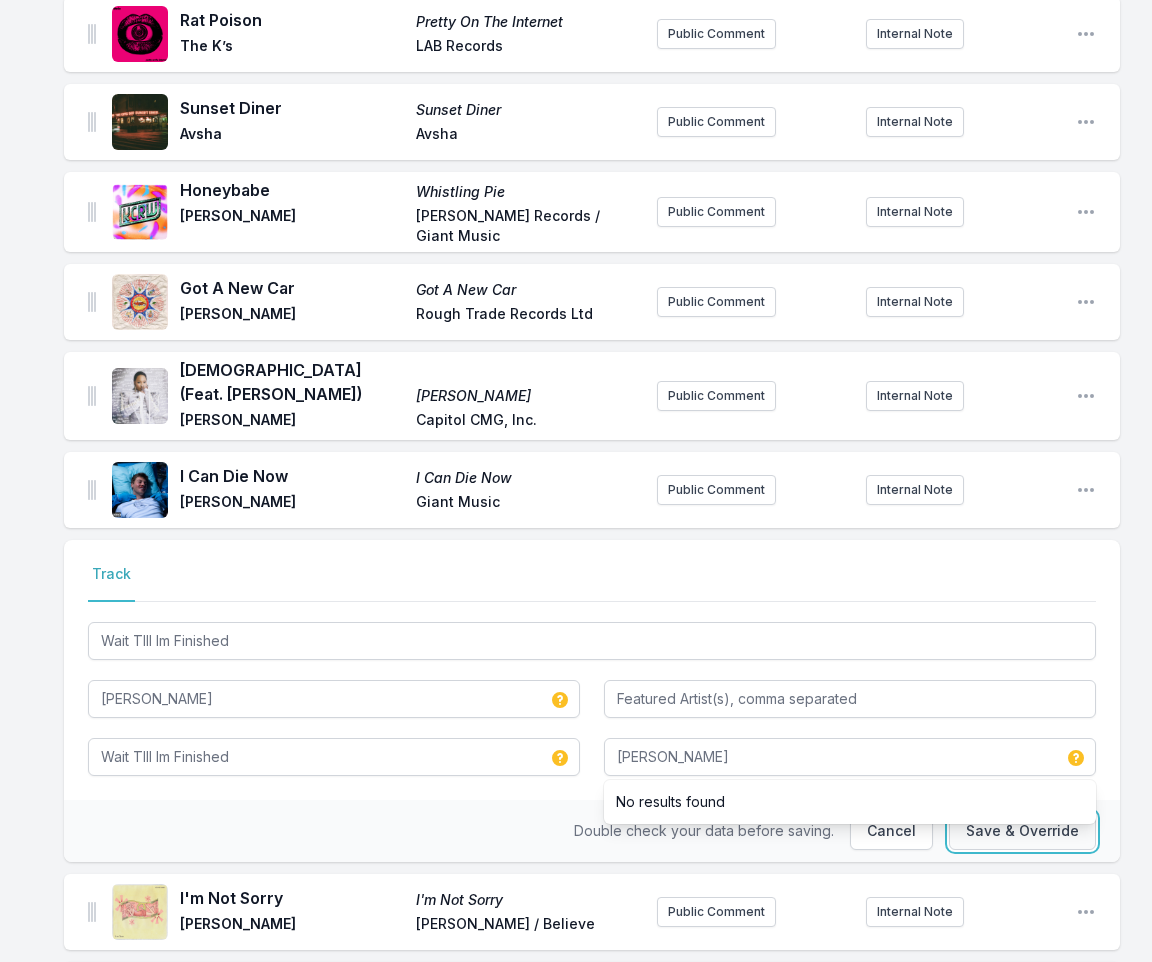click on "Save & Override" at bounding box center (1022, 831) 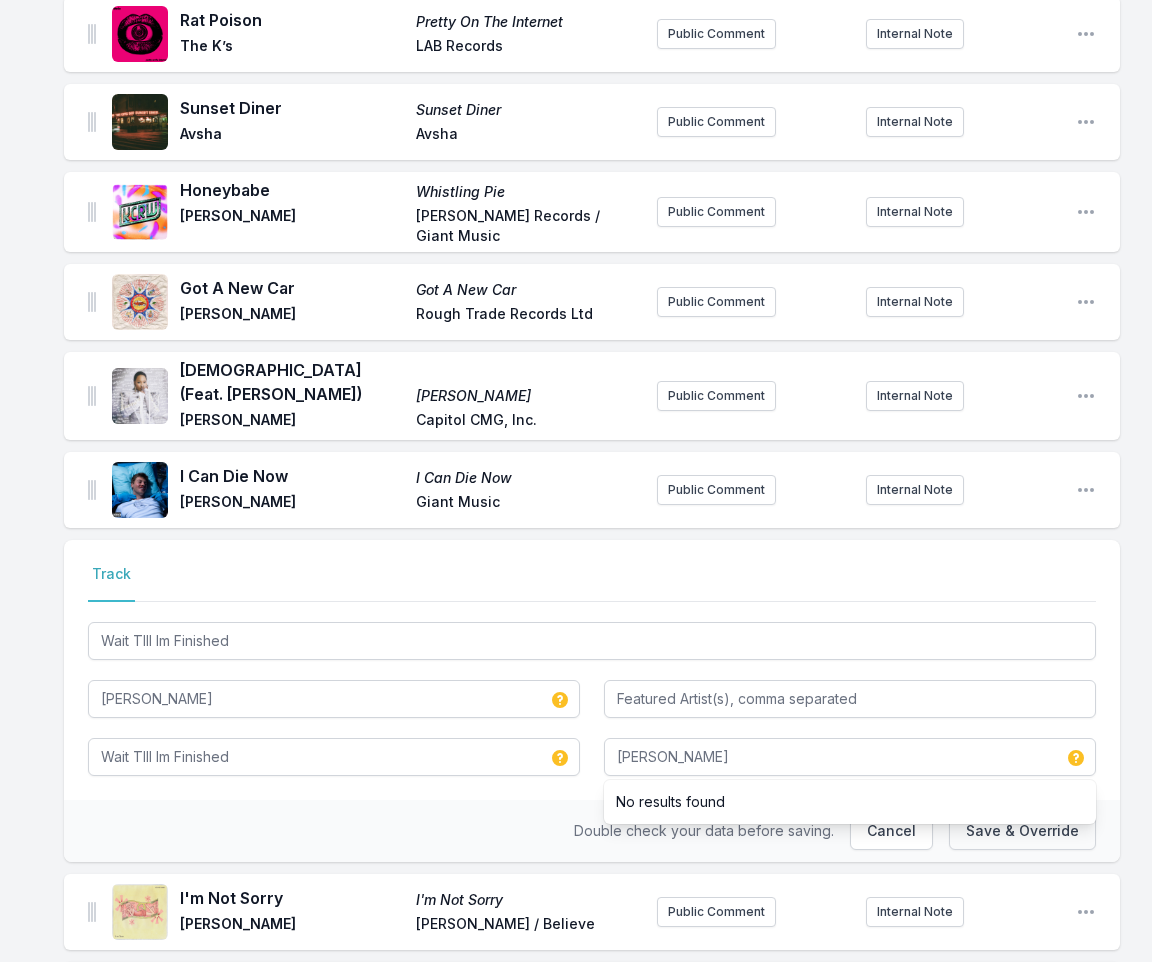 type 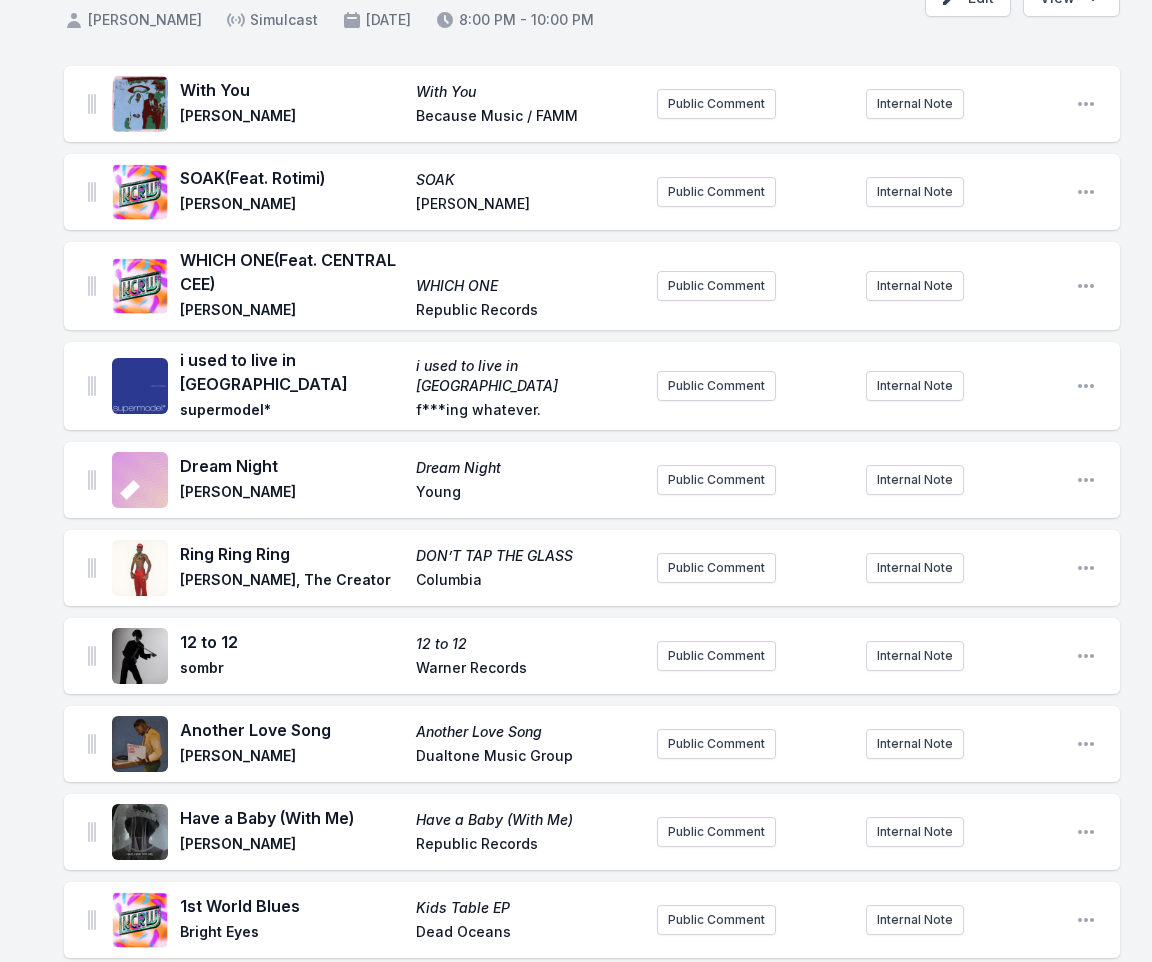 scroll, scrollTop: 0, scrollLeft: 0, axis: both 